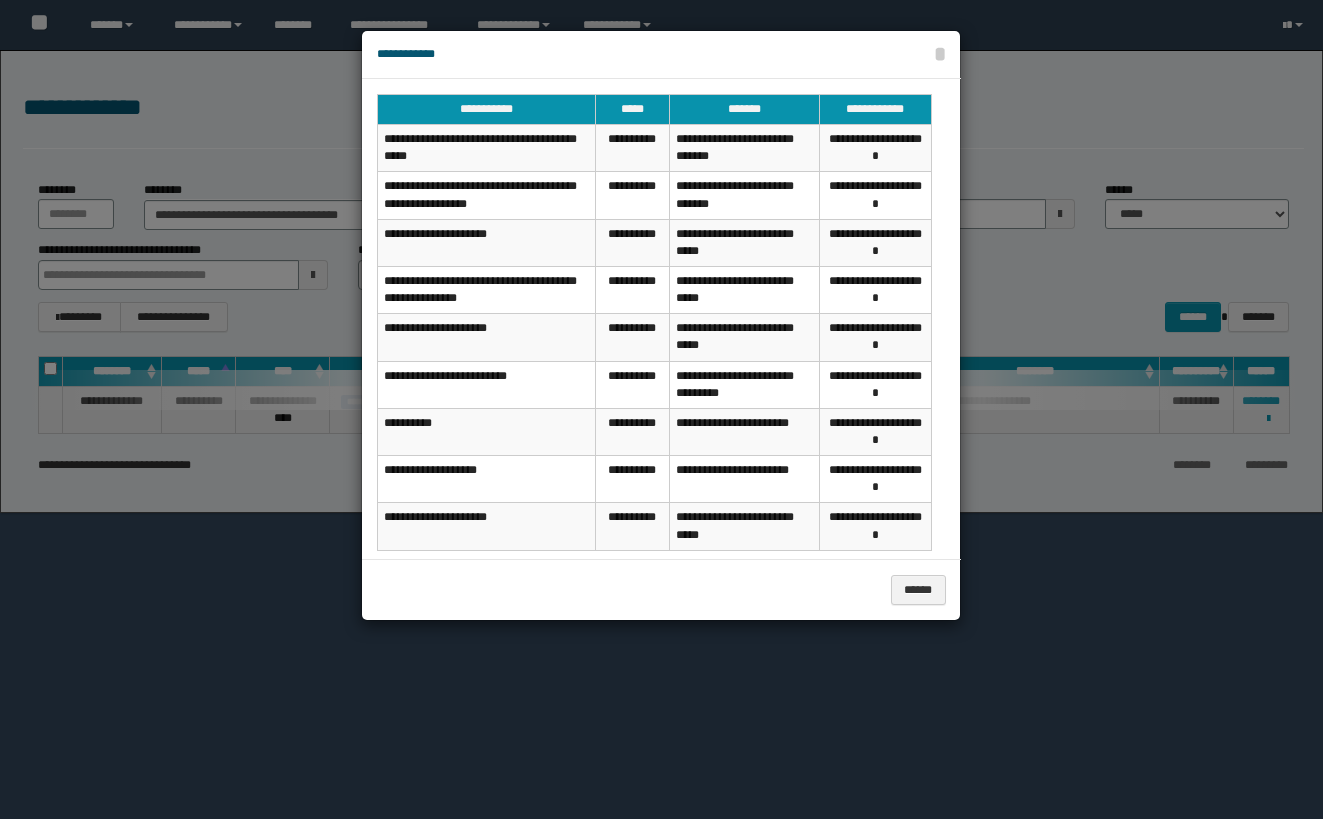 scroll, scrollTop: 0, scrollLeft: 0, axis: both 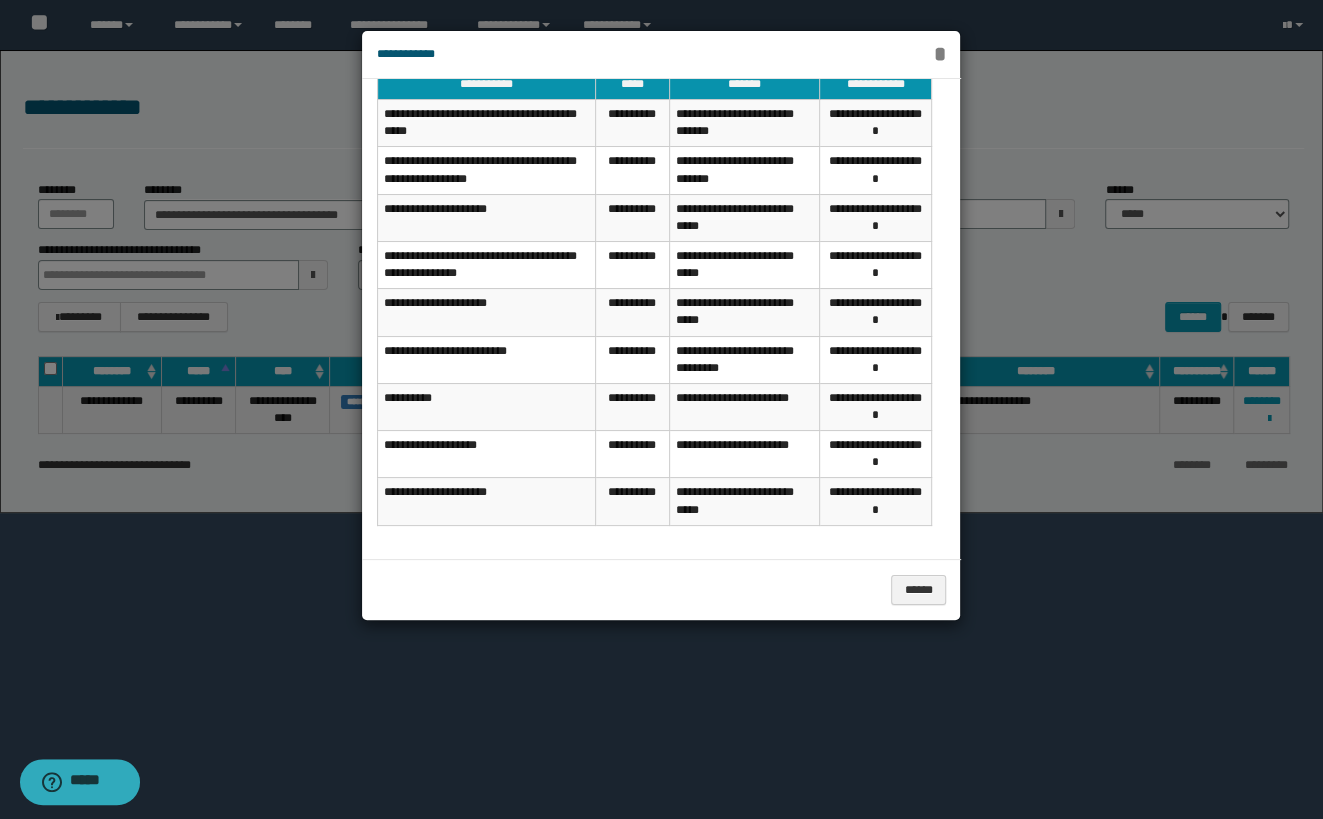drag, startPoint x: 935, startPoint y: 53, endPoint x: 827, endPoint y: 61, distance: 108.29589 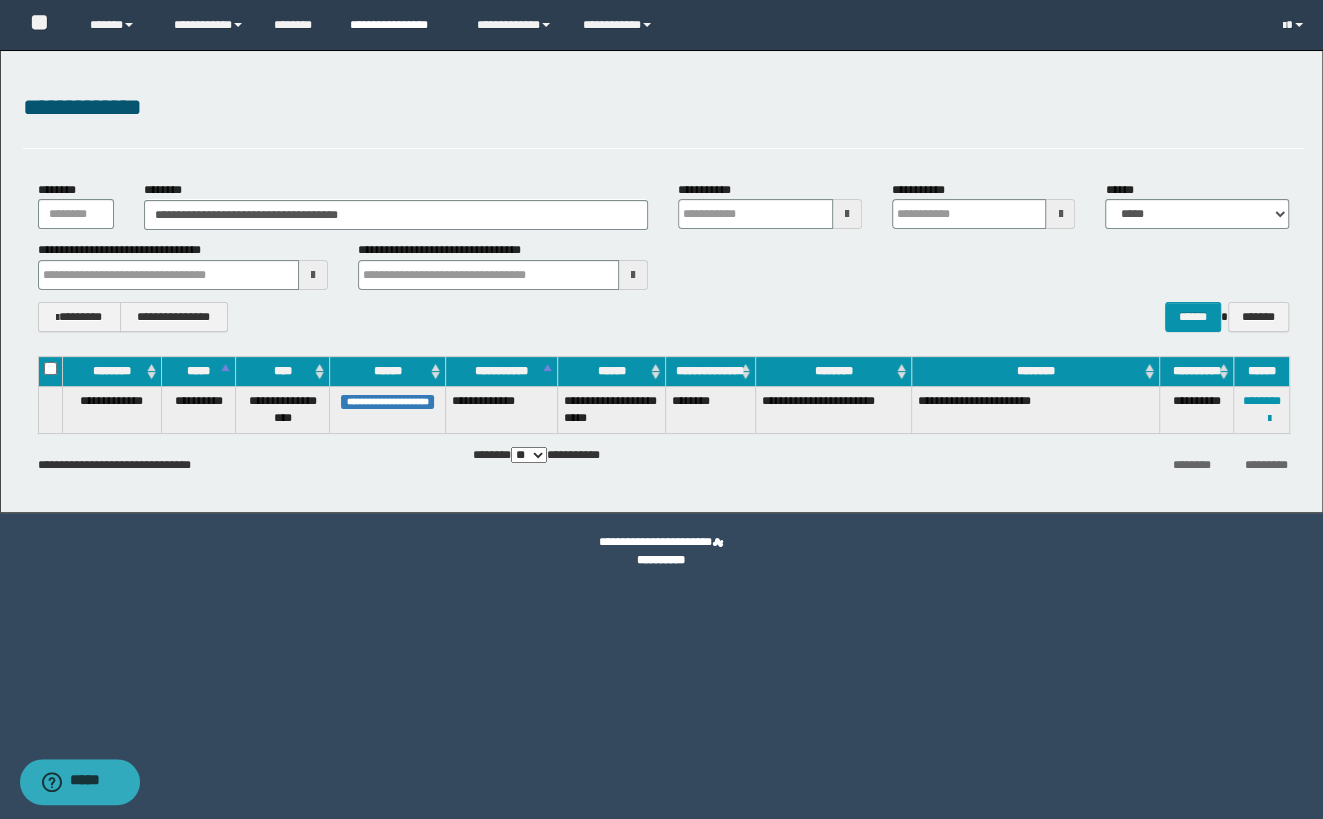 click on "**********" at bounding box center (398, 25) 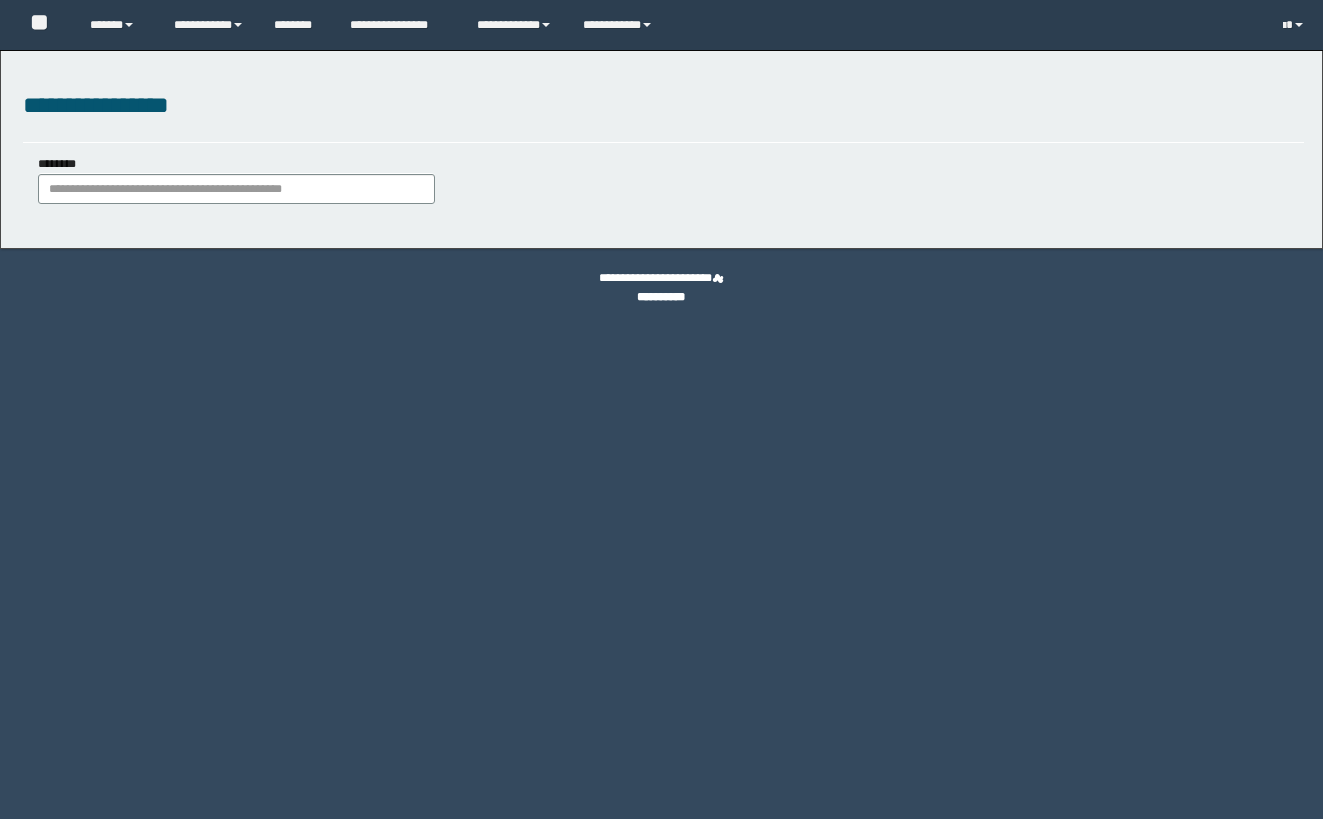 click on "********" at bounding box center [236, 189] 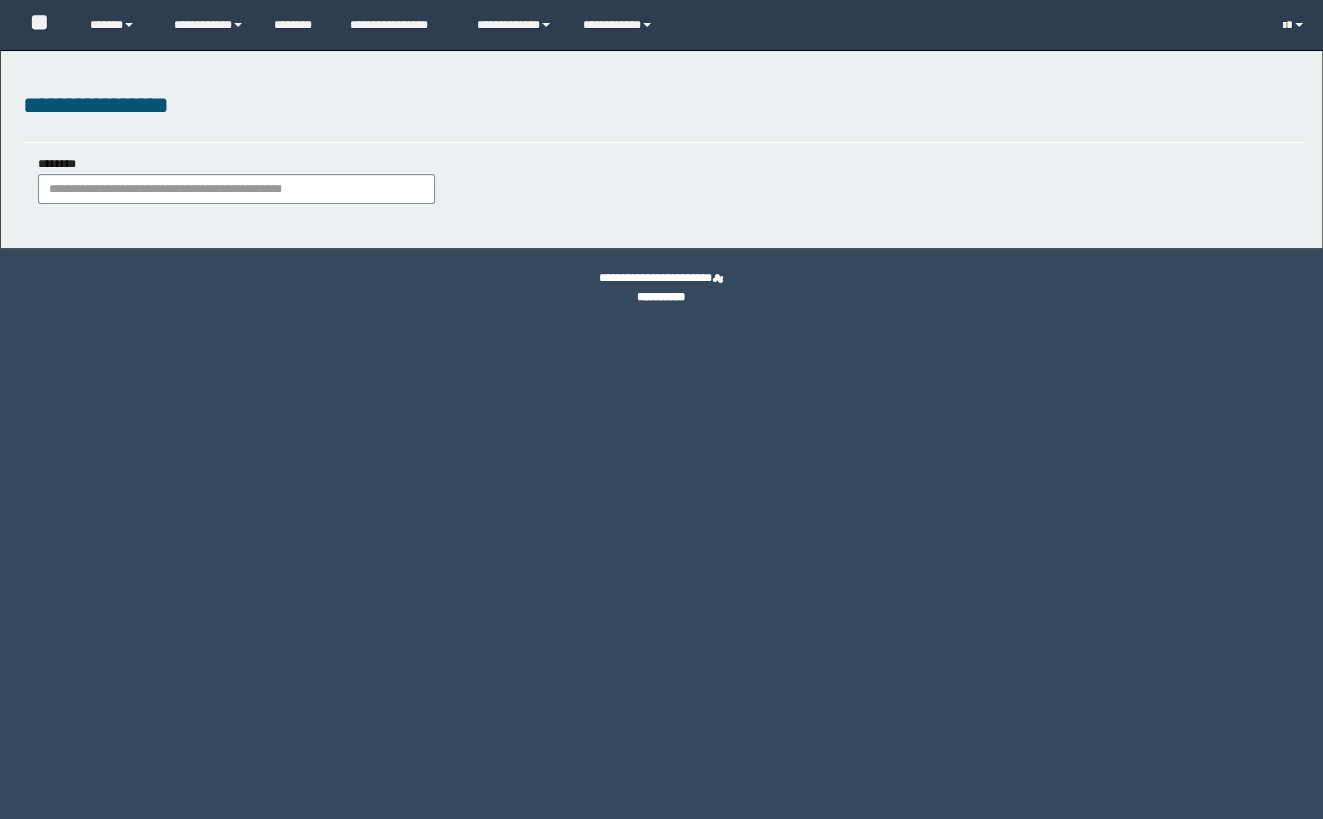 scroll, scrollTop: 0, scrollLeft: 0, axis: both 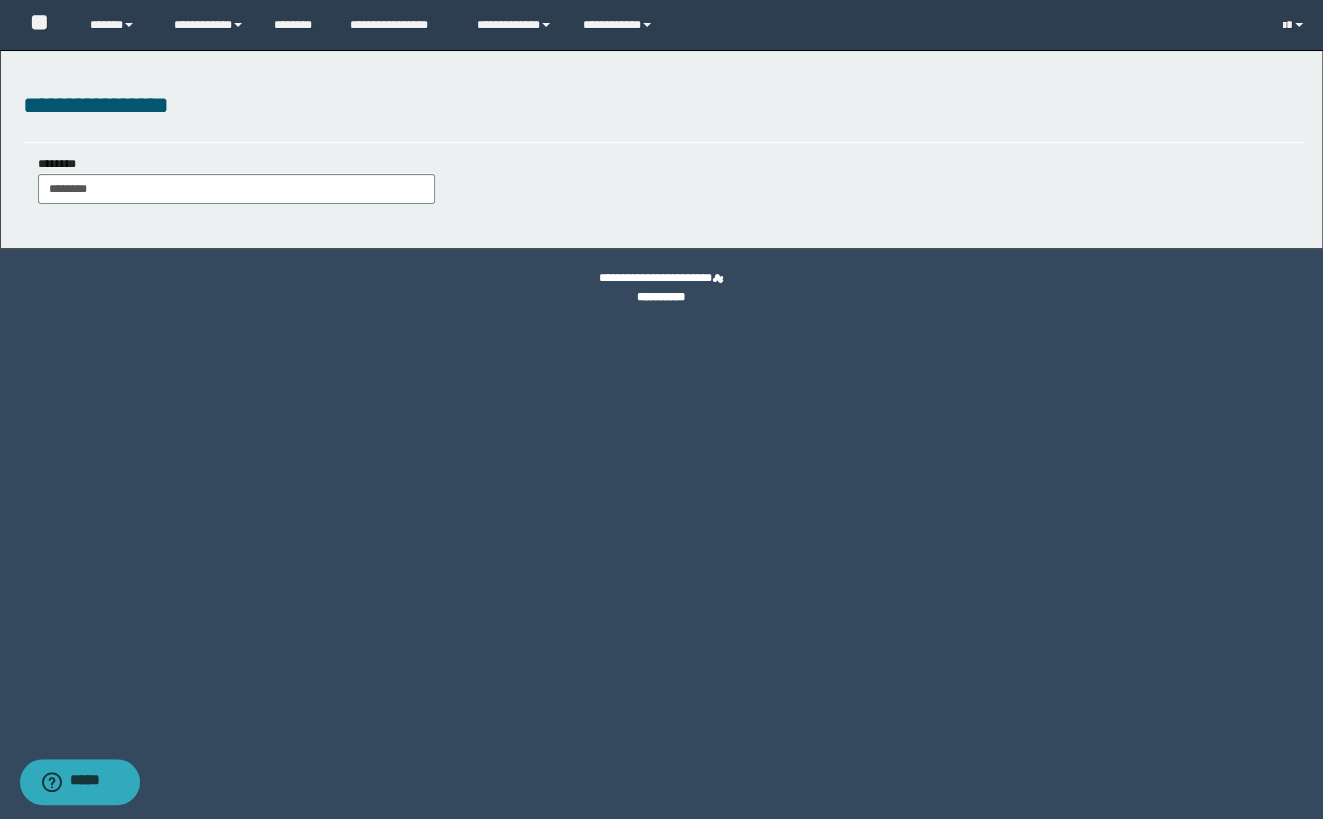type on "********" 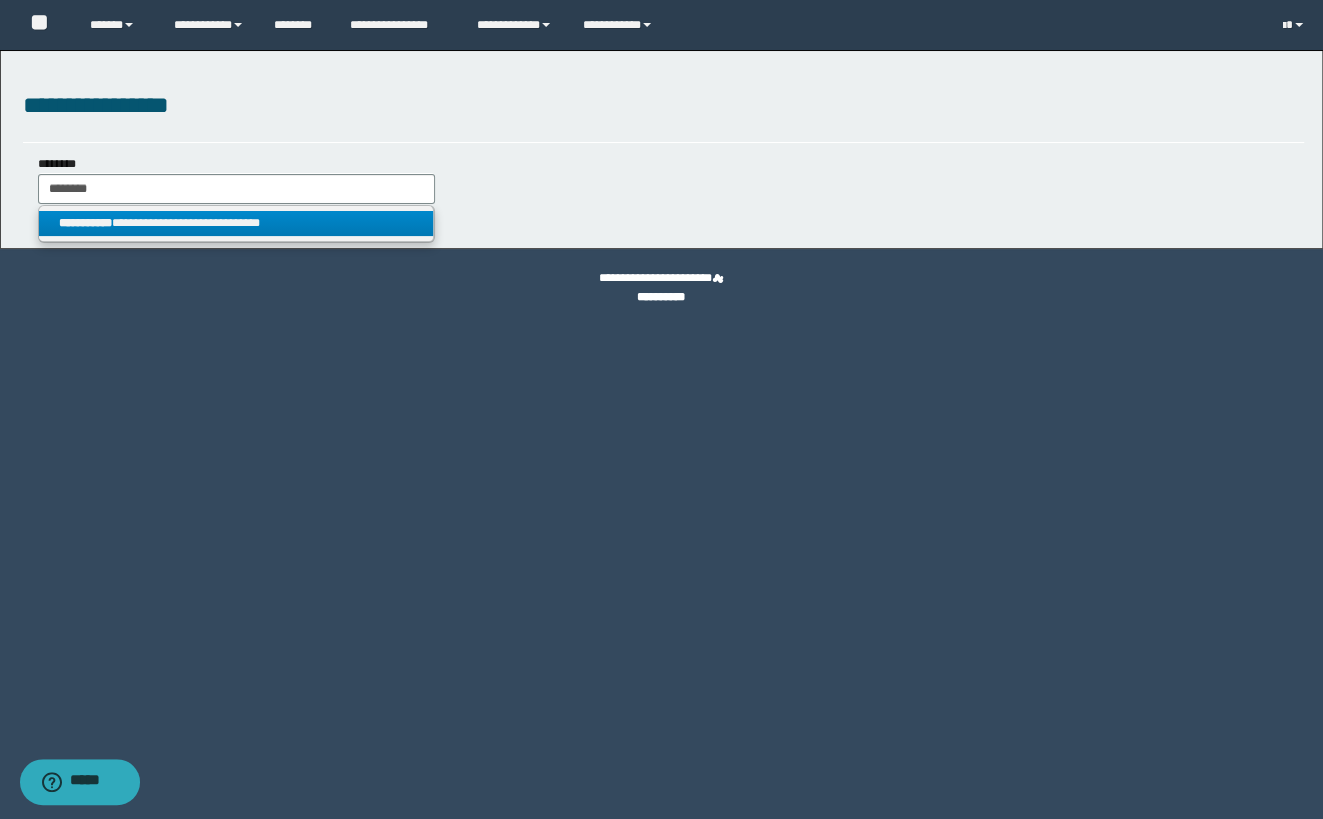 type on "********" 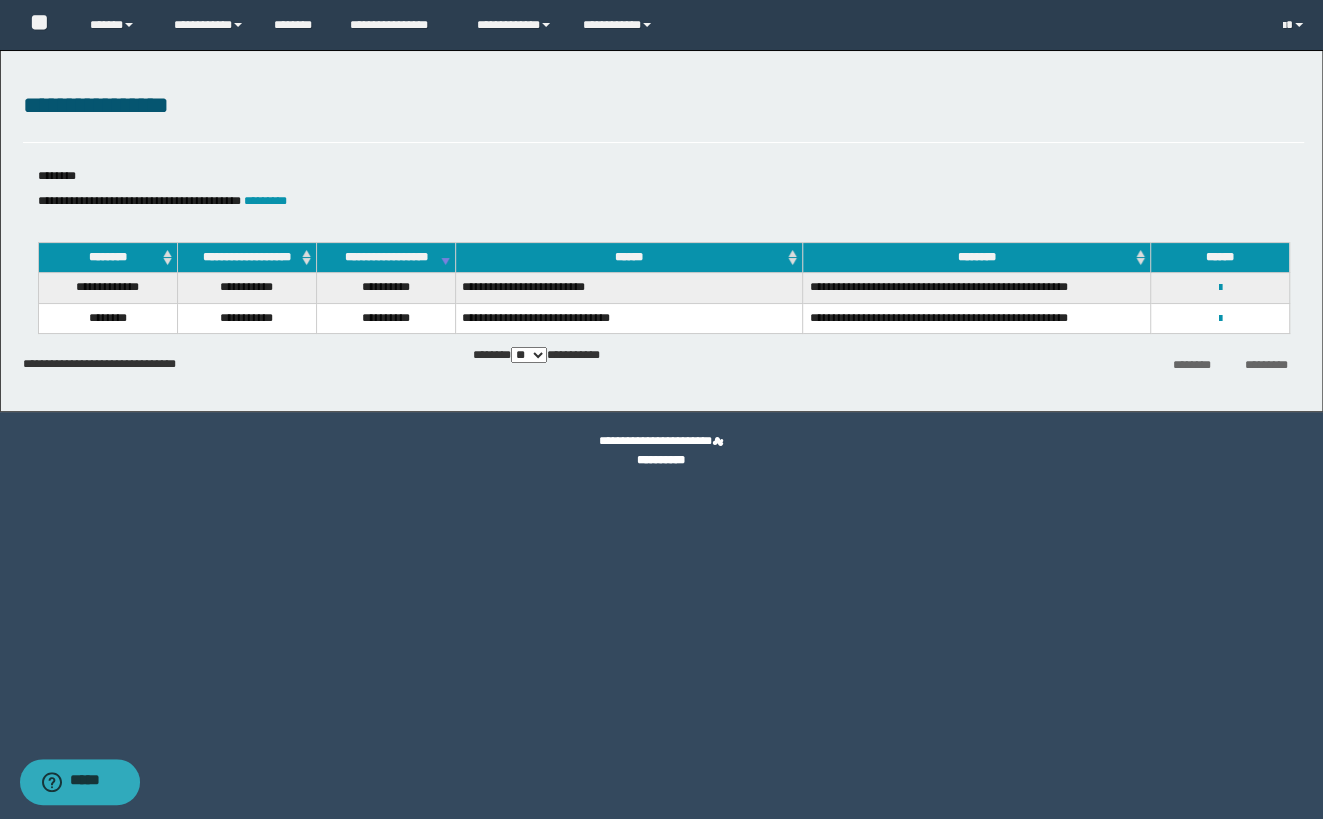 click on "**********" at bounding box center [661, 409] 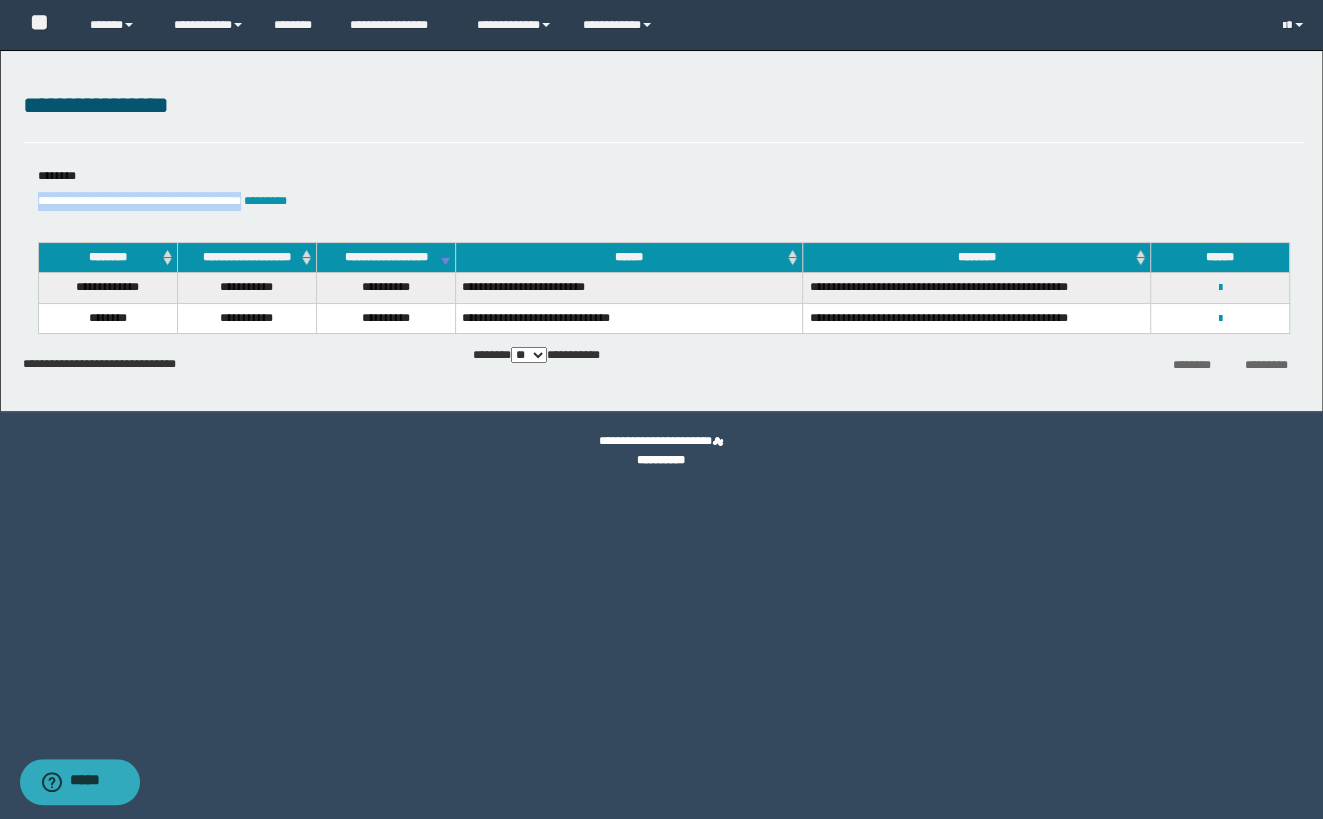 drag, startPoint x: 296, startPoint y: 200, endPoint x: 29, endPoint y: 200, distance: 267 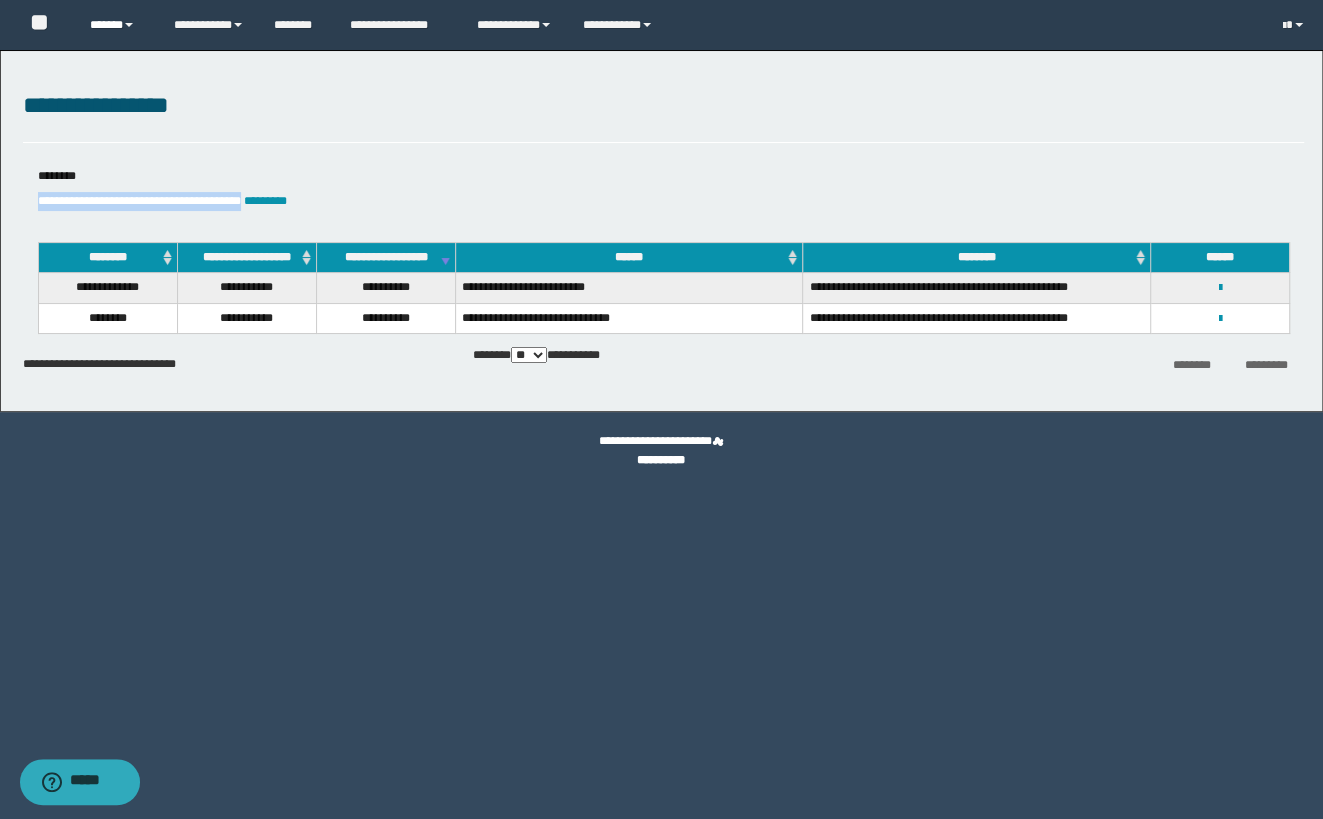 click on "******" at bounding box center (117, 25) 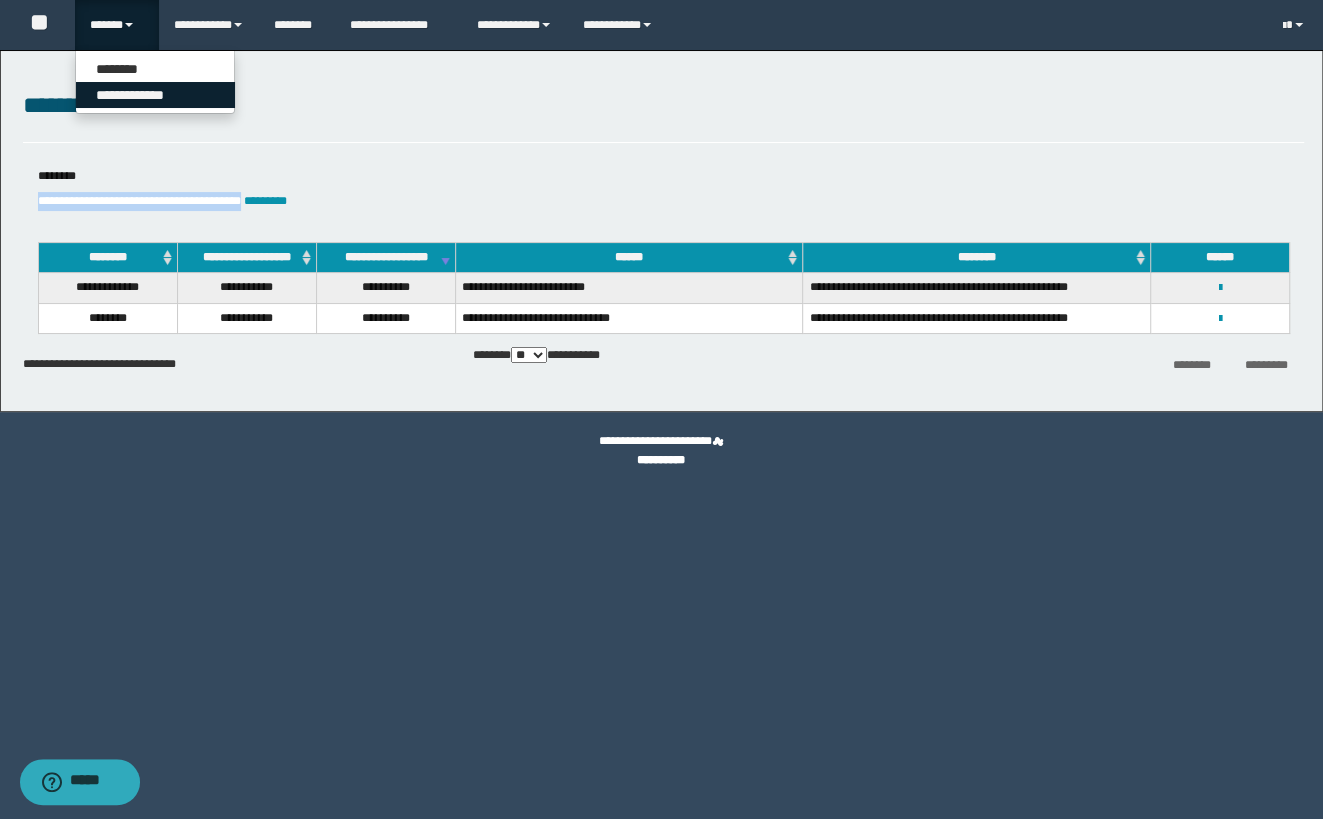 click on "**********" at bounding box center (155, 95) 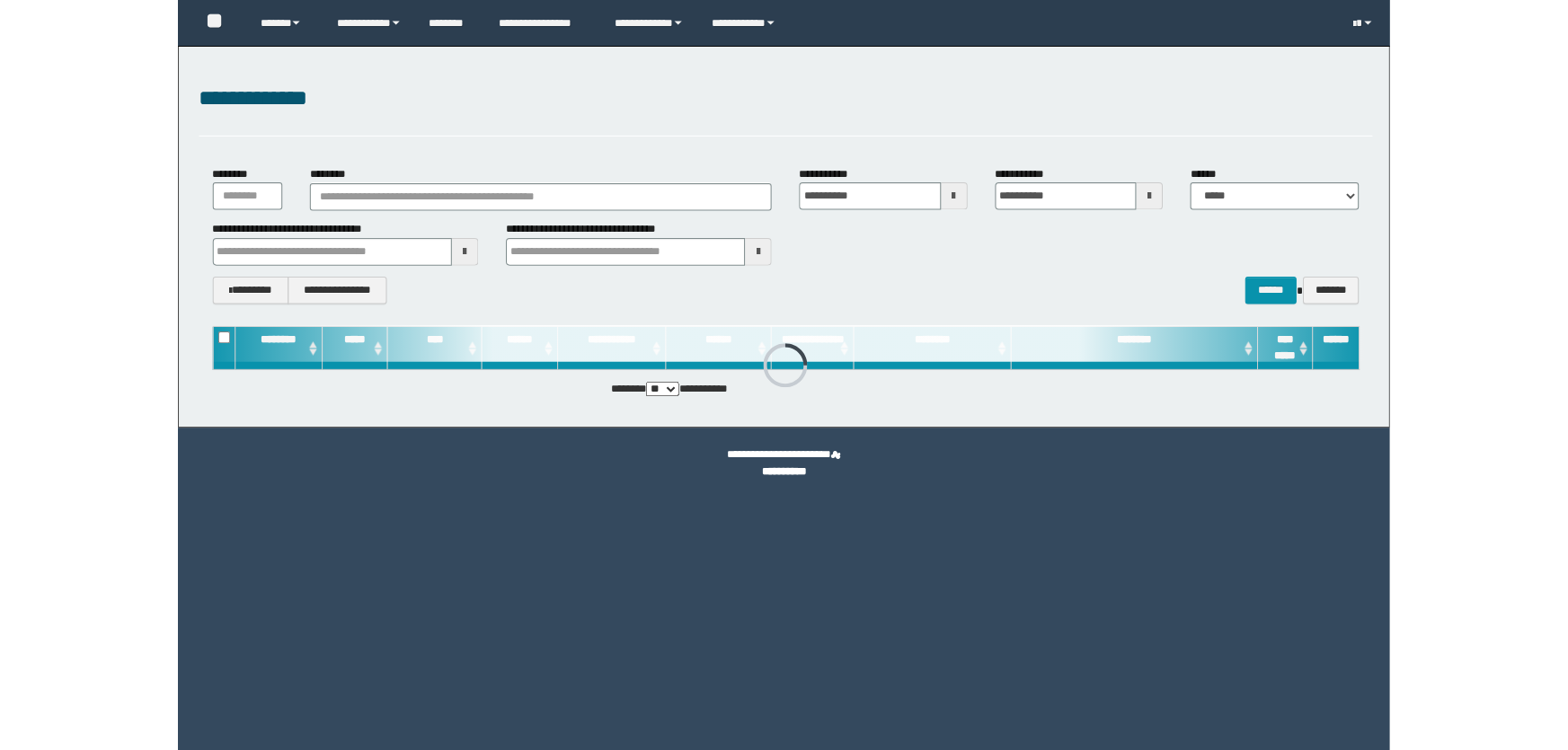 scroll, scrollTop: 0, scrollLeft: 0, axis: both 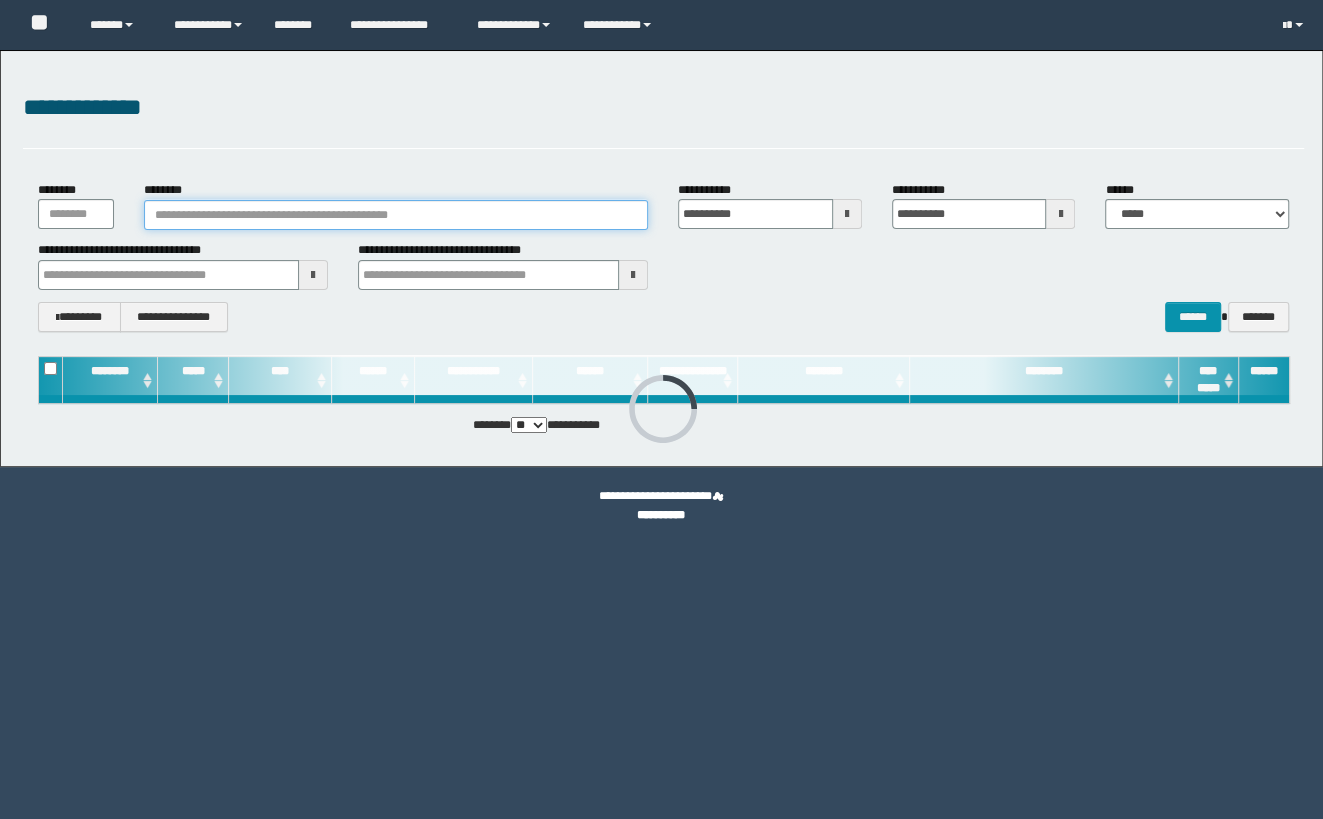 click on "********" at bounding box center [396, 215] 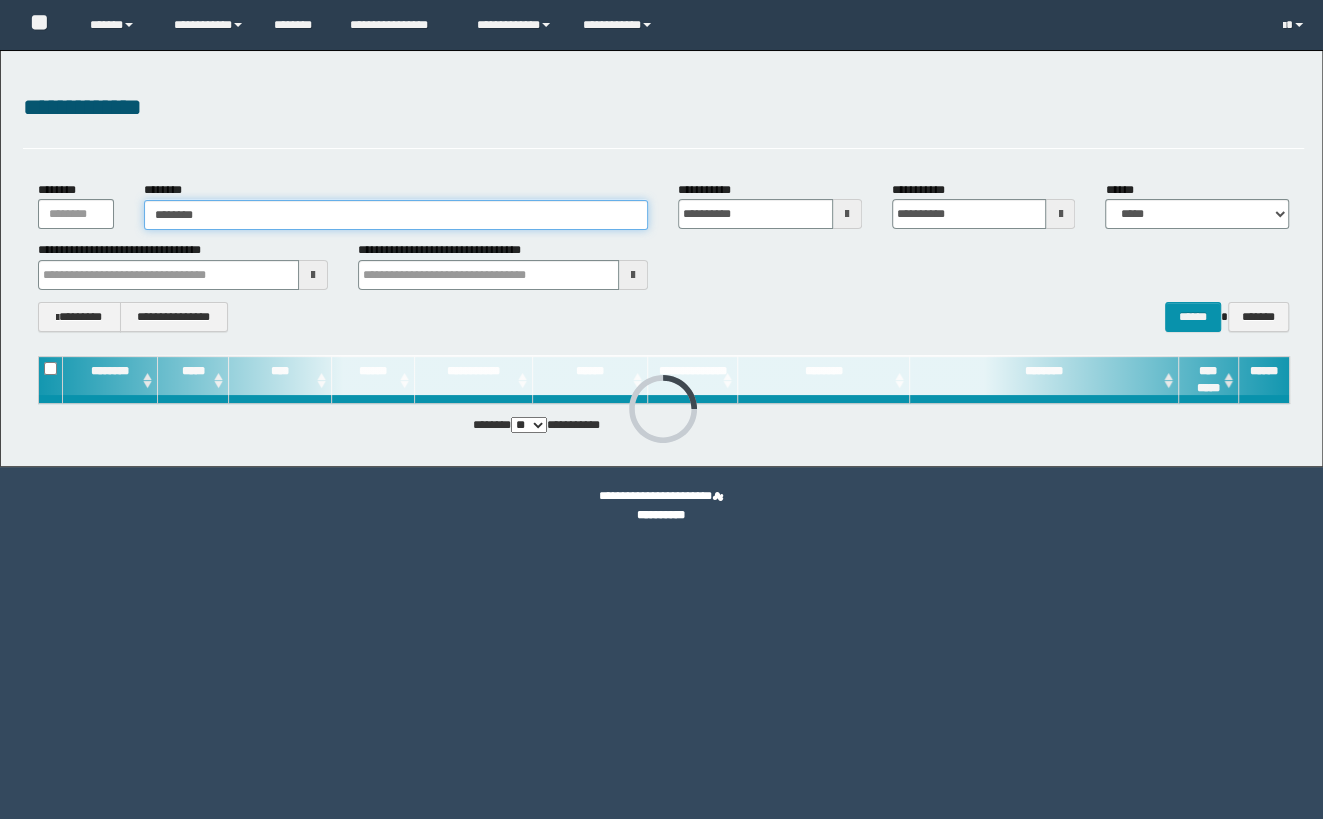 type on "********" 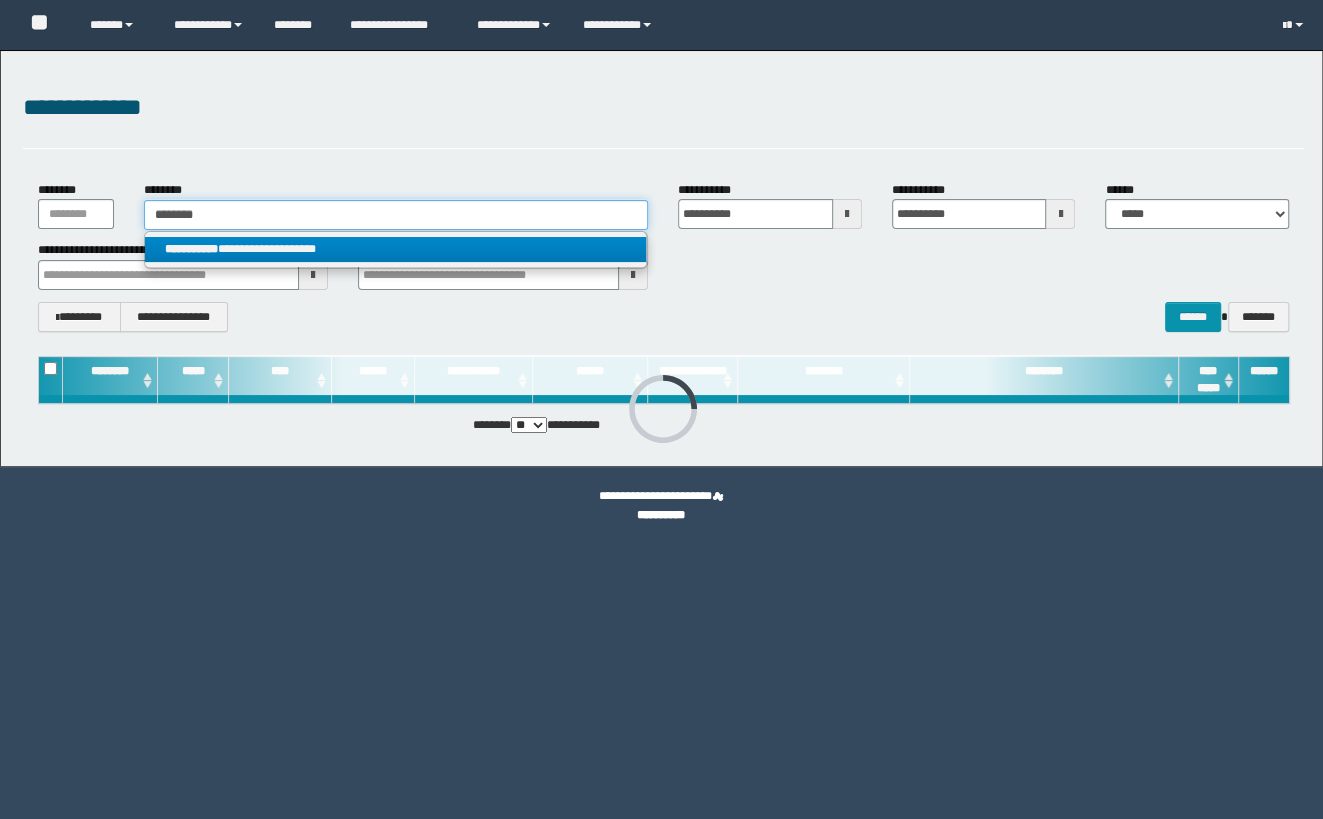 type on "********" 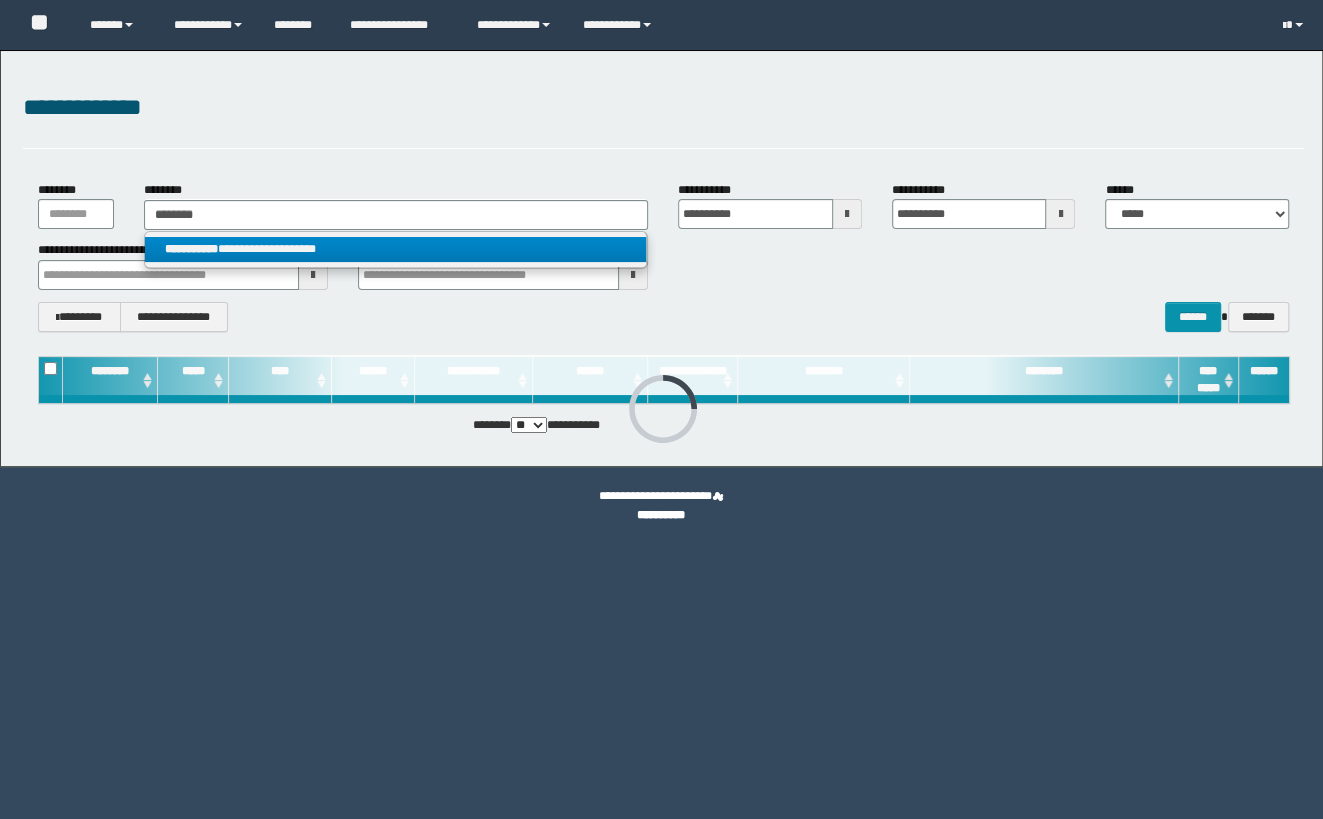 click on "**********" at bounding box center (395, 249) 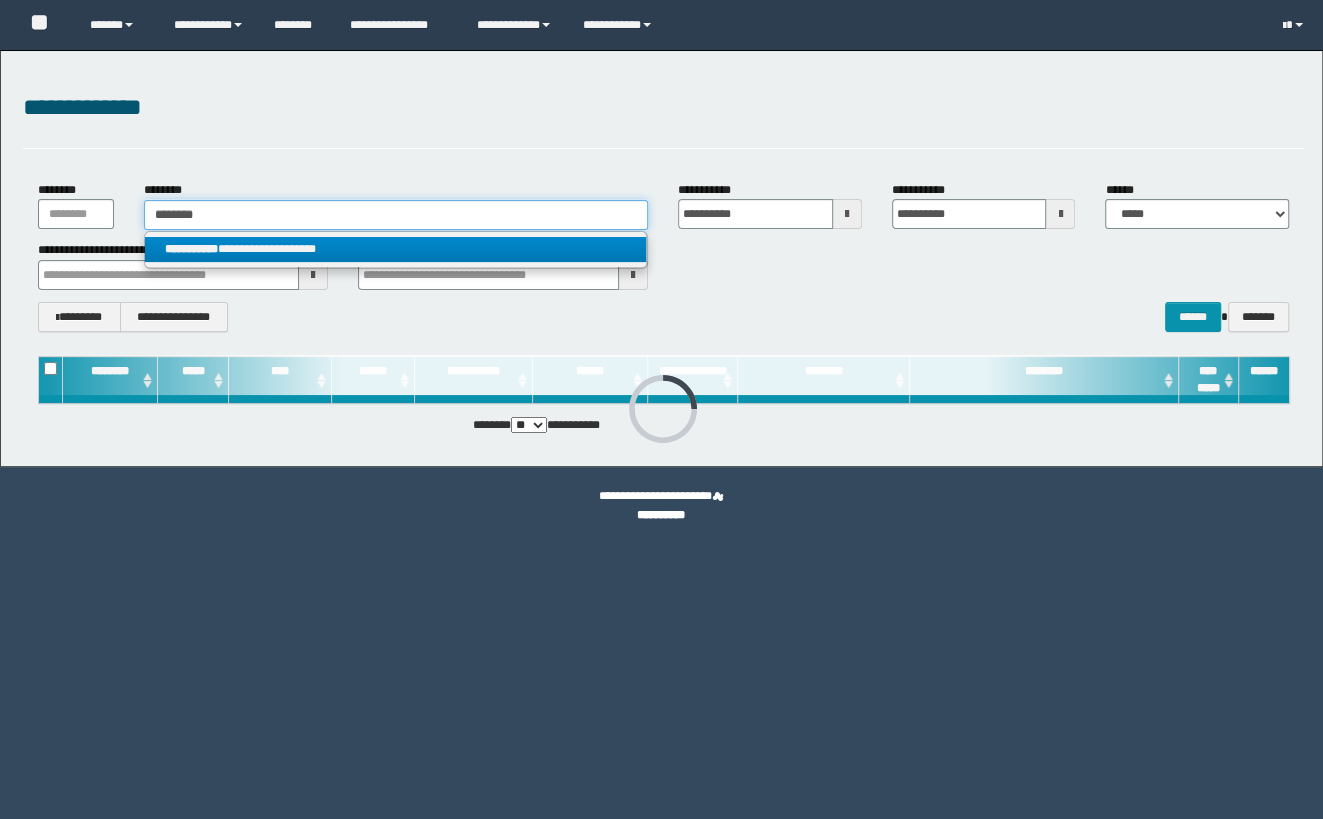 type 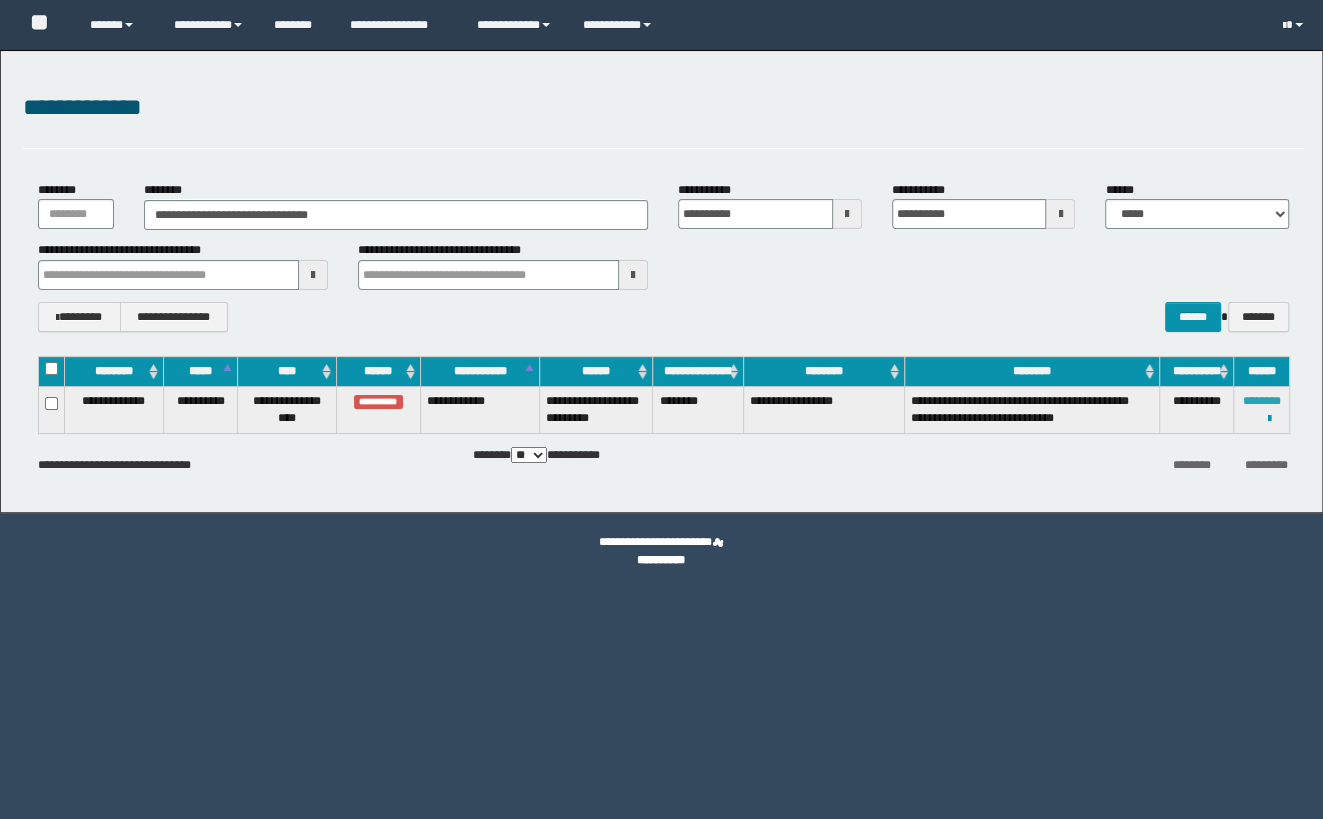 click on "********" at bounding box center (1261, 401) 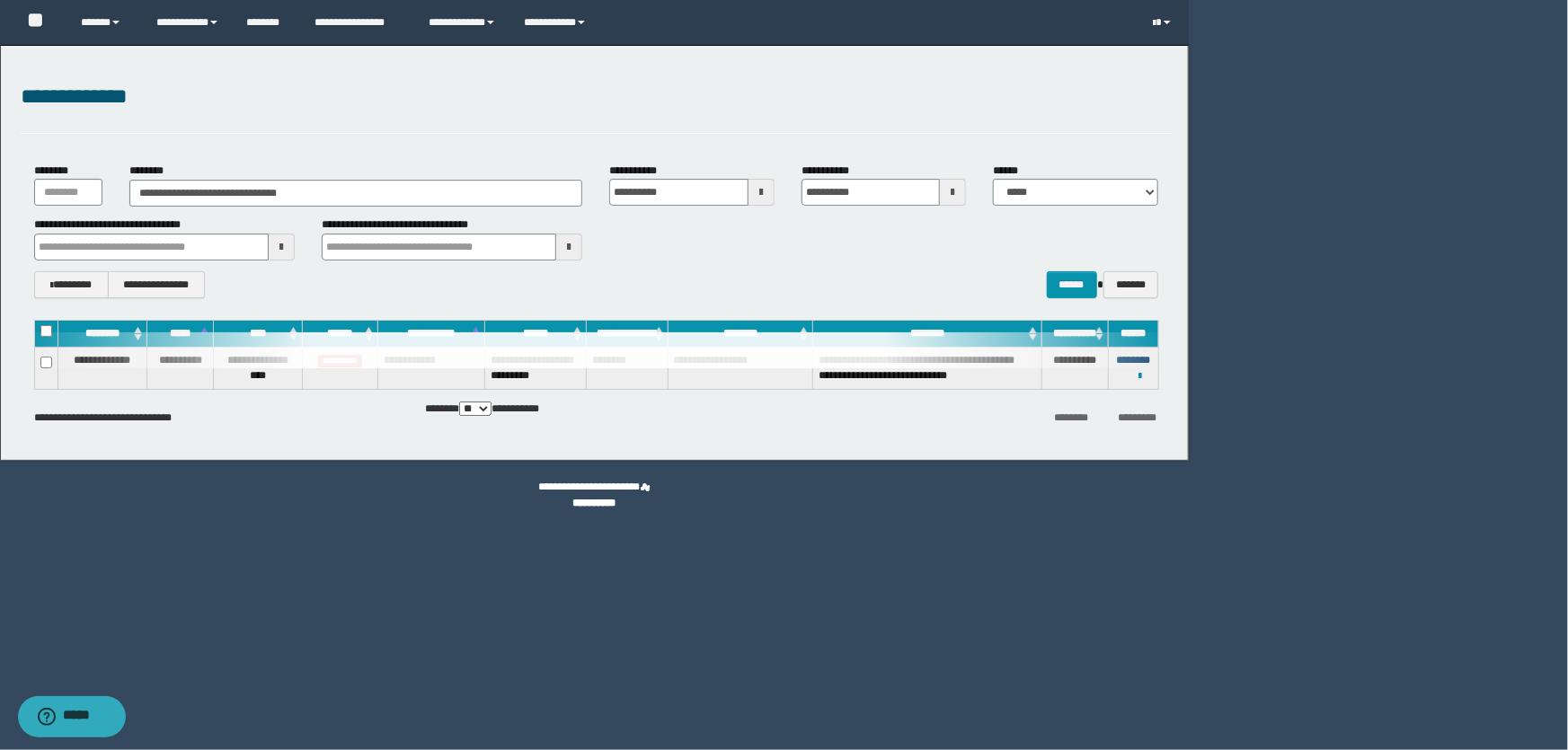 scroll, scrollTop: 0, scrollLeft: 0, axis: both 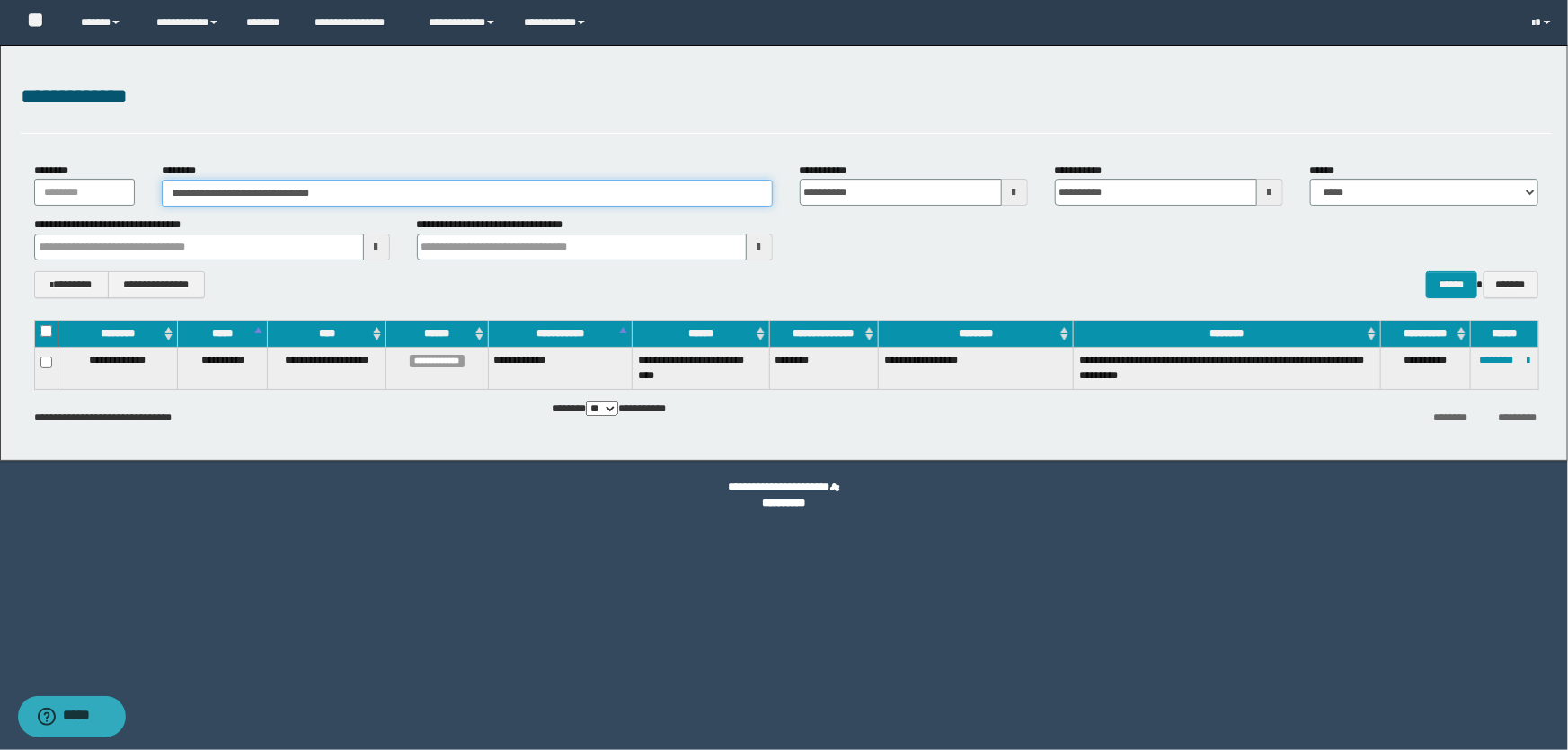 drag, startPoint x: 369, startPoint y: 205, endPoint x: 8, endPoint y: 204, distance: 361.00139 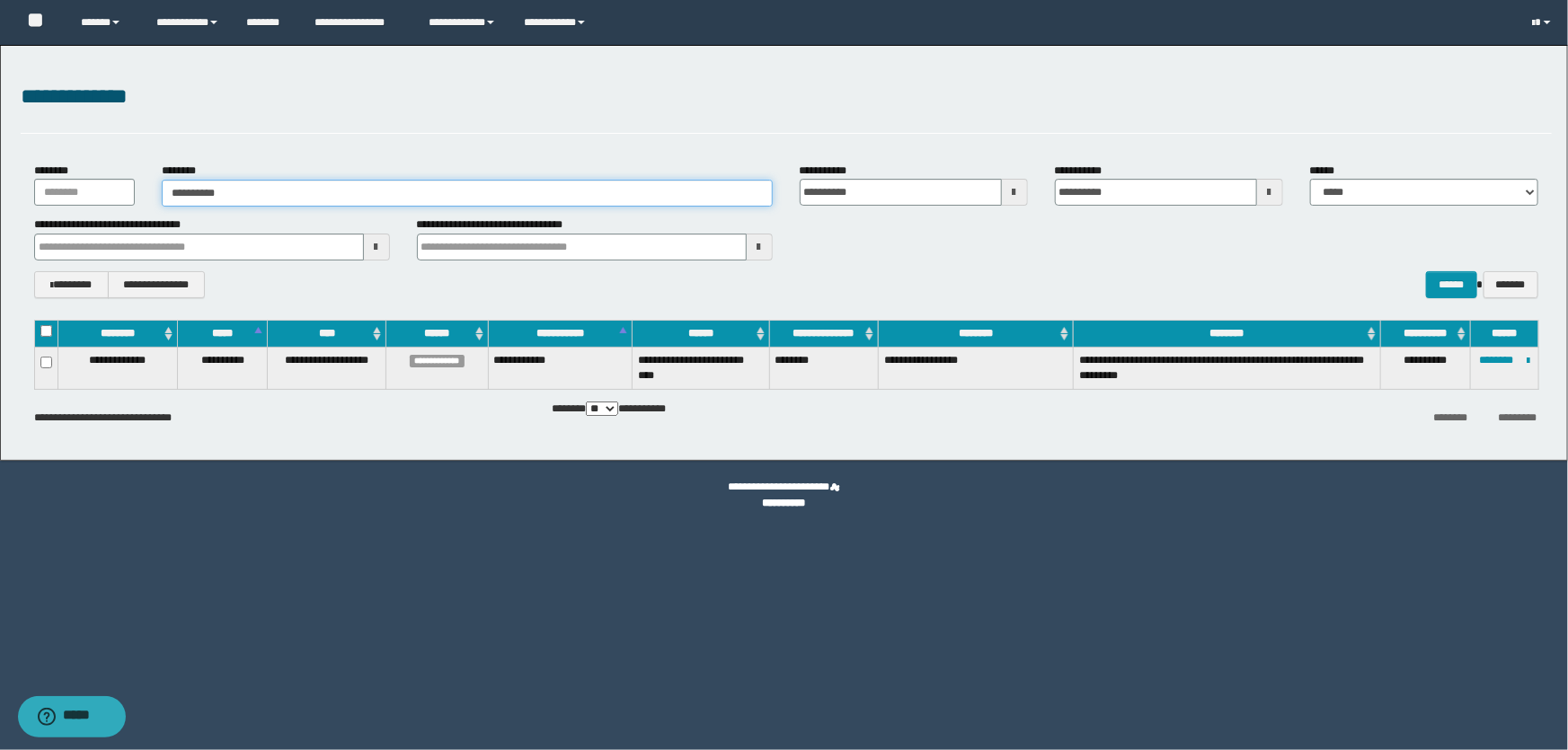 type on "**********" 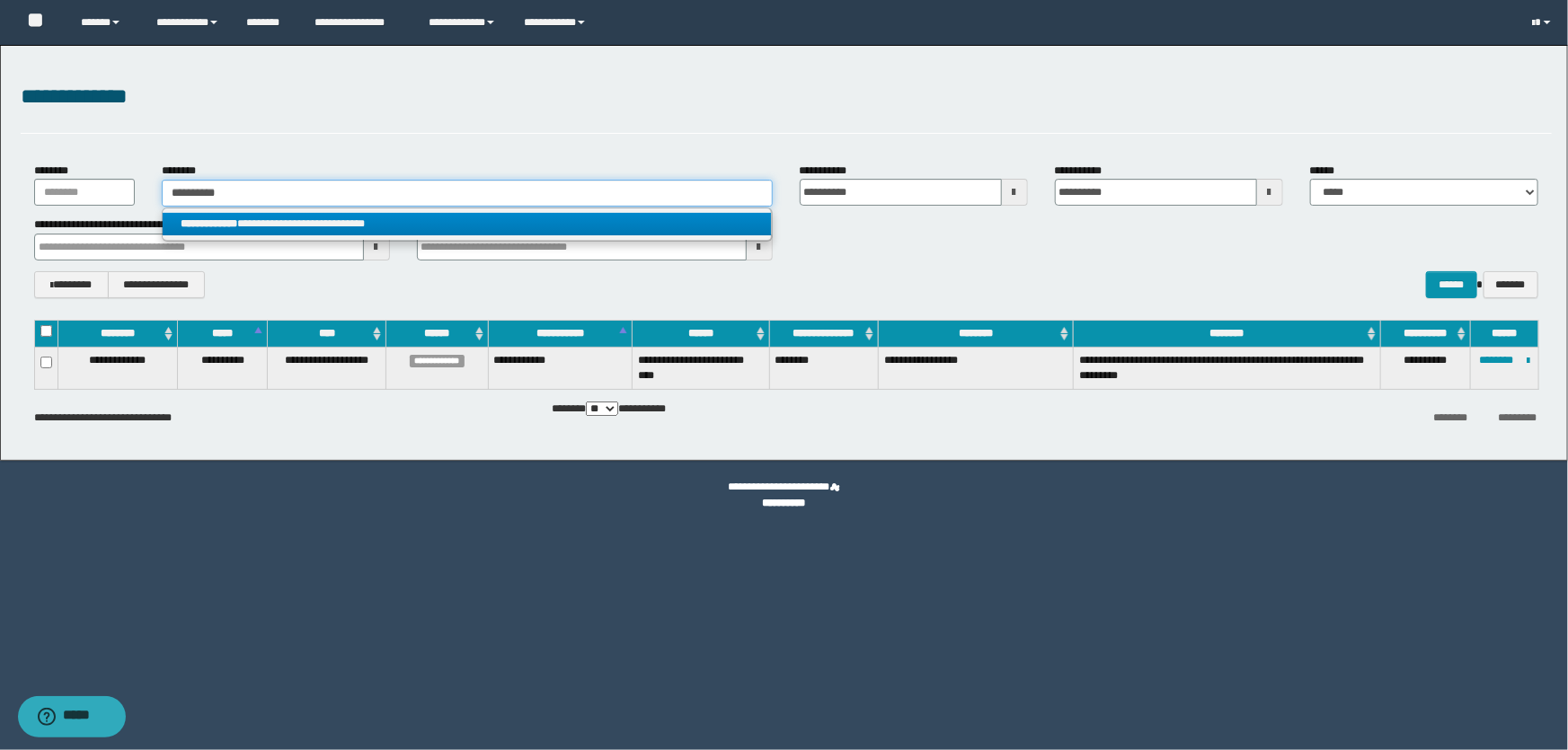 type on "**********" 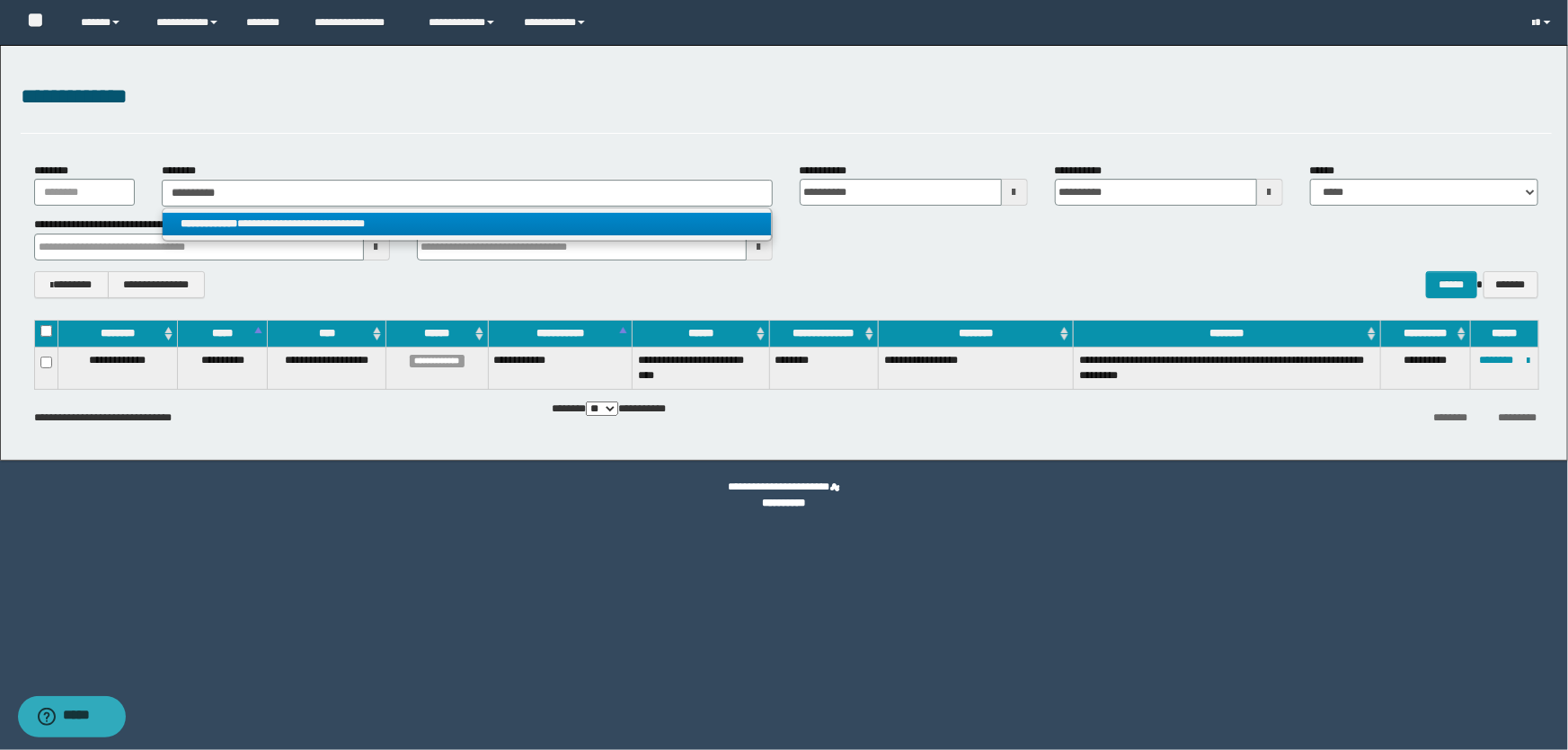 click on "**********" at bounding box center (466, 224) 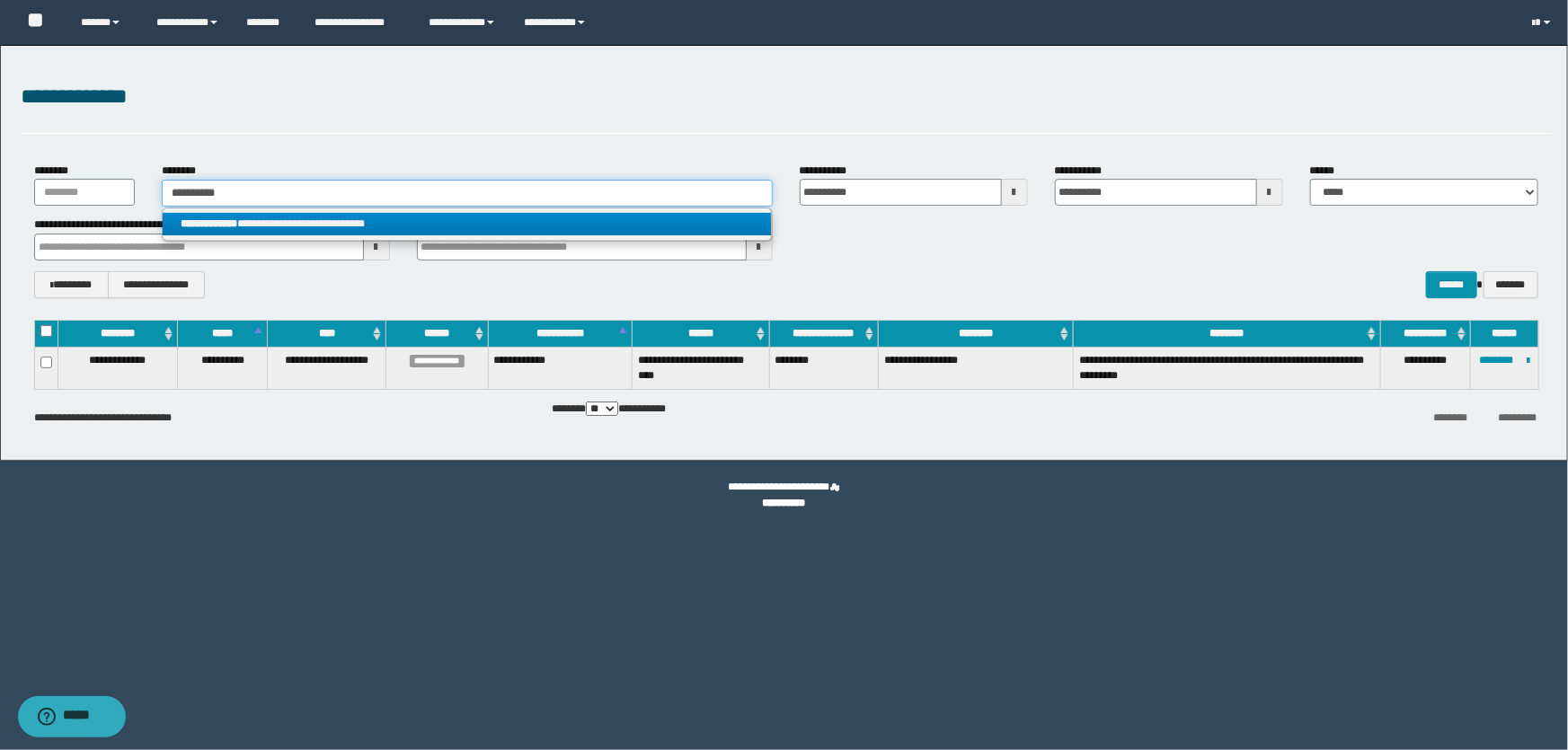 type 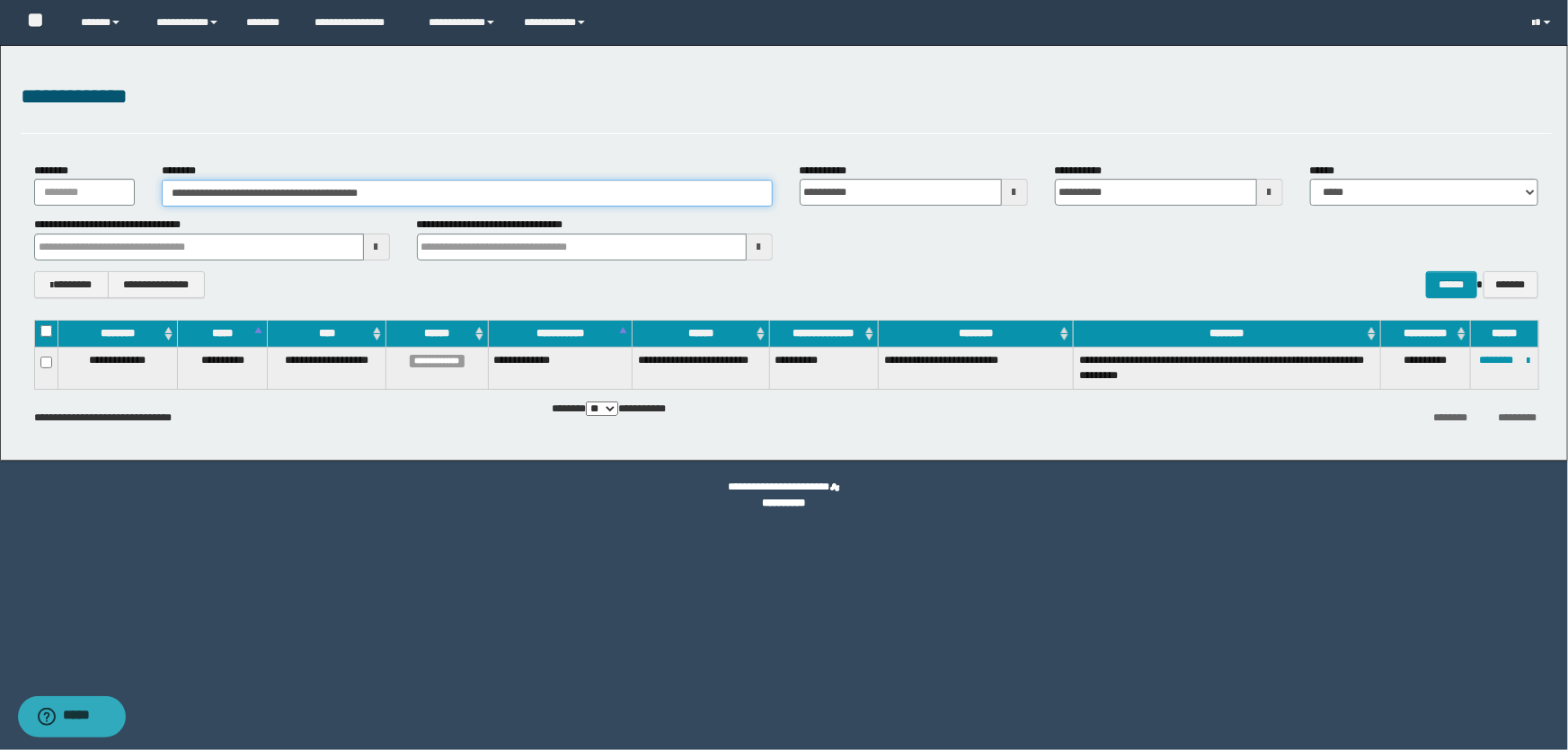 drag, startPoint x: 467, startPoint y: 190, endPoint x: 456, endPoint y: 196, distance: 12.529964 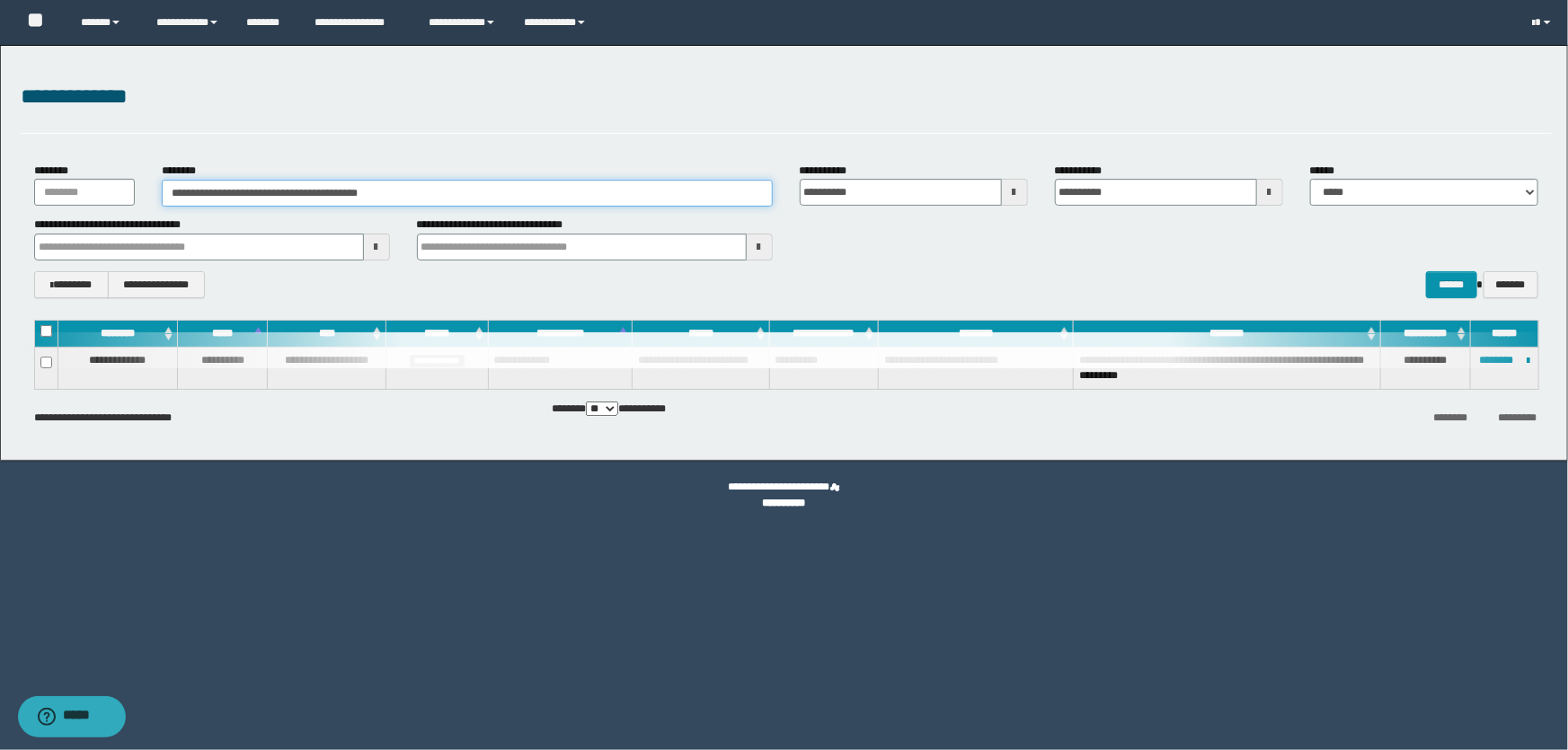 click on "**********" at bounding box center (467, 193) 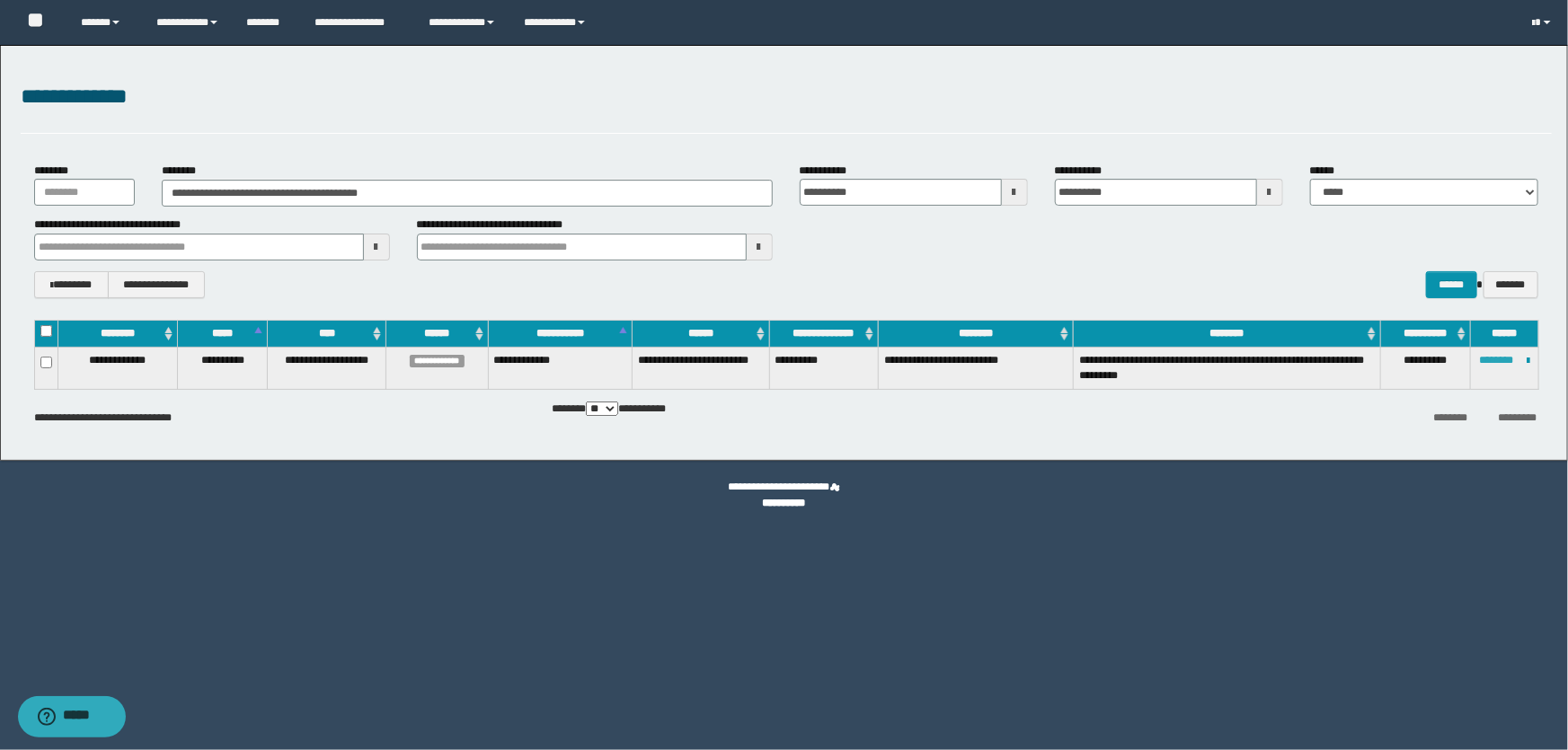 click on "********" at bounding box center (1496, 360) 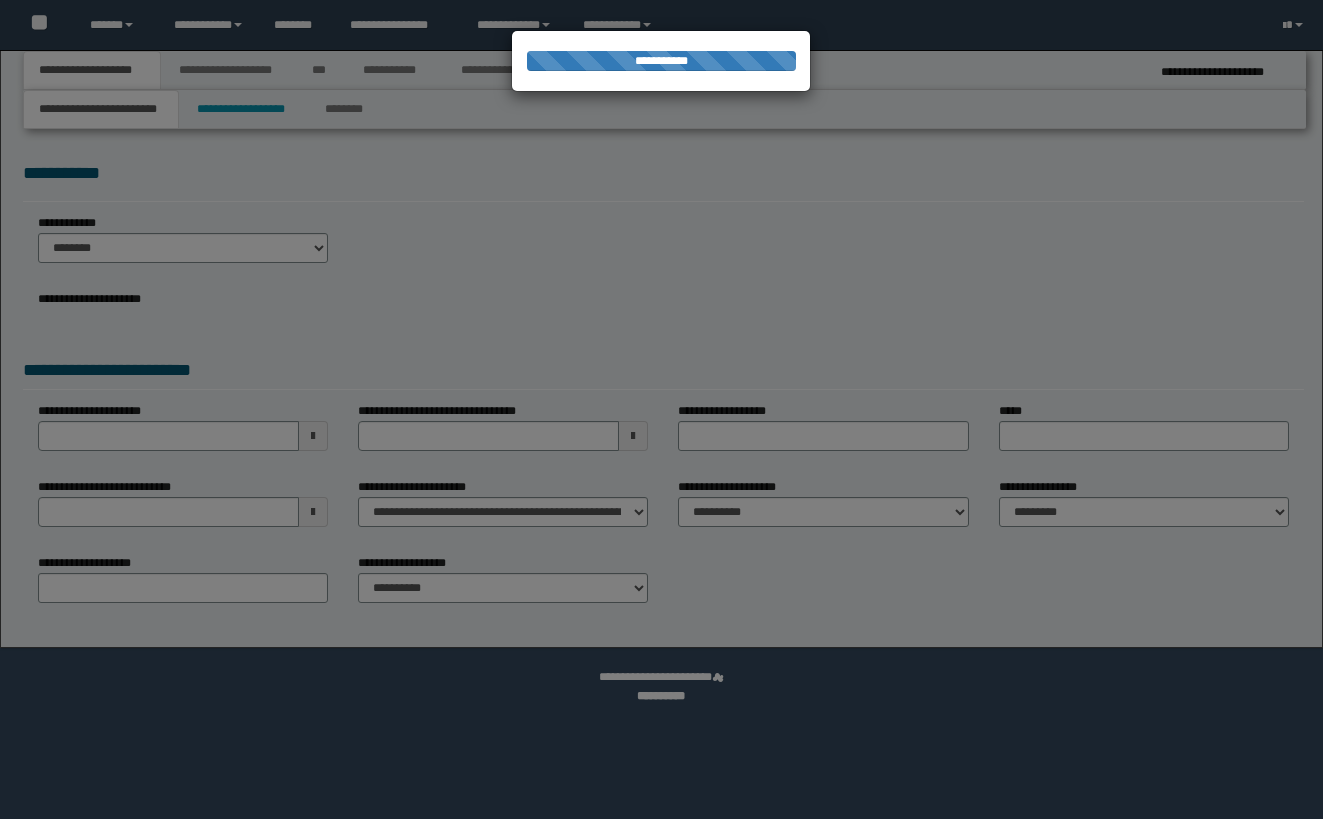 scroll, scrollTop: 0, scrollLeft: 0, axis: both 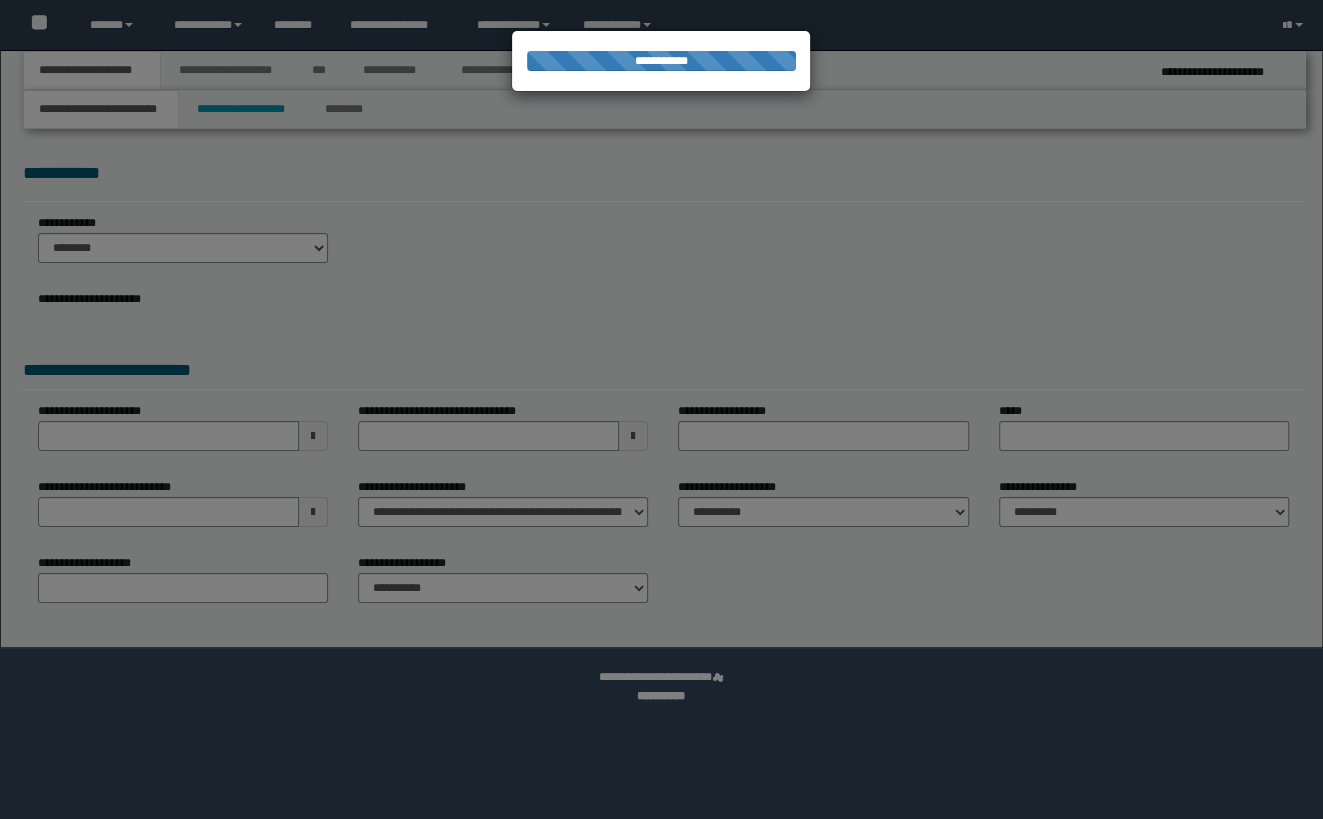 select on "*" 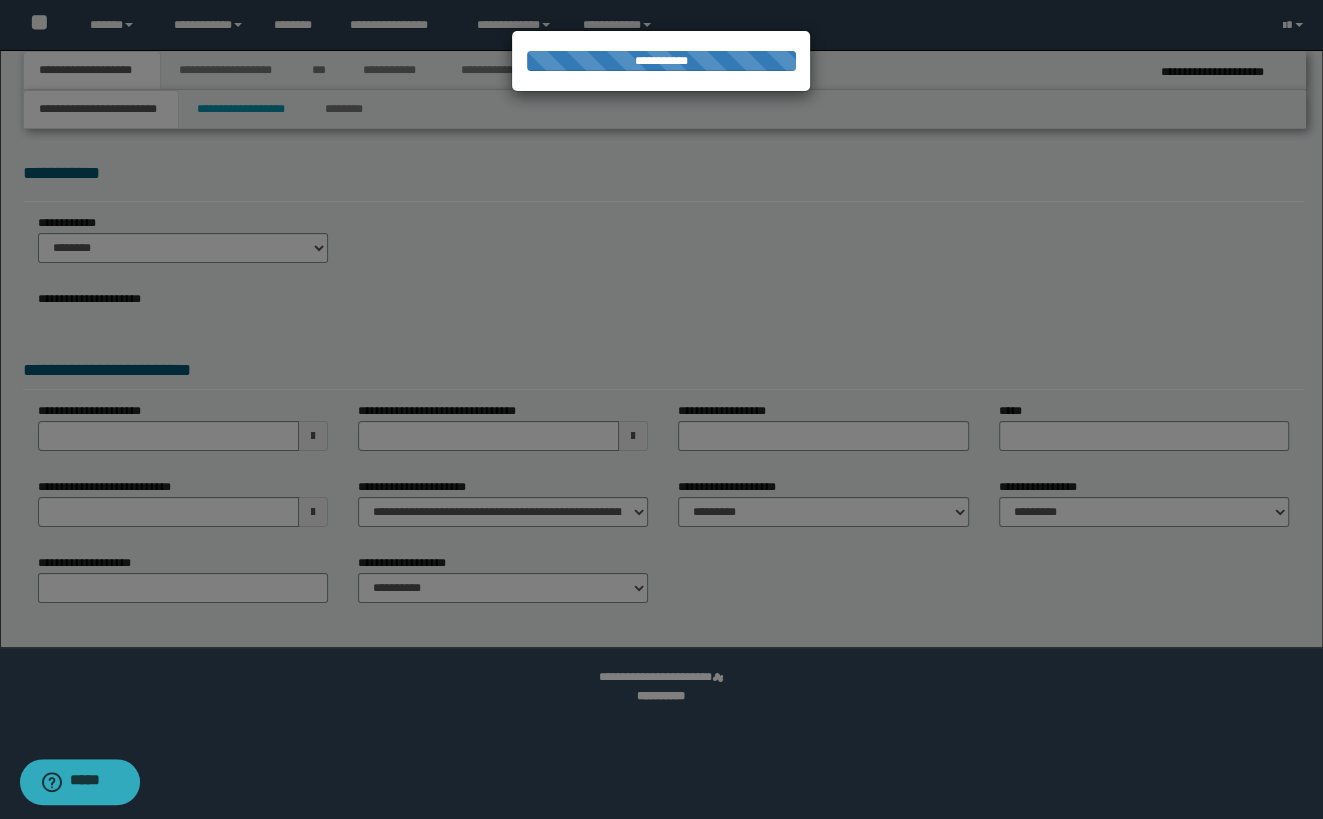 scroll, scrollTop: 0, scrollLeft: 0, axis: both 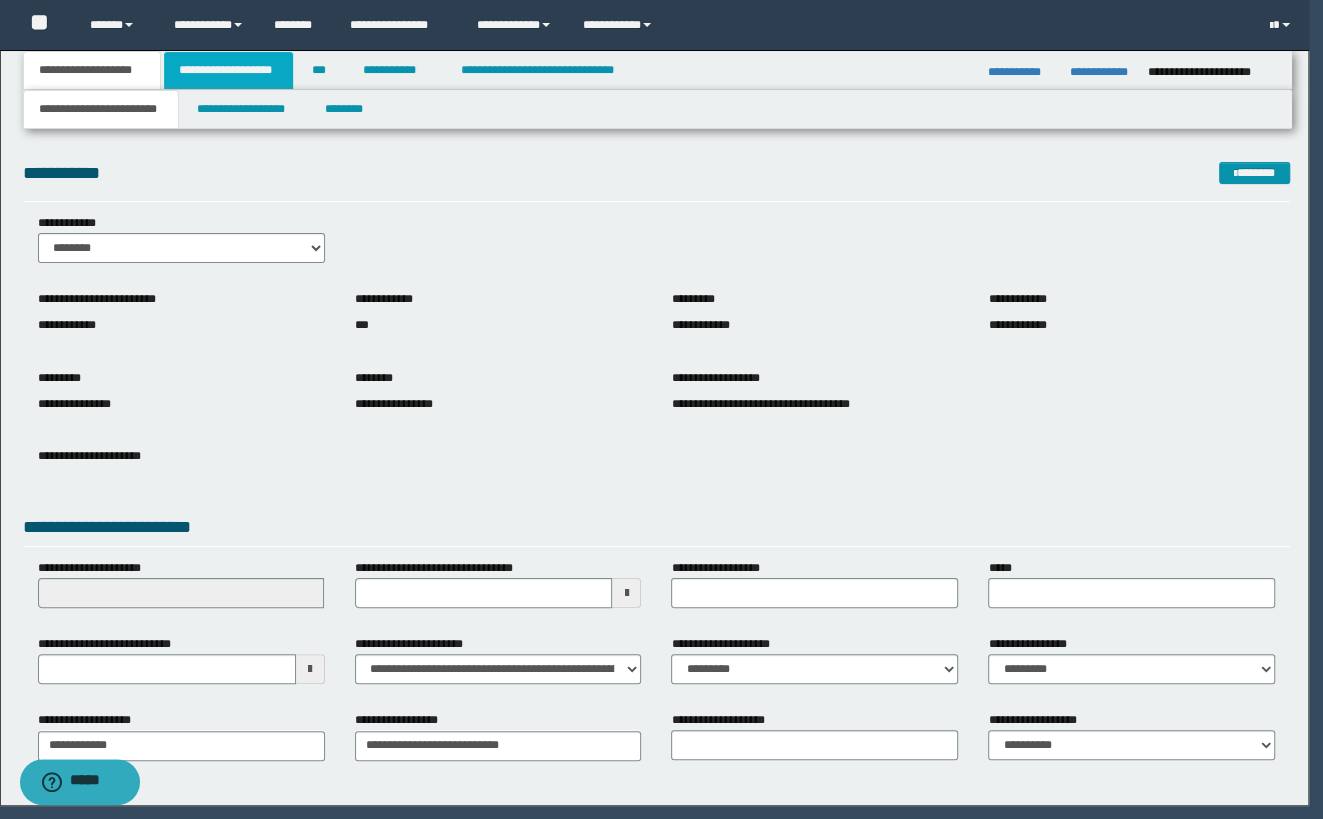 click on "**********" at bounding box center (228, 70) 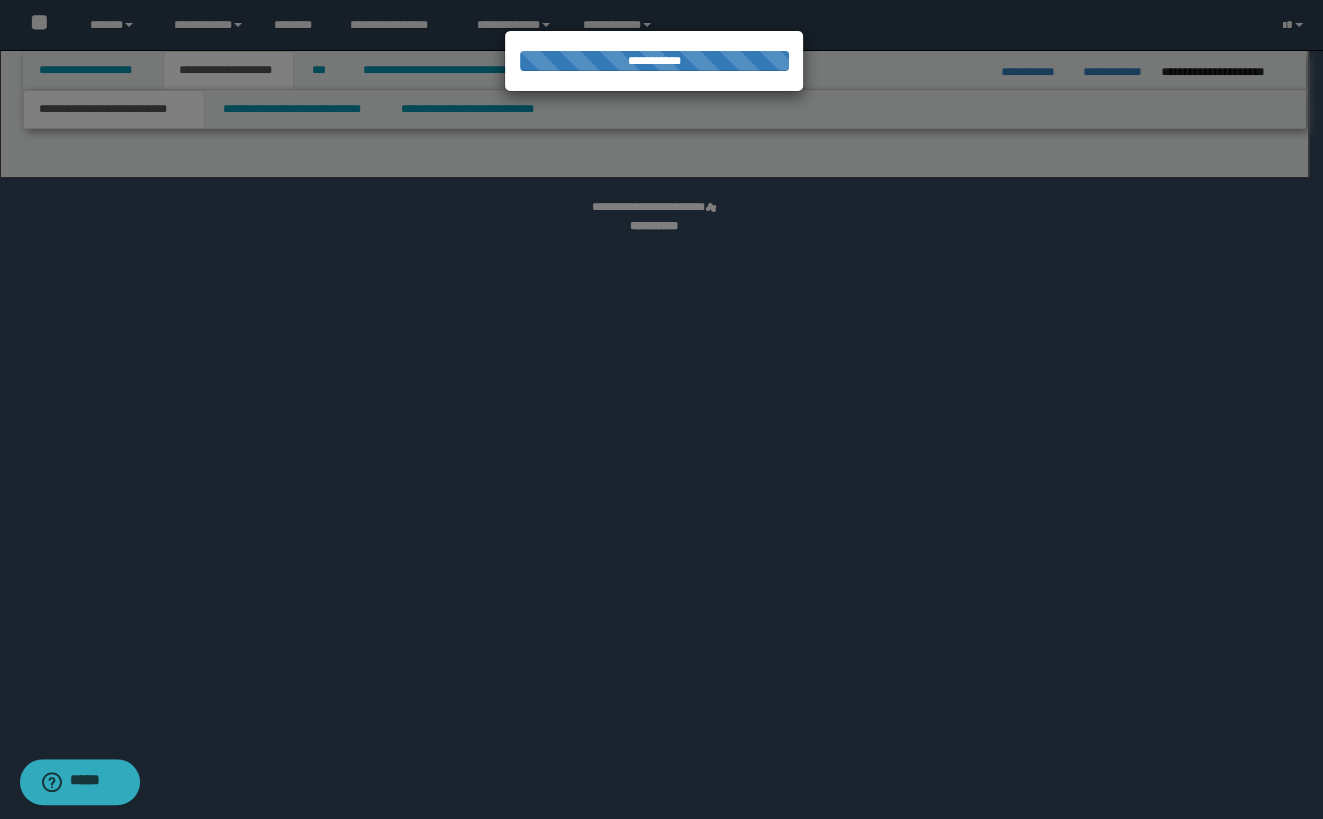 click at bounding box center (661, 409) 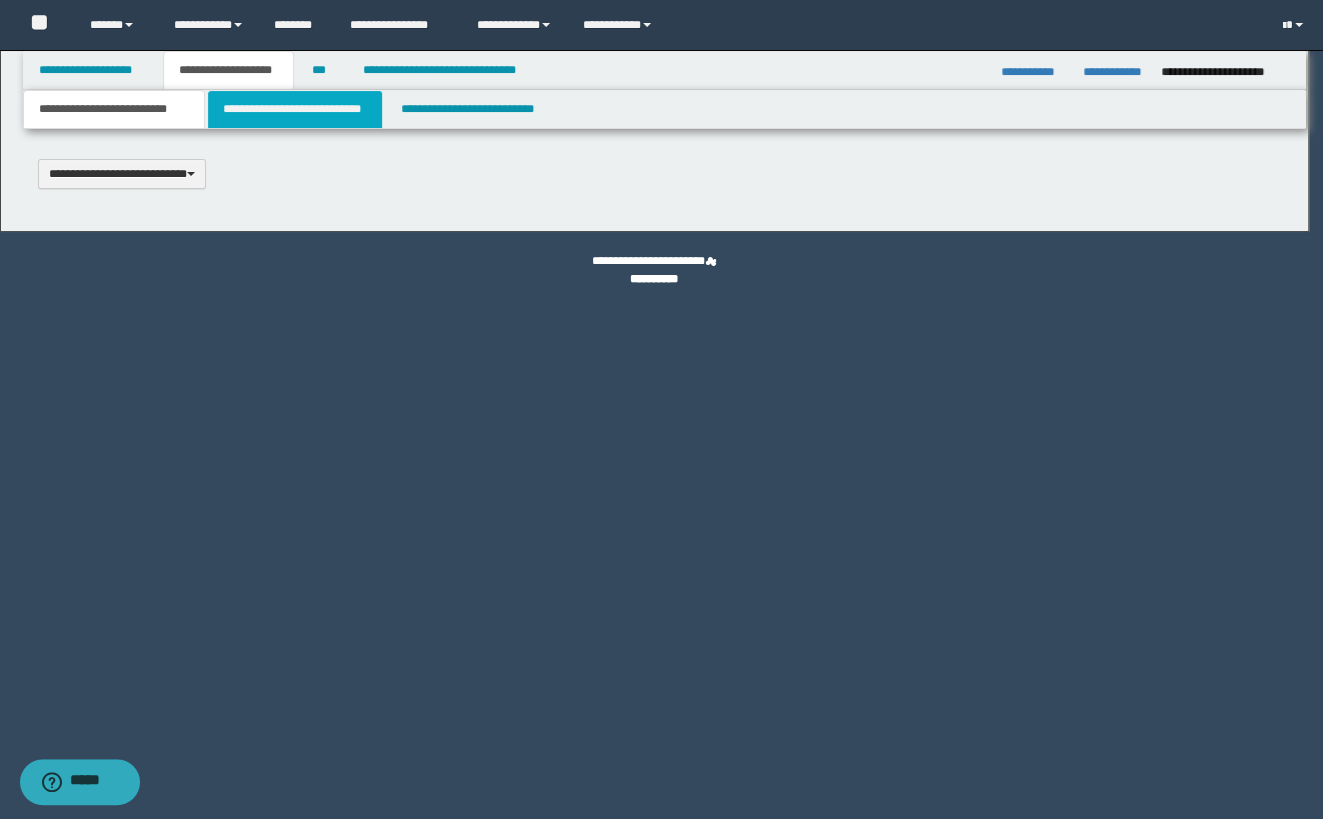 type 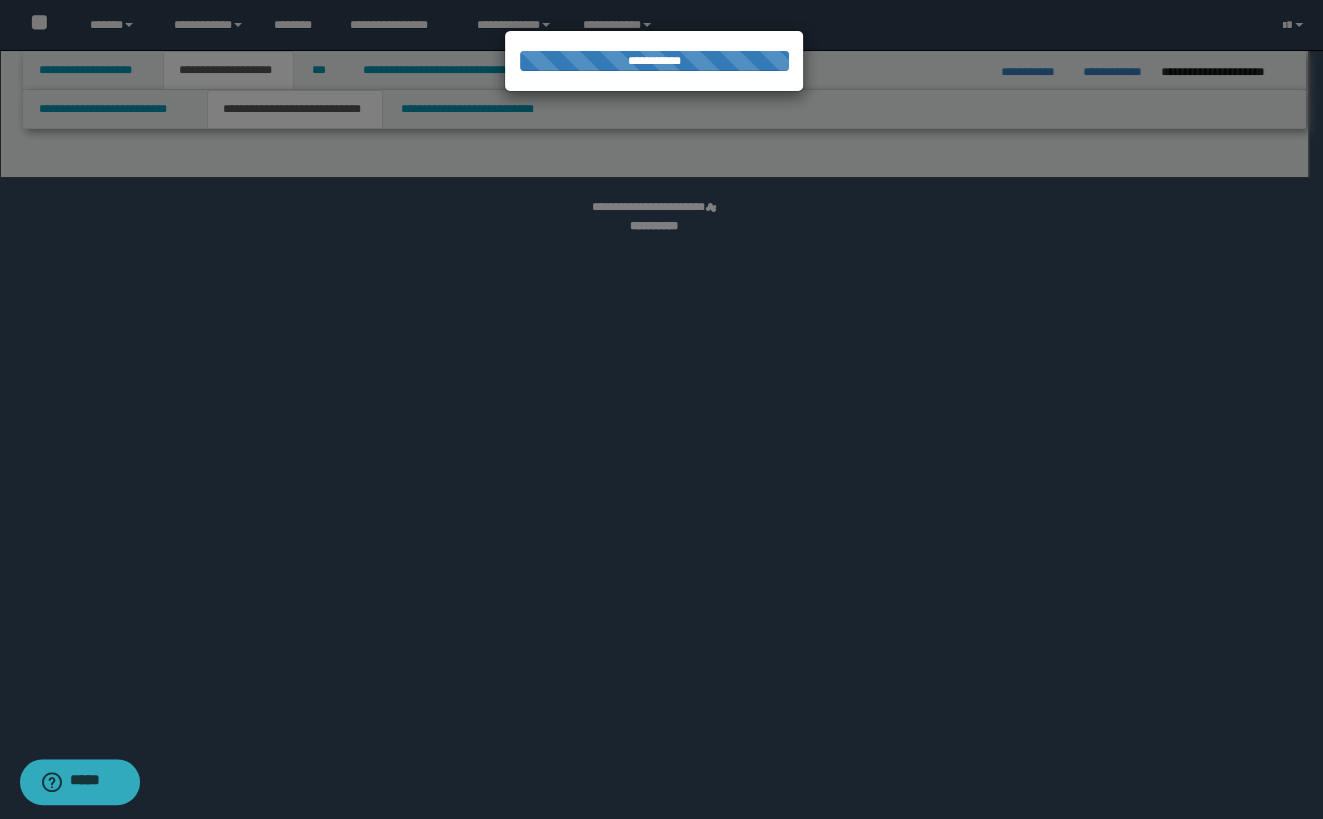 select on "*" 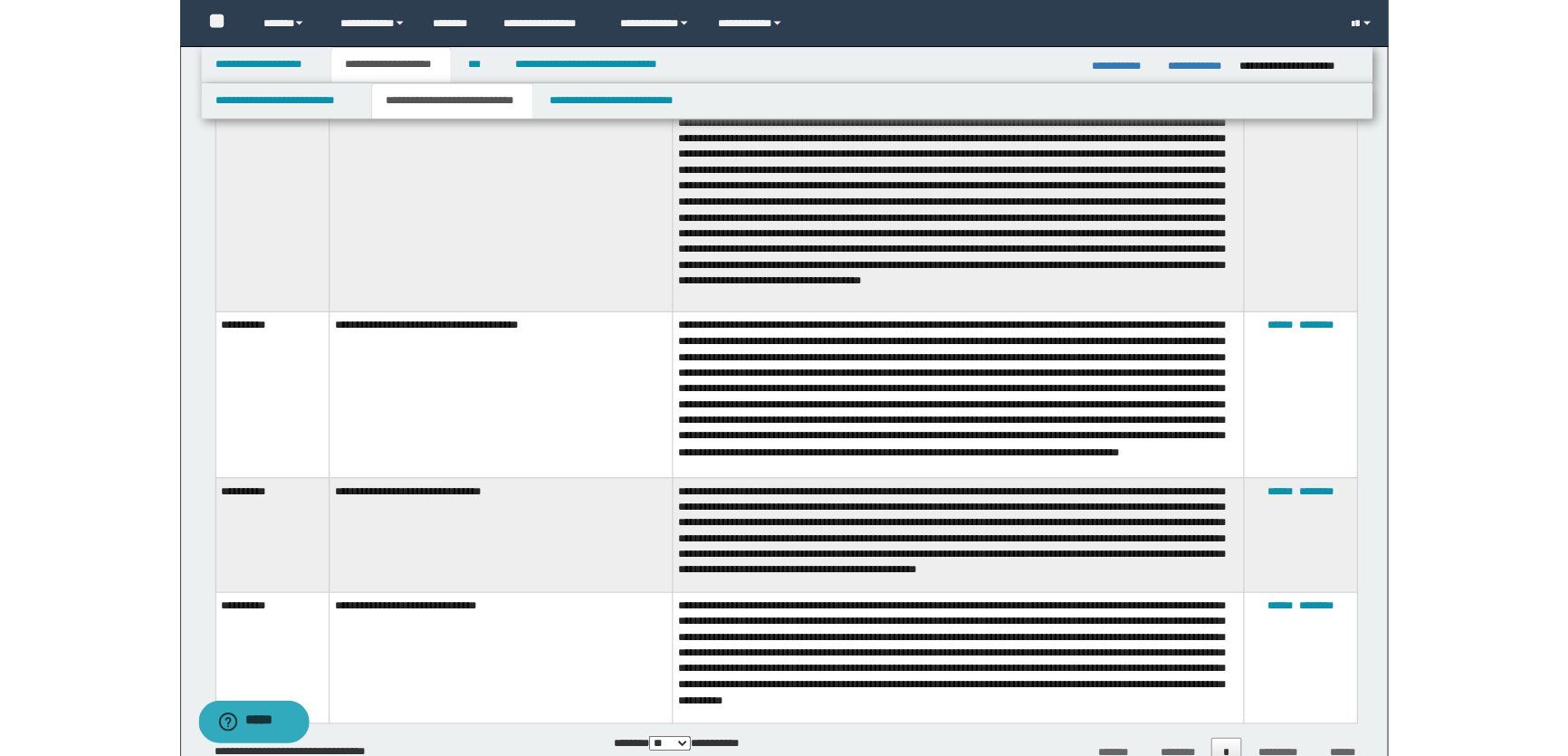 scroll, scrollTop: 4608, scrollLeft: 0, axis: vertical 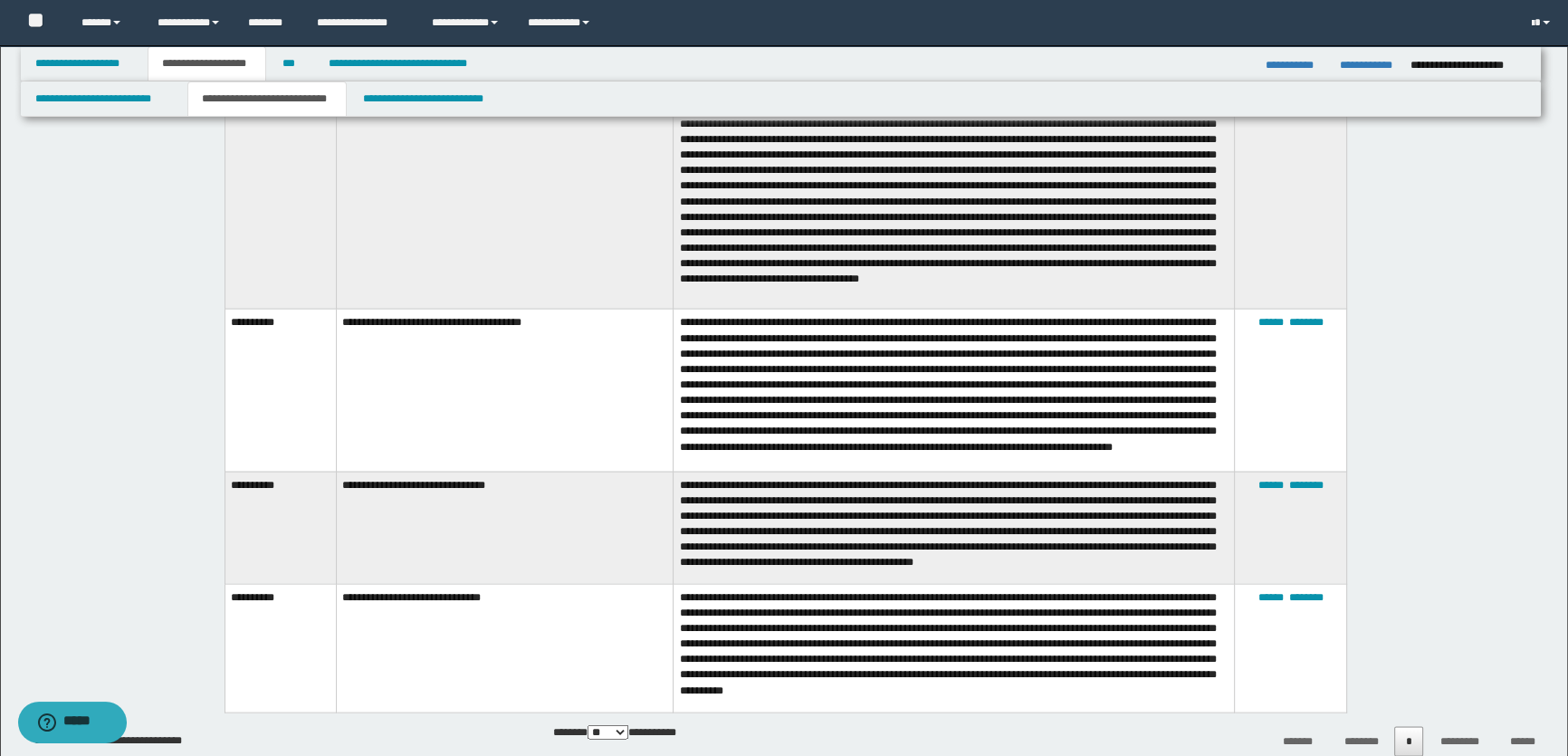 click on "**********" at bounding box center (954, 648) 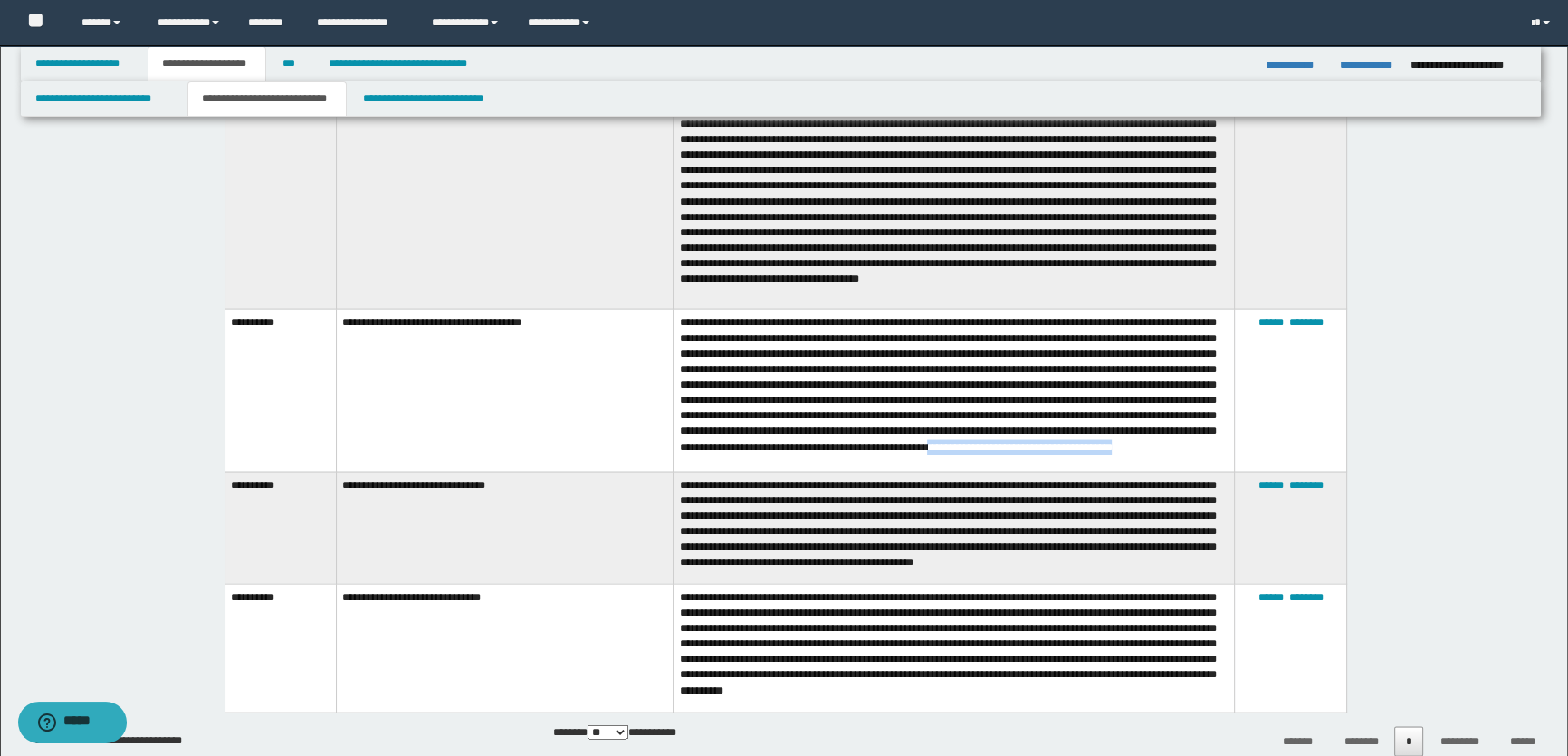 drag, startPoint x: 967, startPoint y: 481, endPoint x: 776, endPoint y: 474, distance: 191.12823 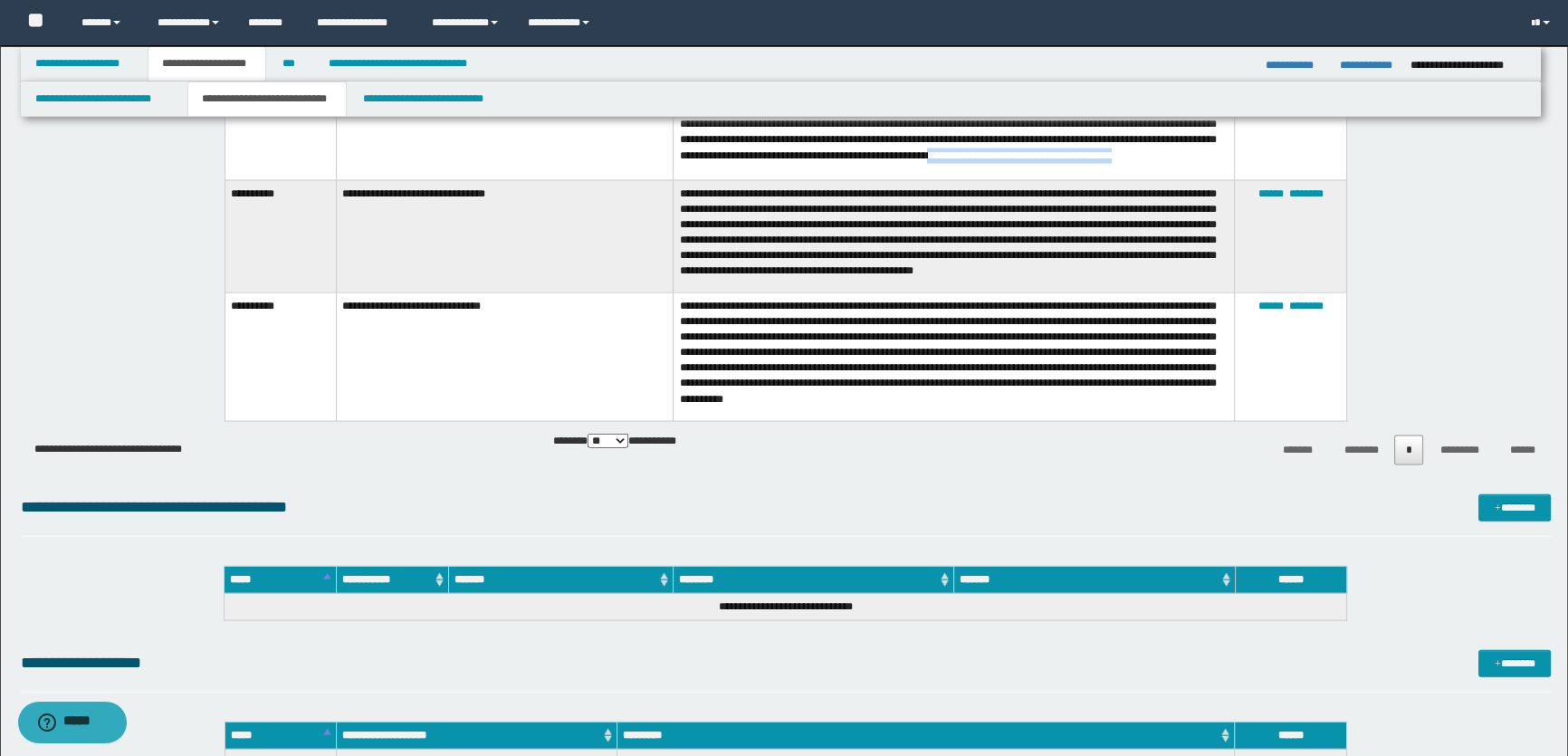 scroll, scrollTop: 4938, scrollLeft: 0, axis: vertical 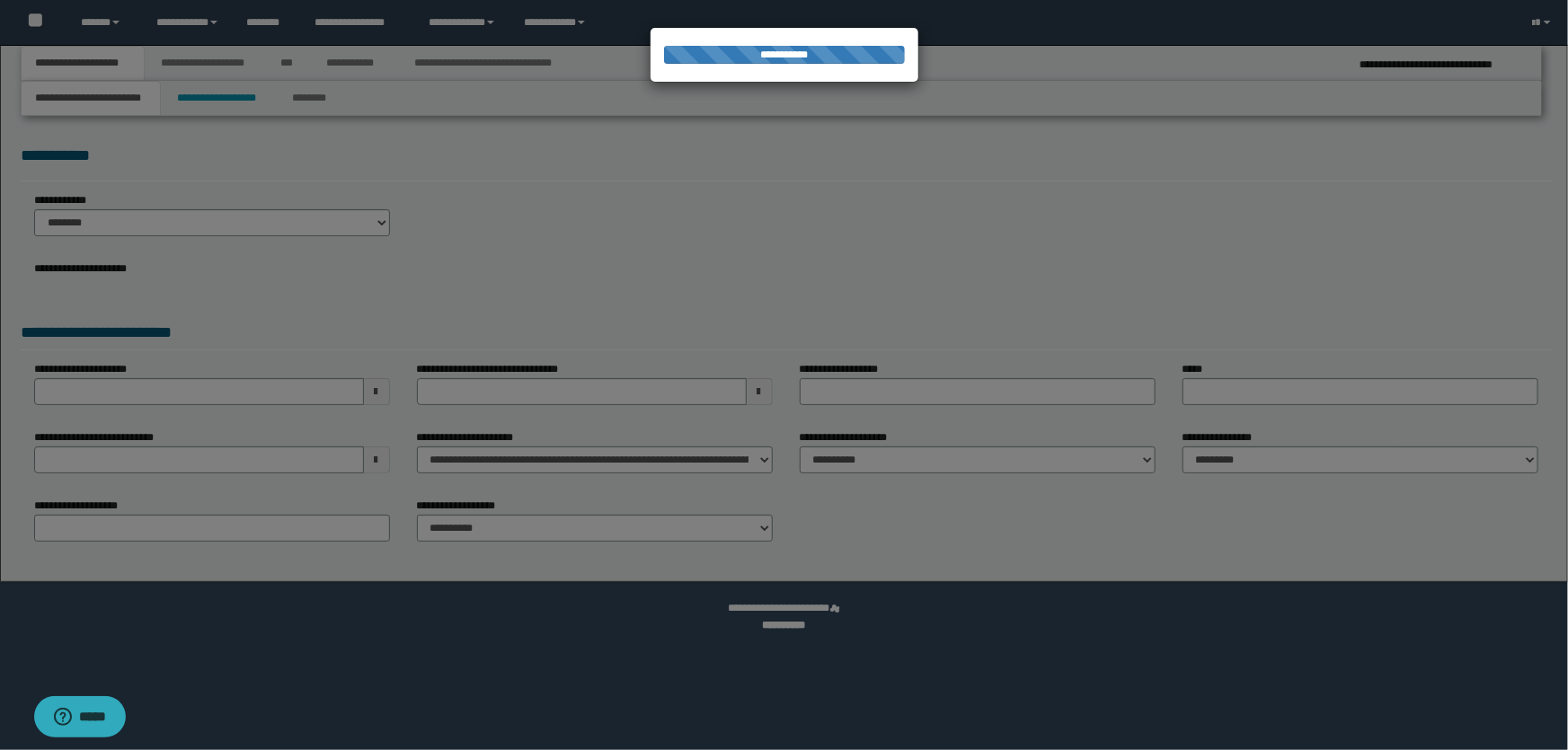 select on "*" 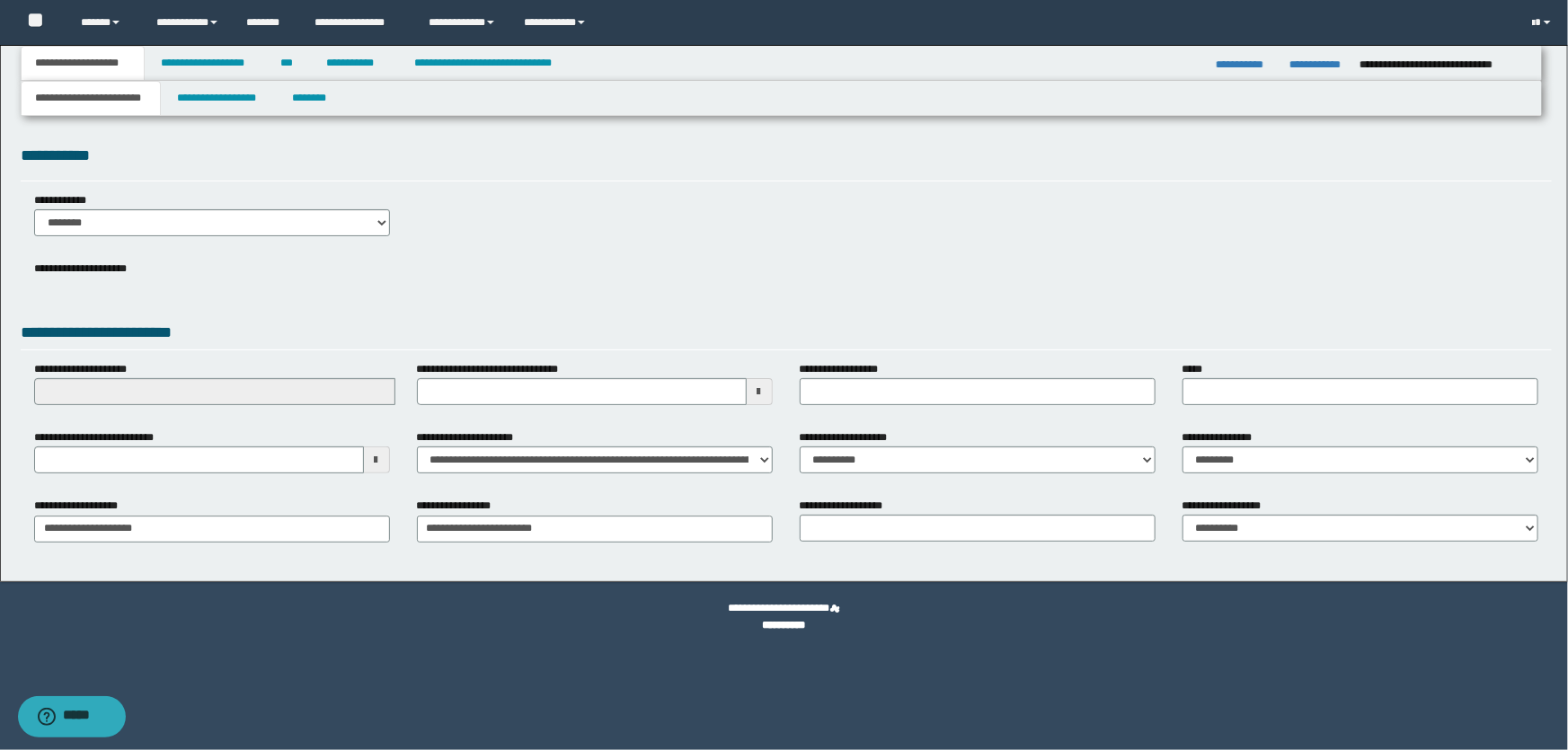 click on "**********" at bounding box center [784, 375] 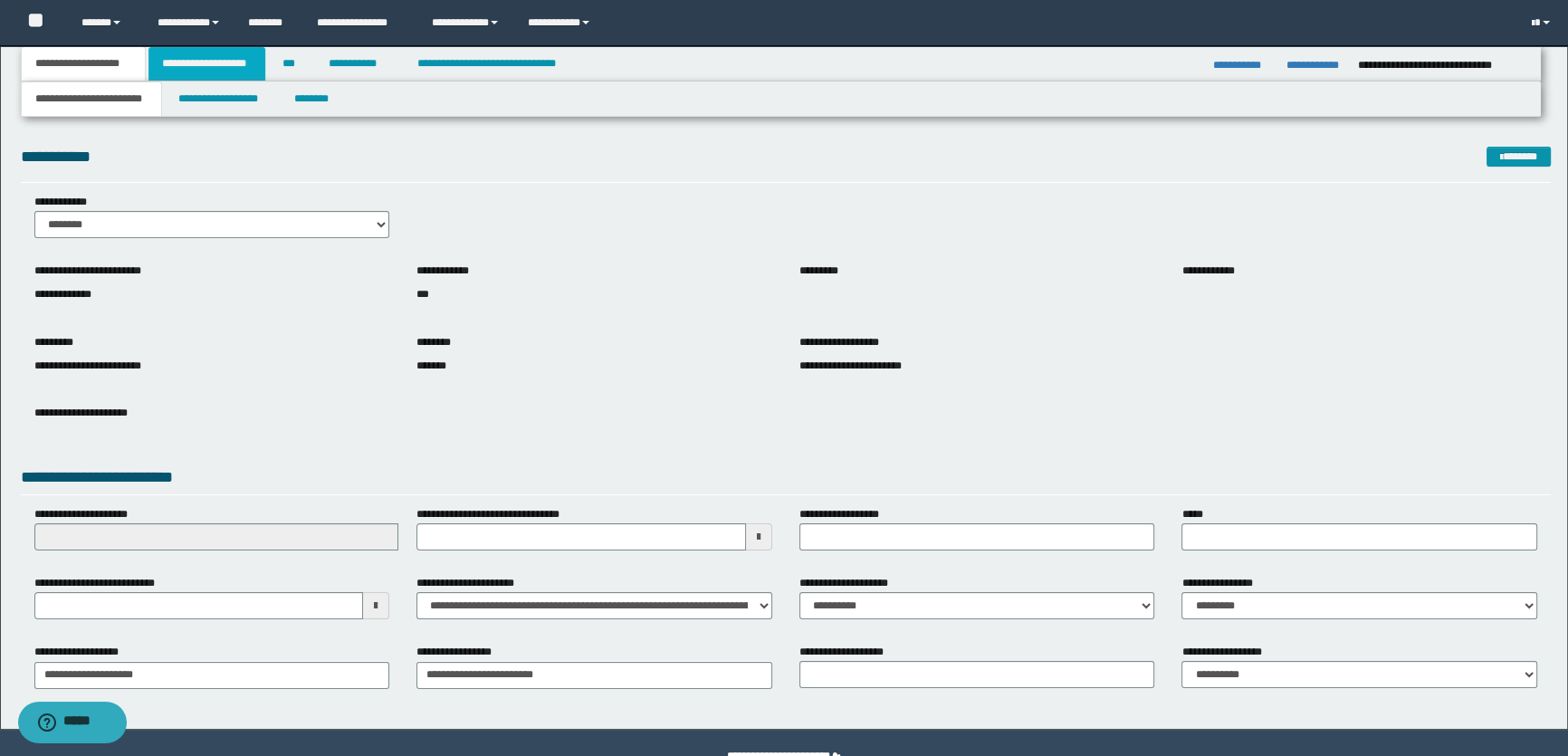 click on "**********" at bounding box center [206, 63] 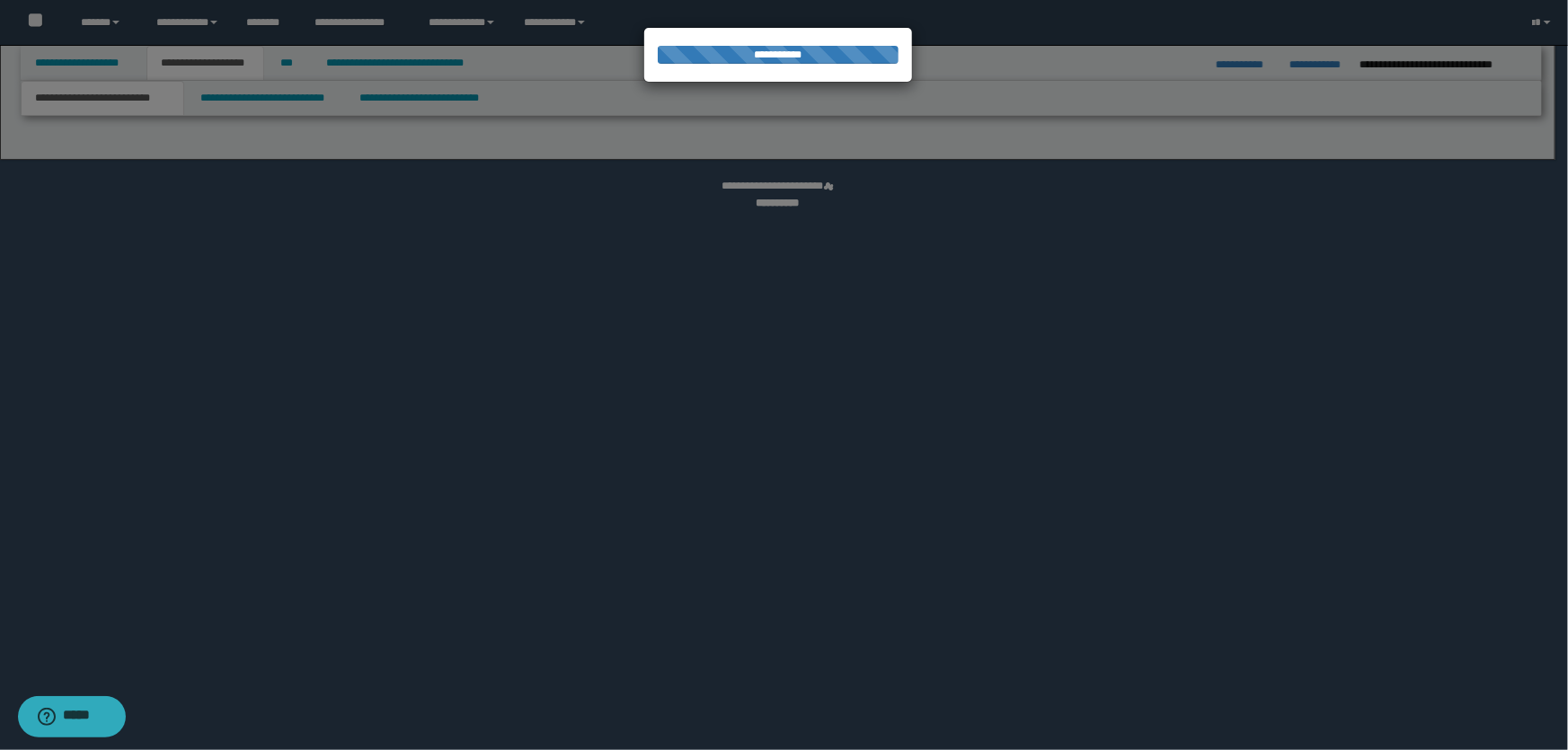 click at bounding box center [784, 375] 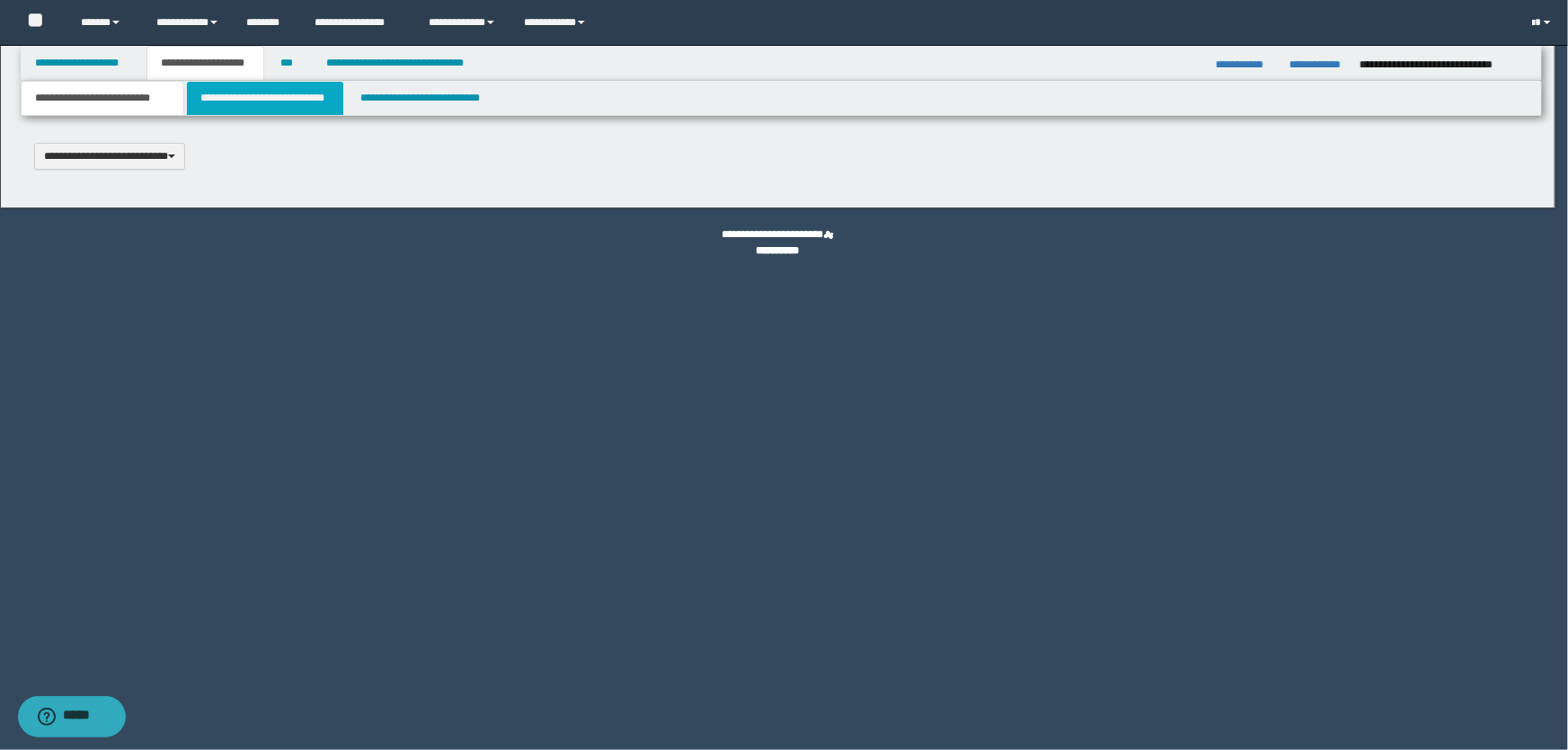 click on "**********" at bounding box center (784, 375) 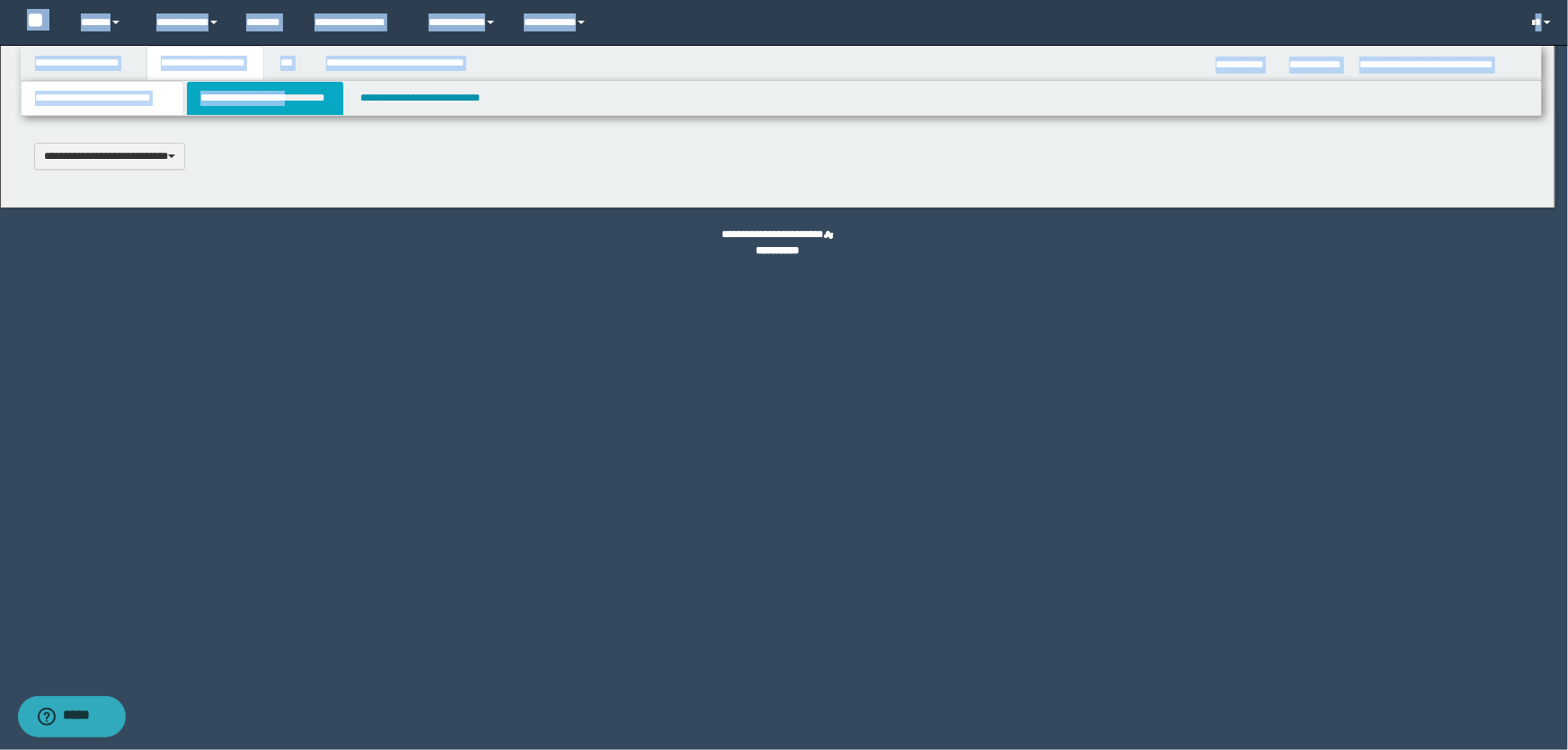 scroll, scrollTop: 0, scrollLeft: 0, axis: both 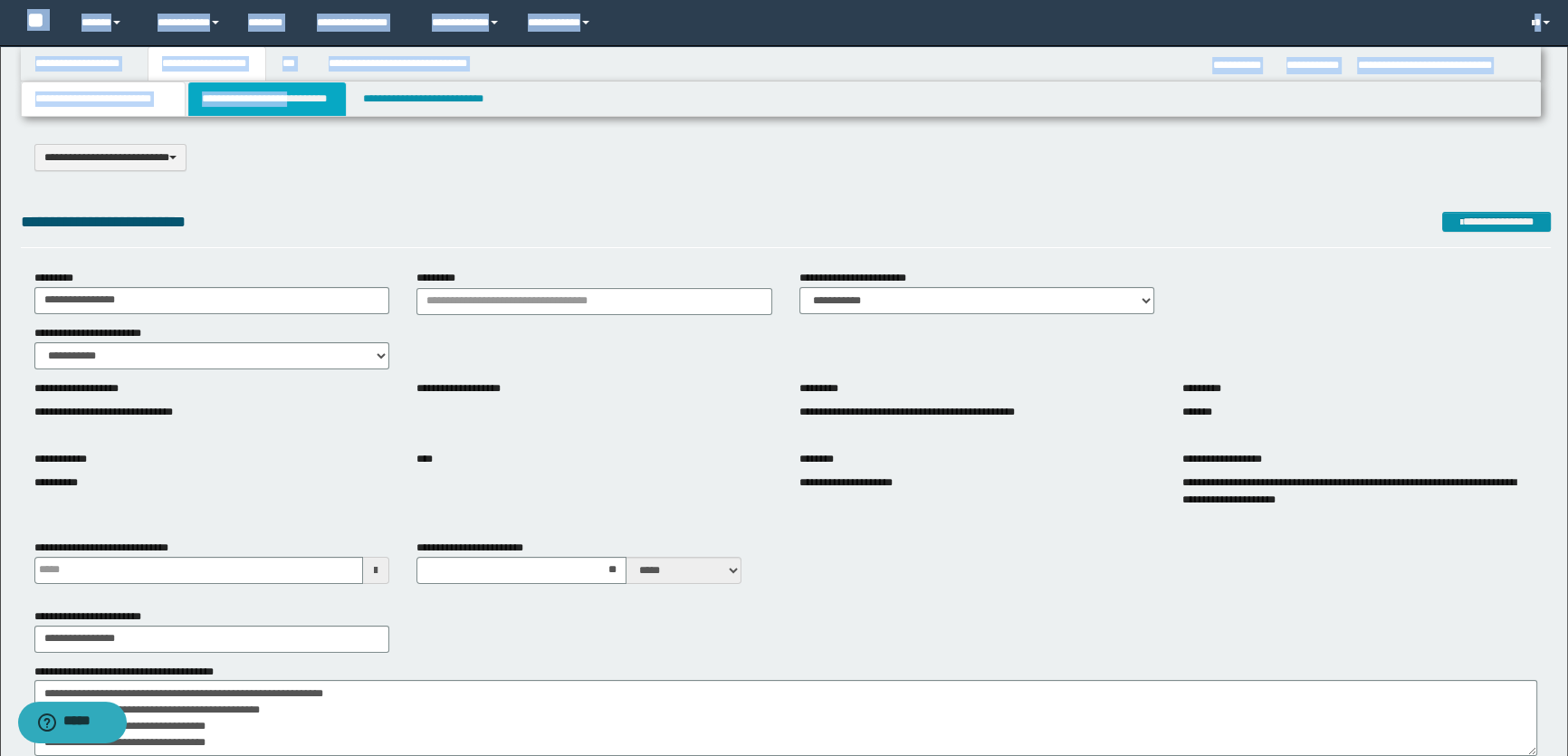 click on "**********" at bounding box center (266, 99) 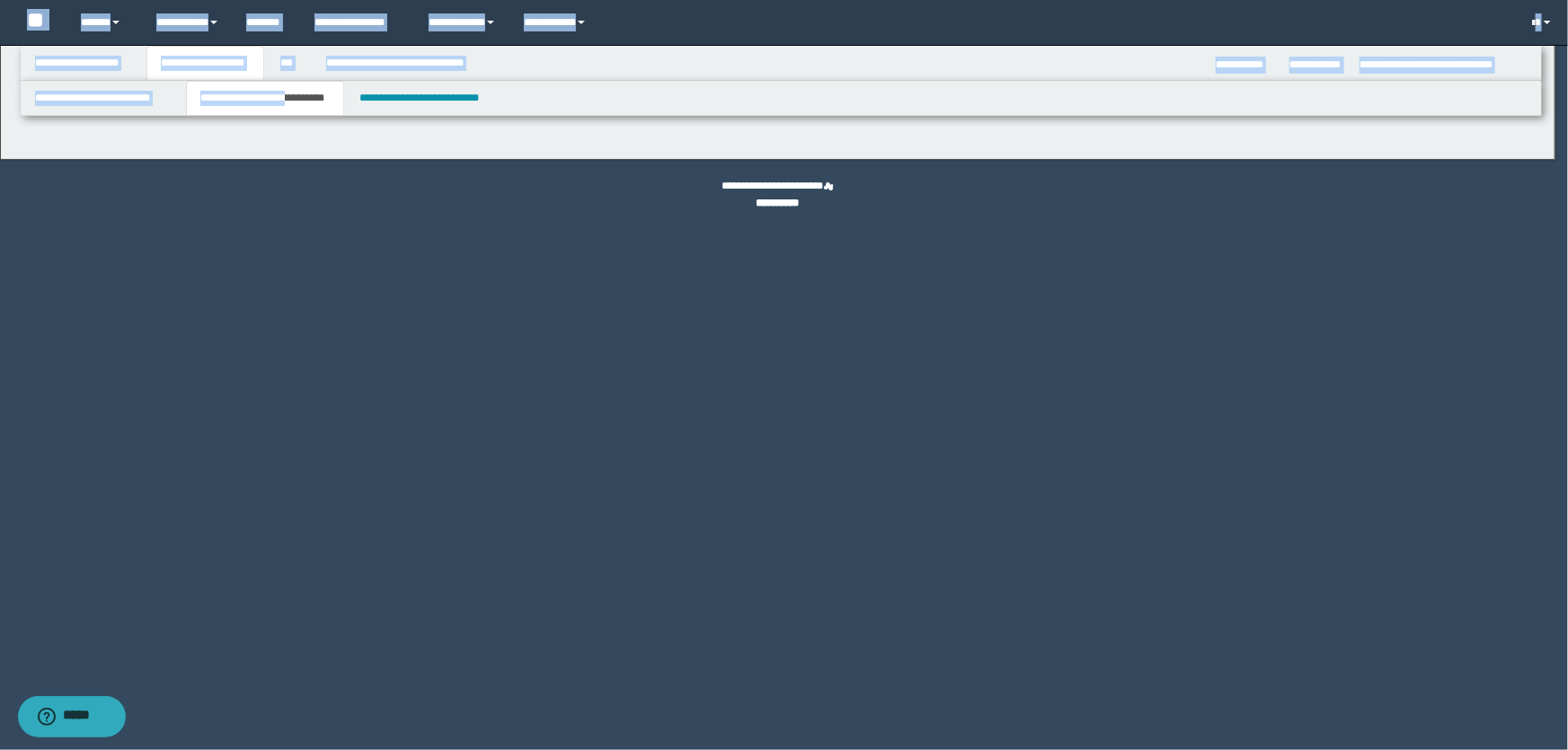 select on "*" 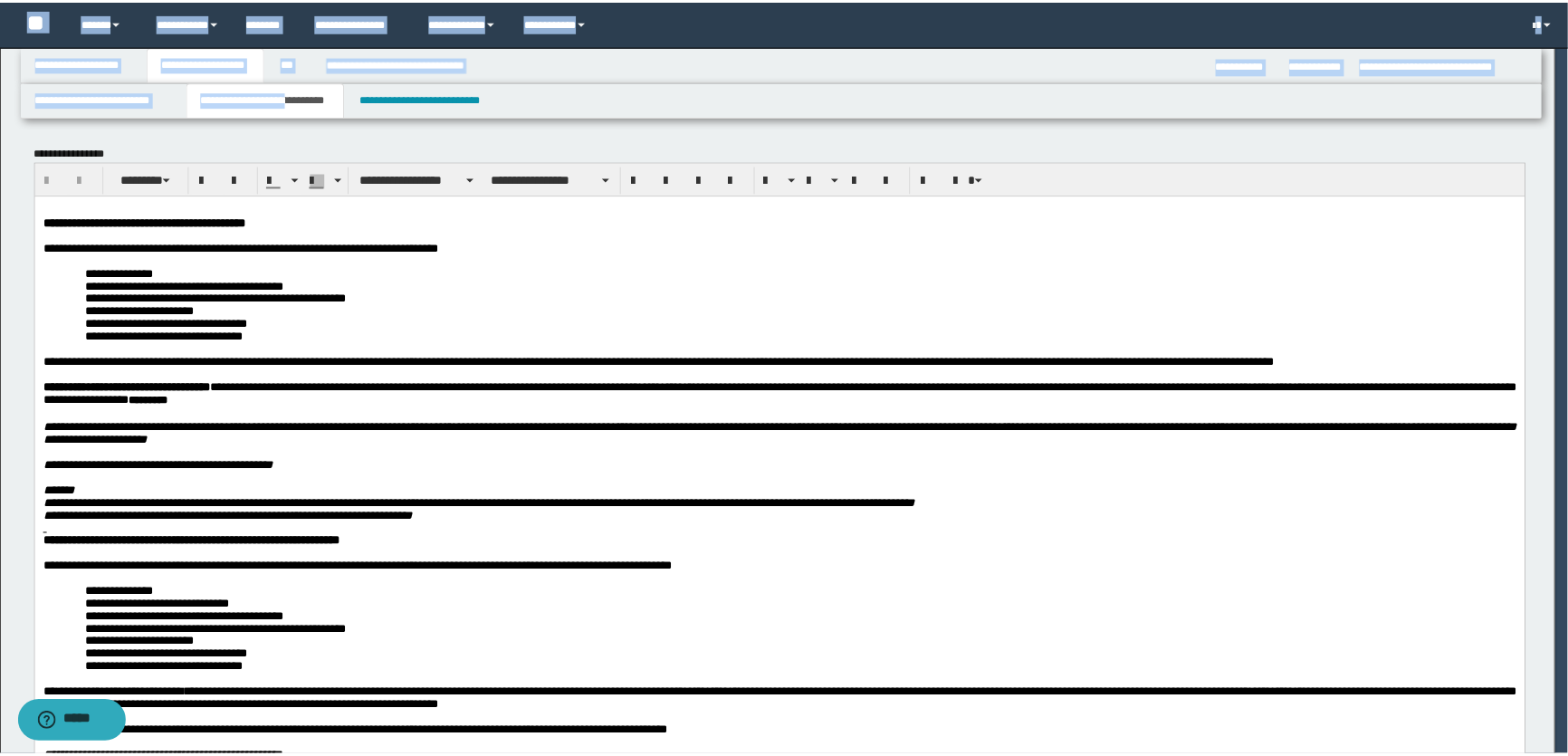 scroll, scrollTop: 0, scrollLeft: 0, axis: both 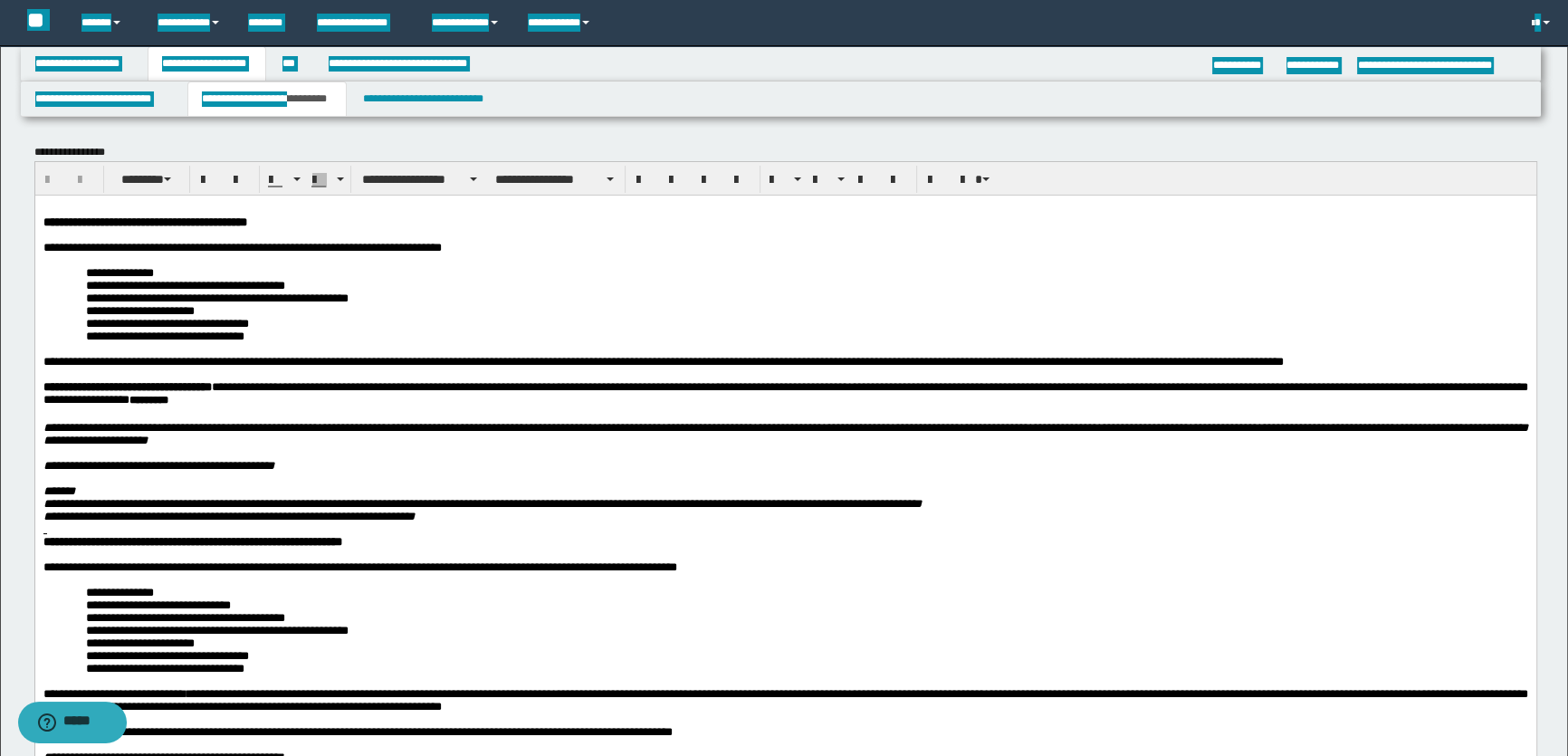 click on "**********" at bounding box center [806, 336] 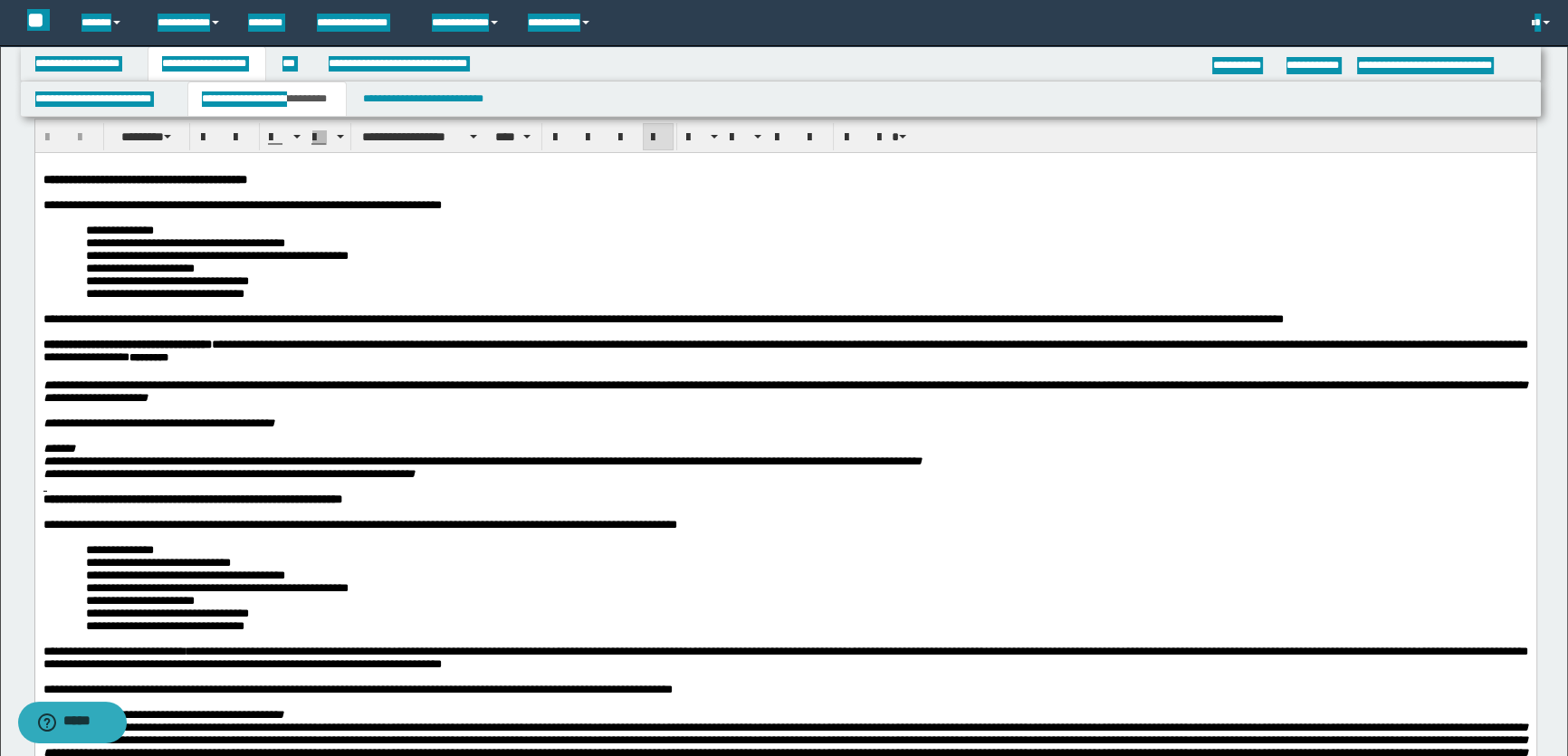 scroll, scrollTop: 81, scrollLeft: 0, axis: vertical 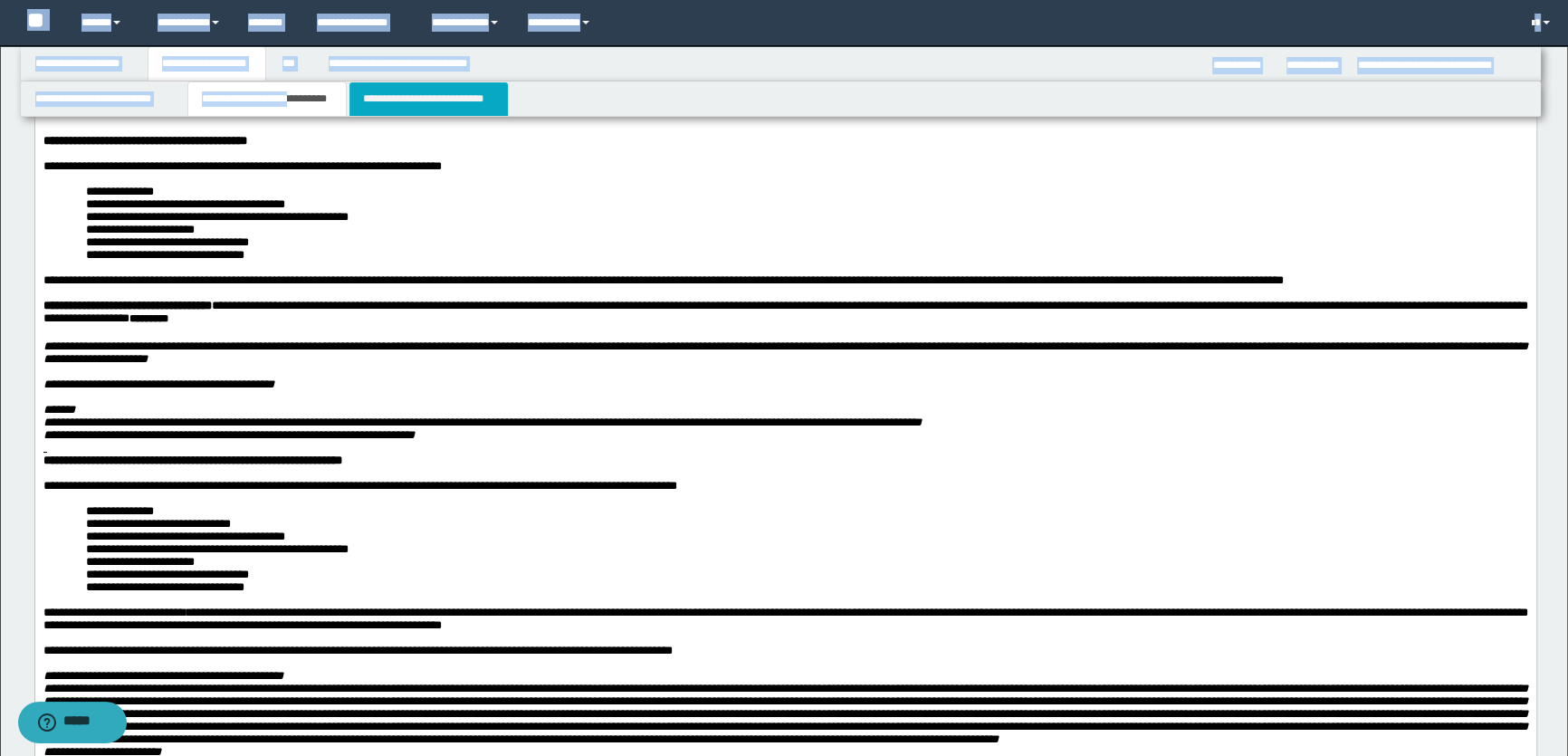 click on "**********" at bounding box center [428, 99] 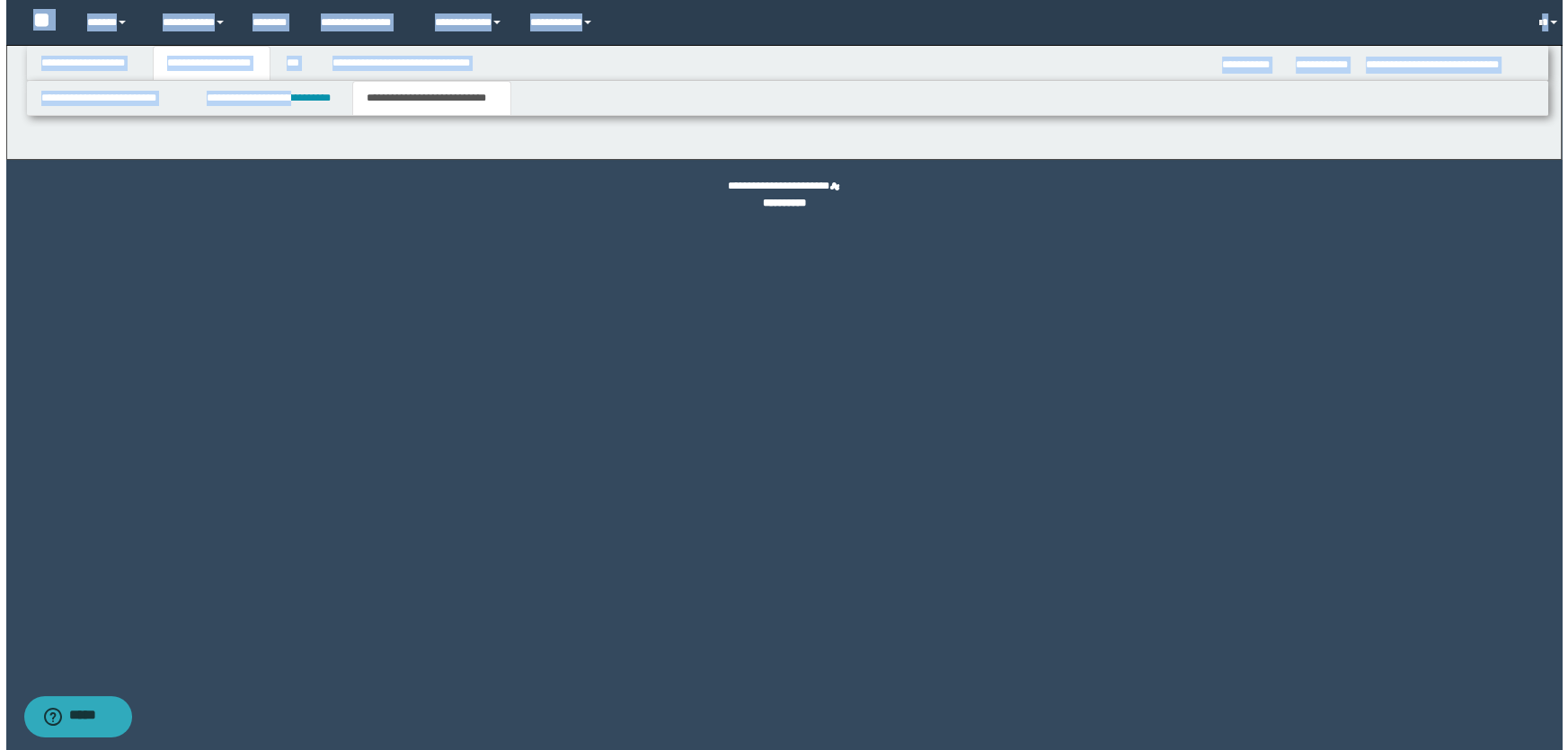scroll, scrollTop: 0, scrollLeft: 0, axis: both 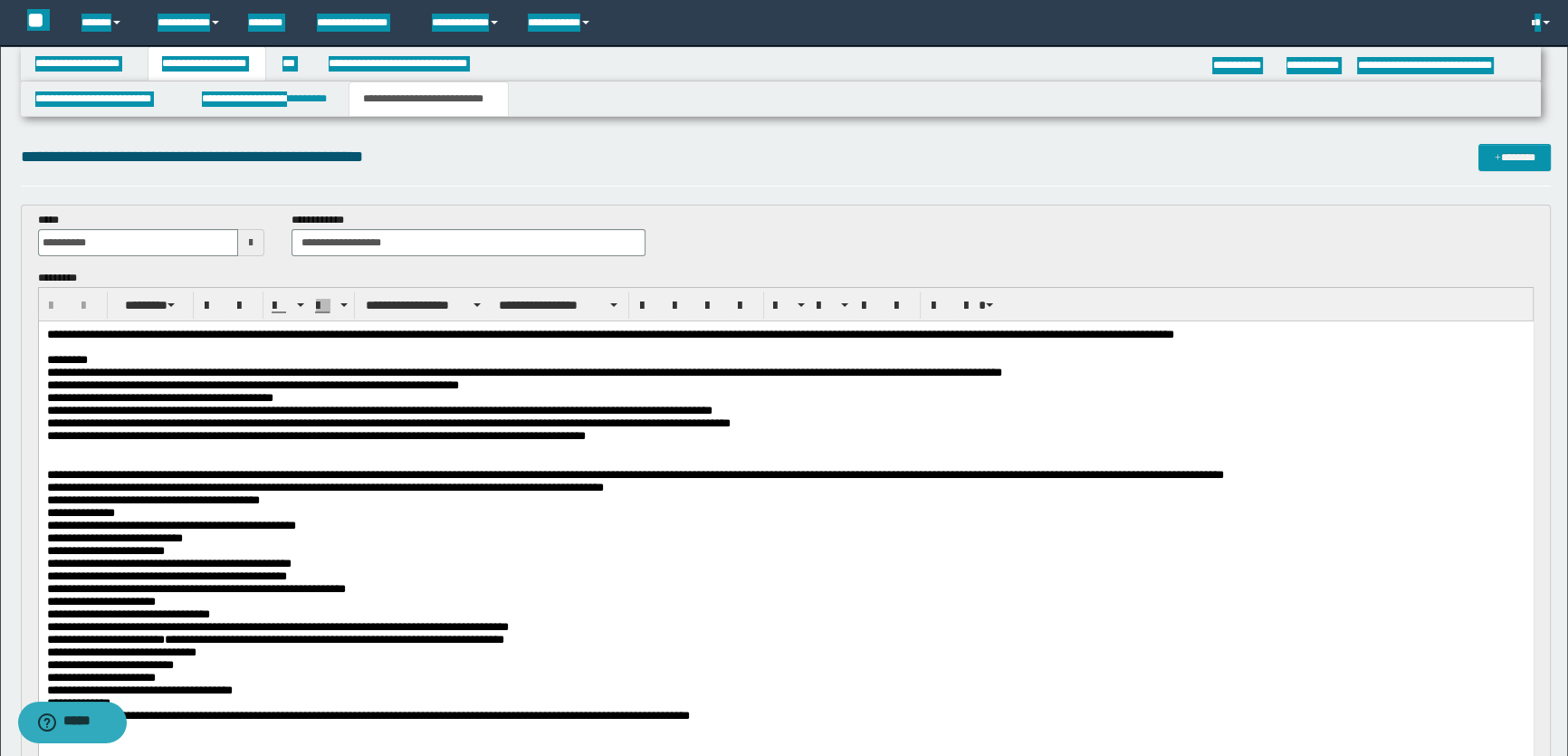 click on "**********" at bounding box center [785, 610] 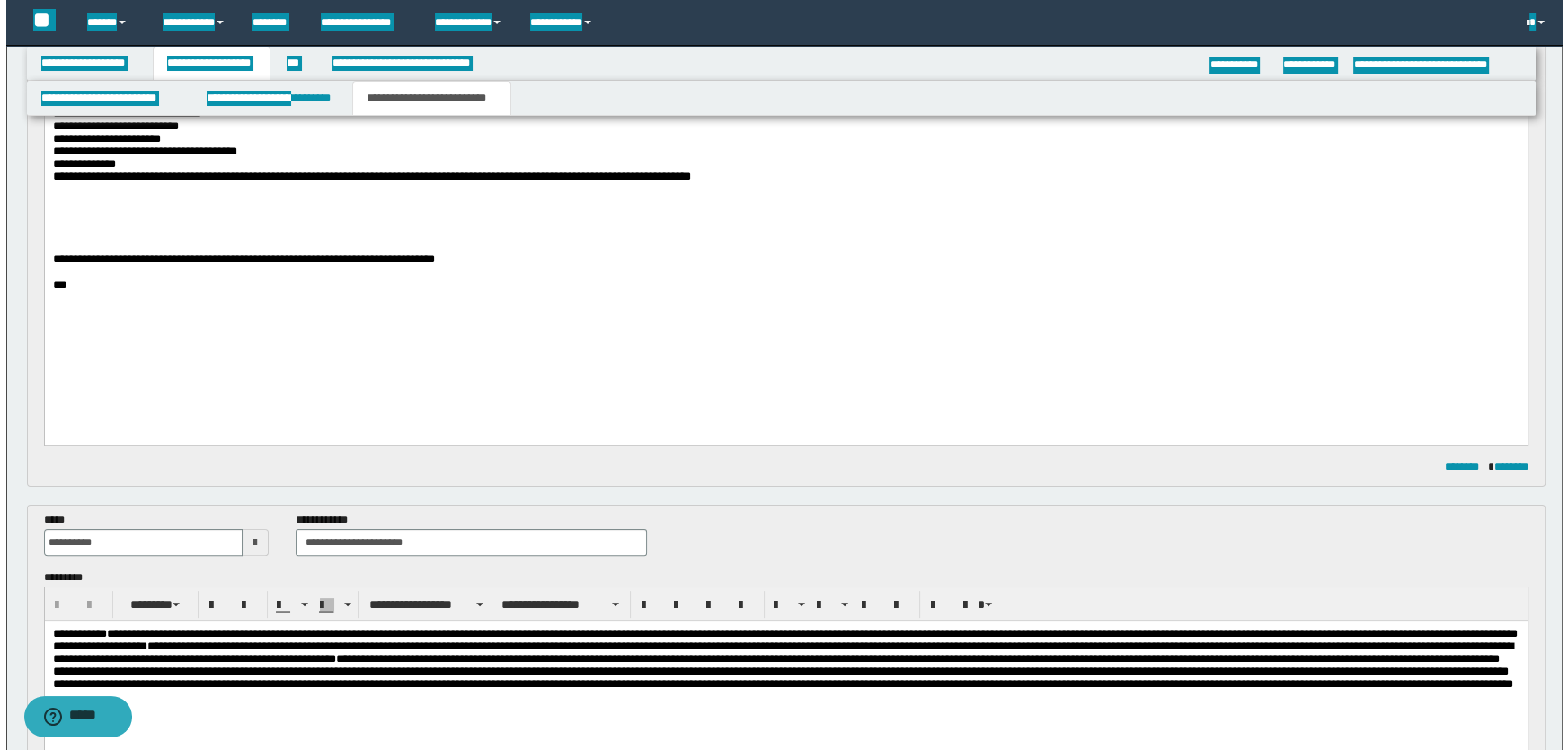 scroll, scrollTop: 571, scrollLeft: 0, axis: vertical 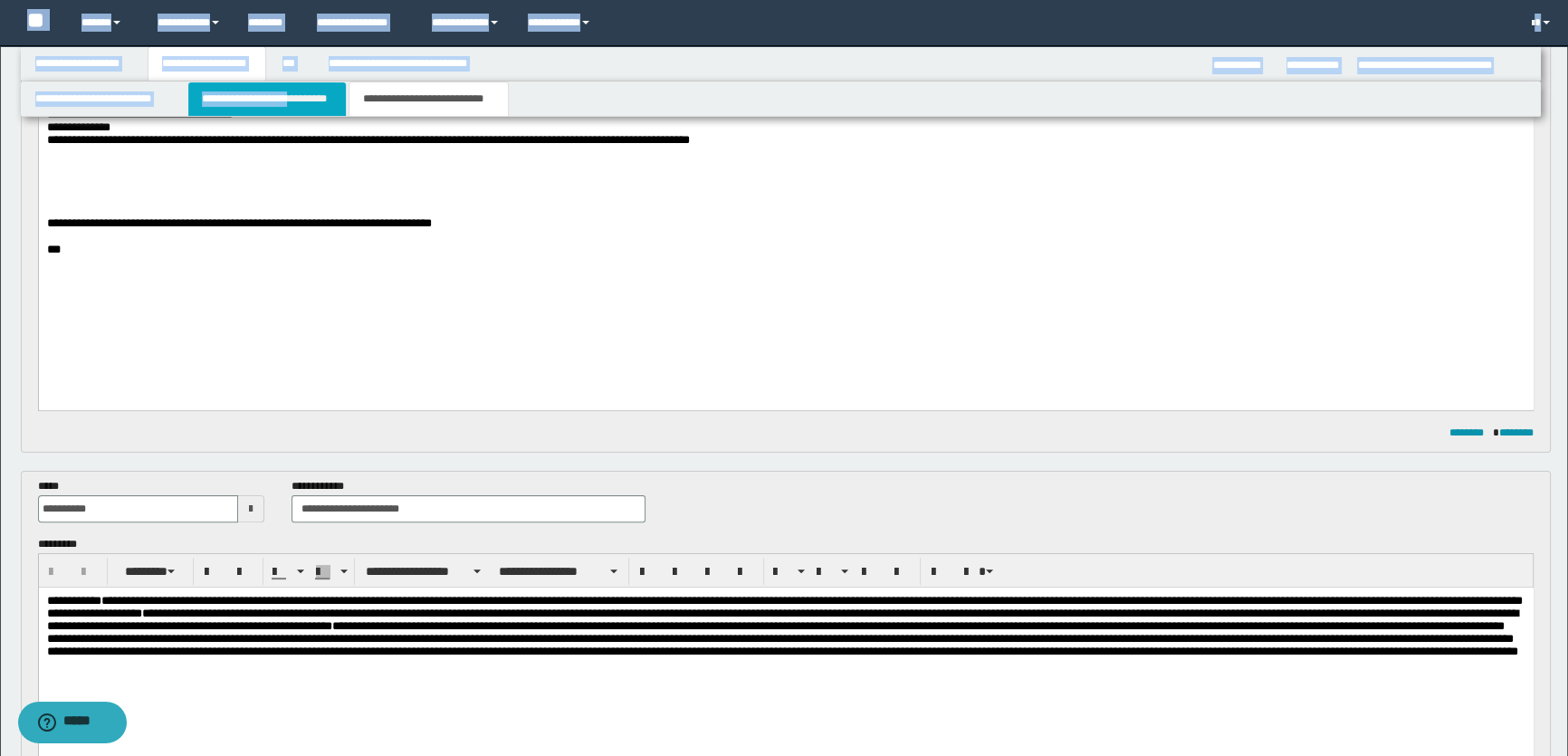click on "**********" at bounding box center (266, 99) 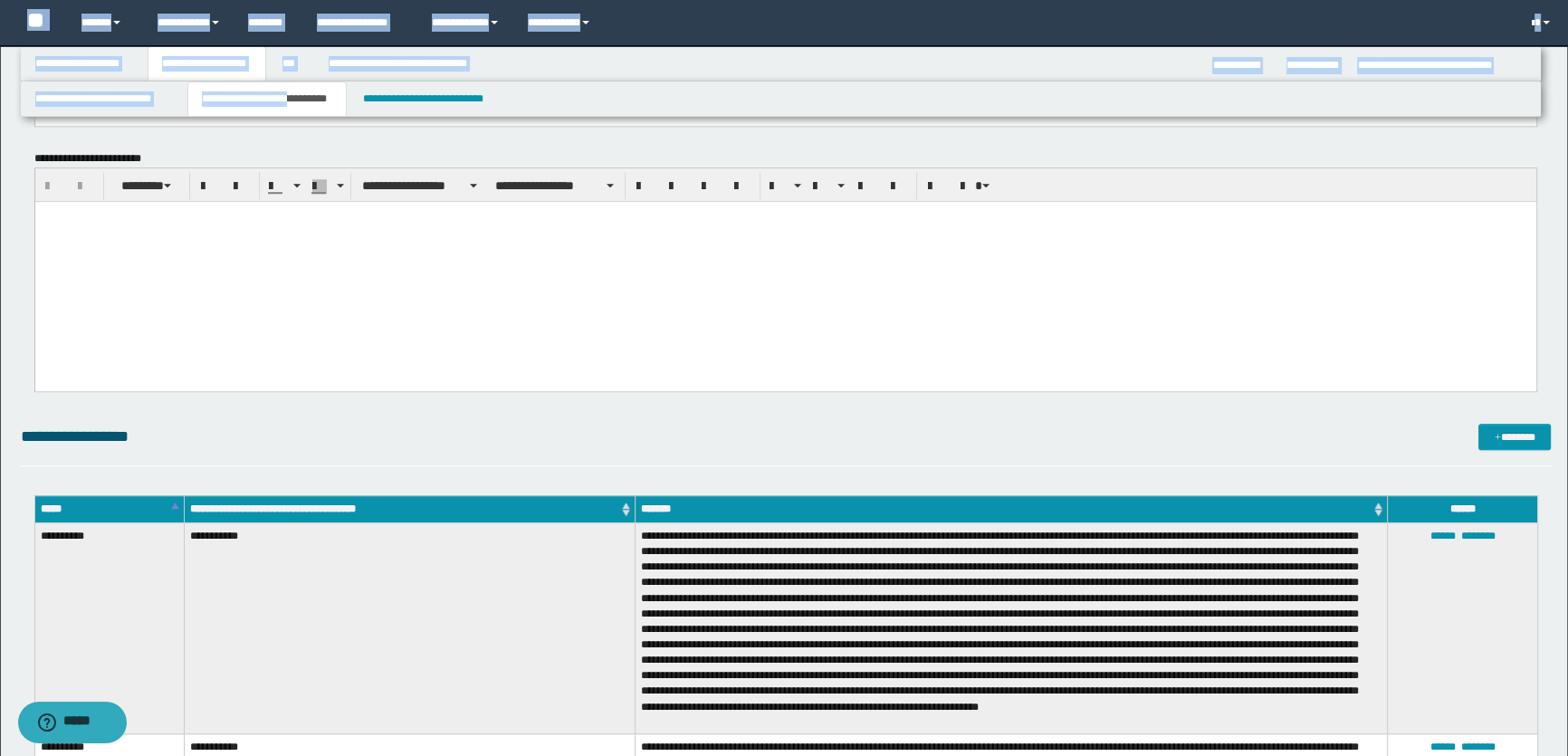 scroll, scrollTop: 1481, scrollLeft: 0, axis: vertical 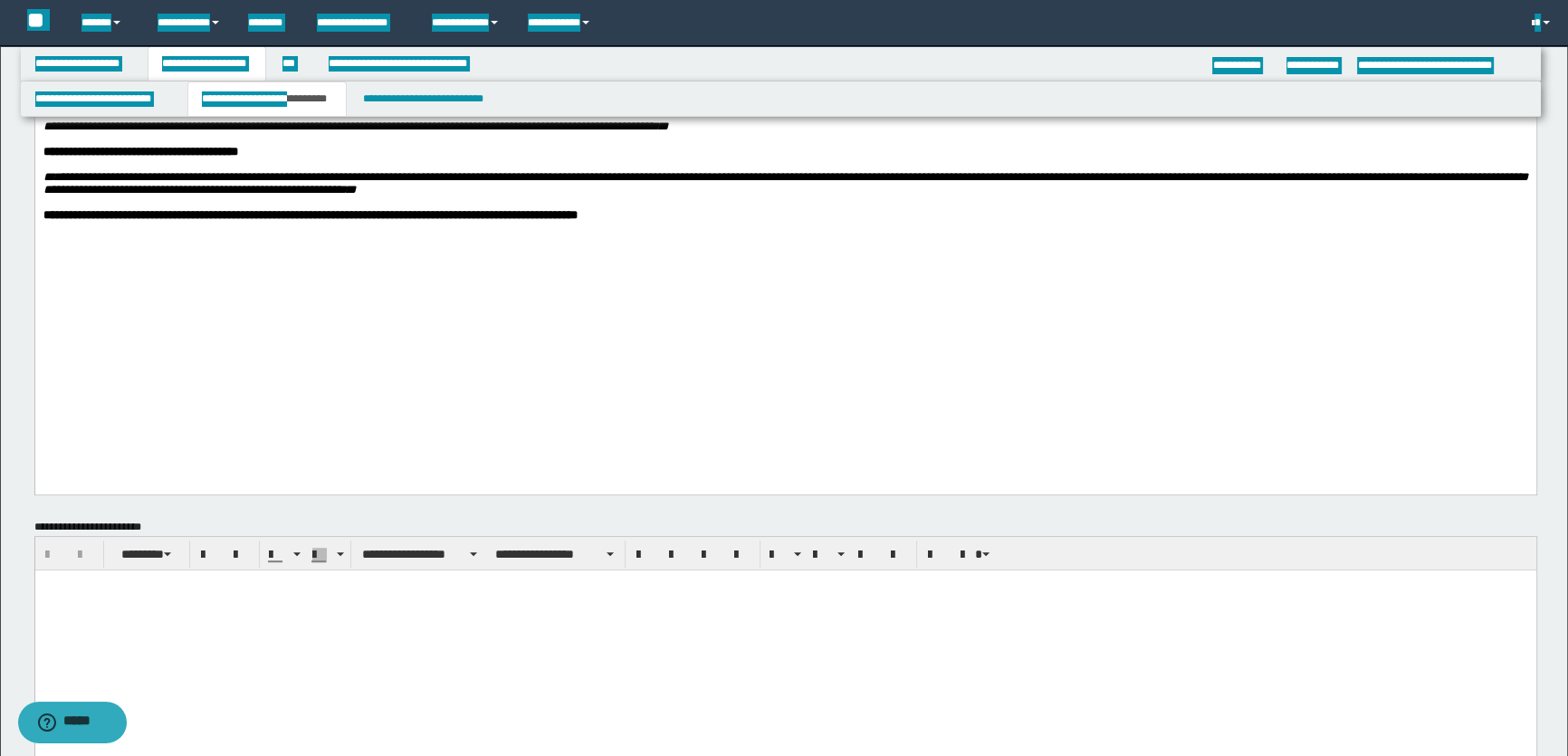 click at bounding box center [785, 228] 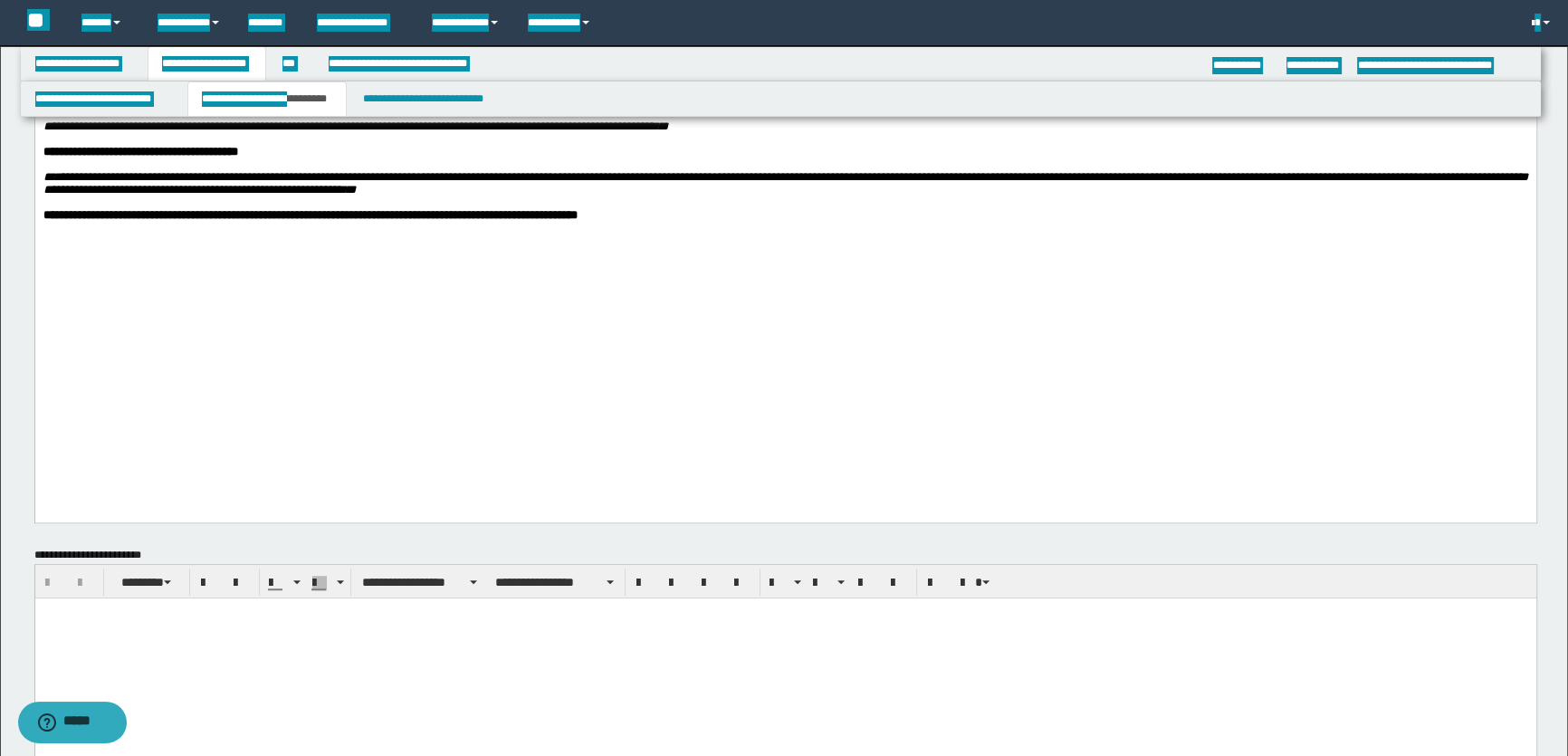 paste 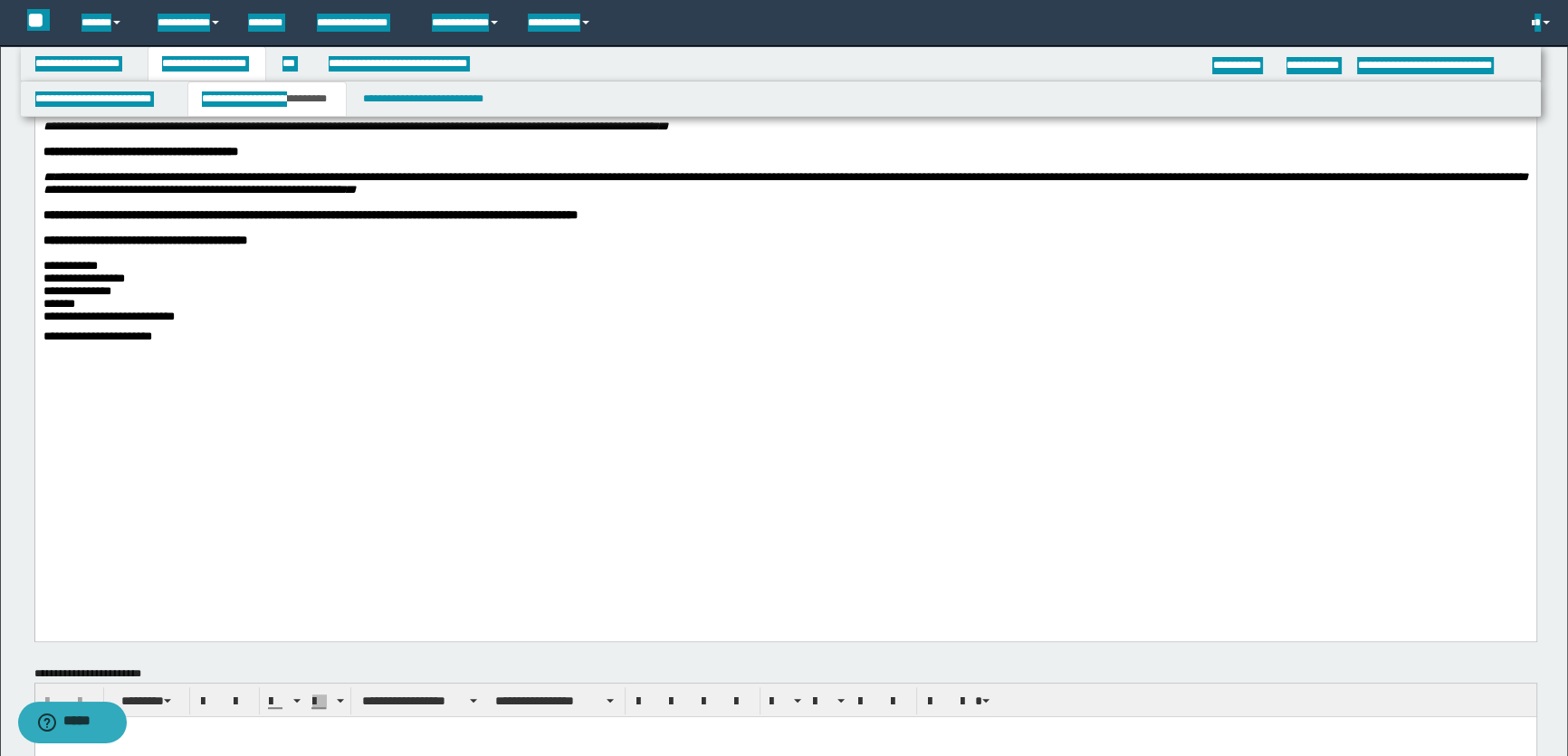 click at bounding box center [785, 254] 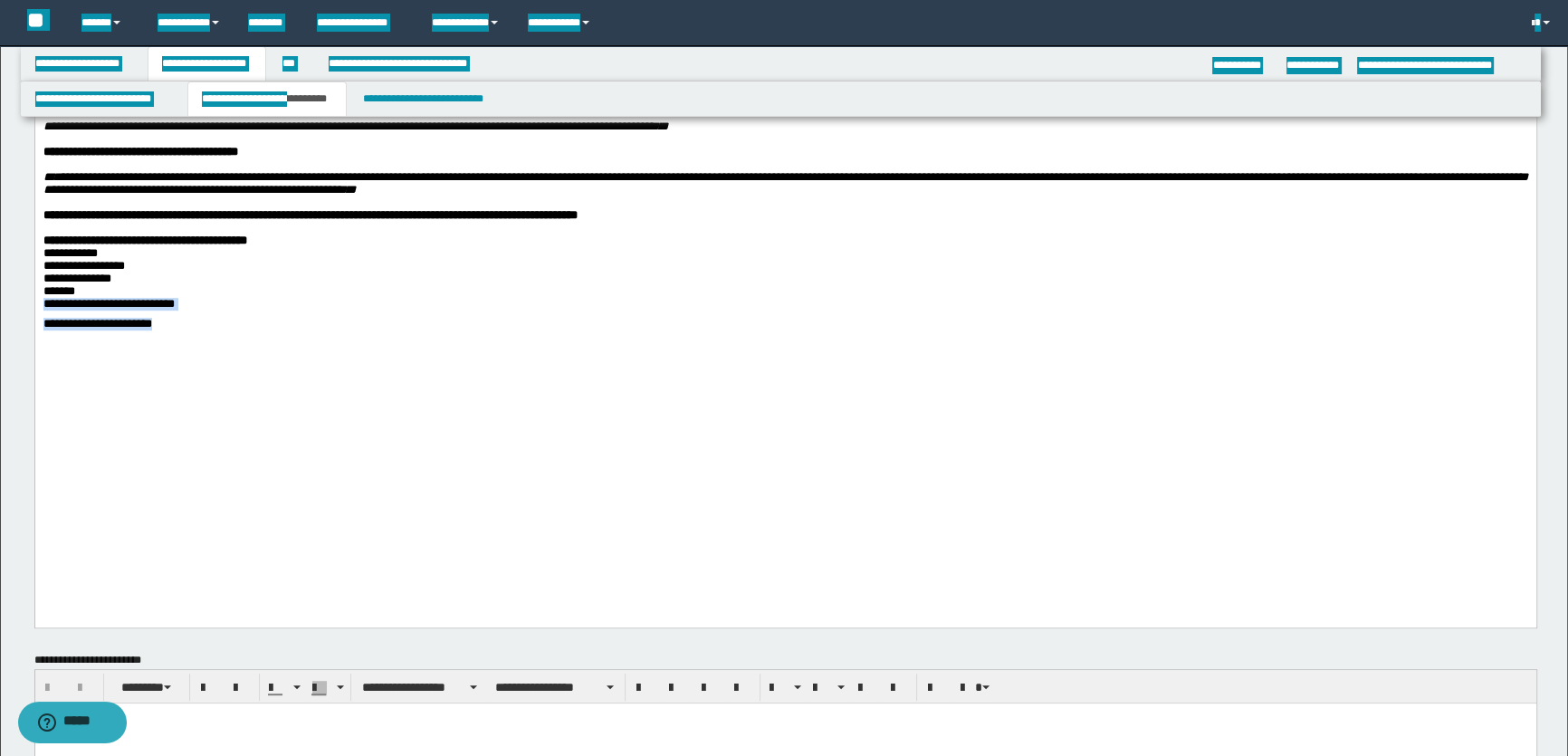 drag, startPoint x: 177, startPoint y: 493, endPoint x: 35, endPoint y: 462, distance: 145.34442 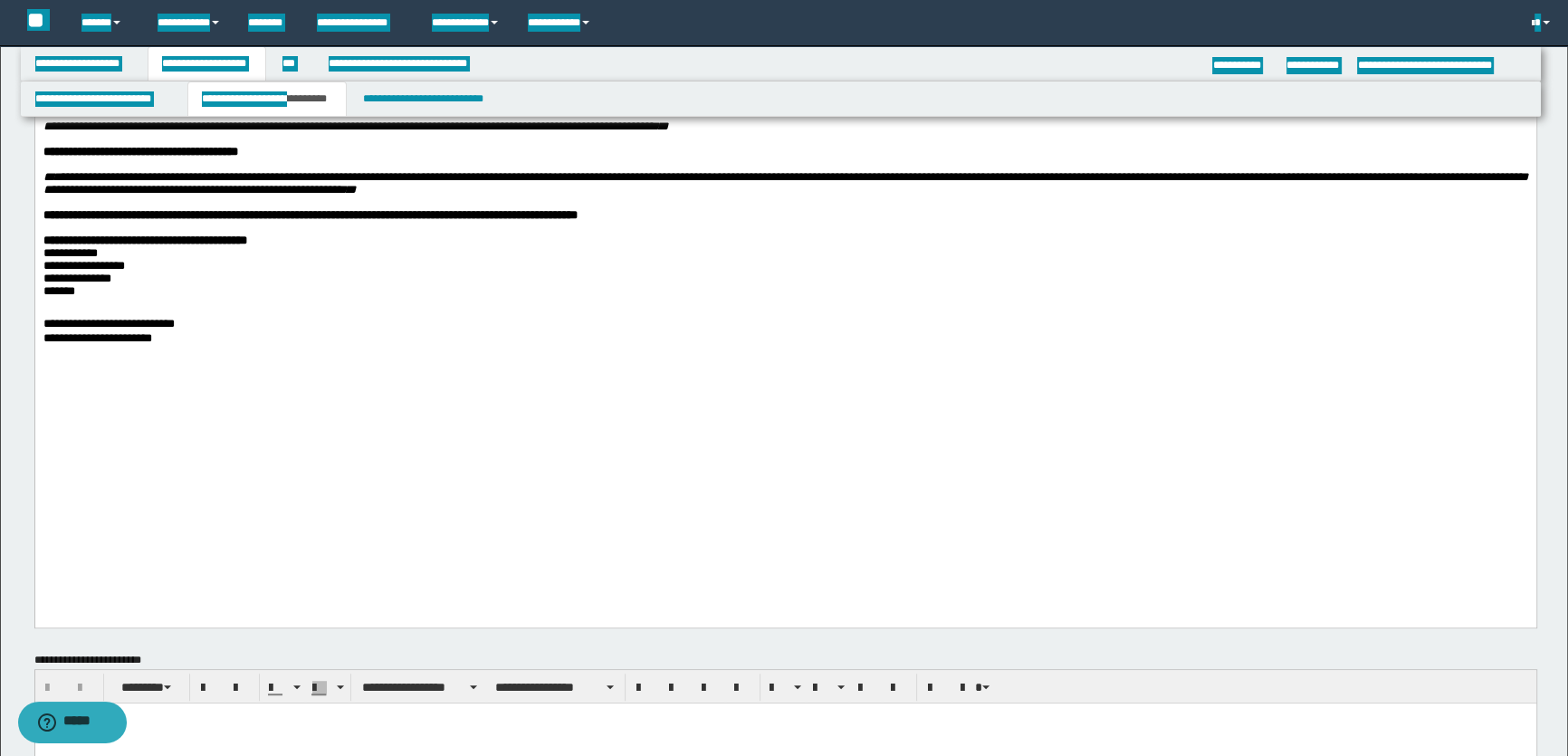 click at bounding box center (785, 311) 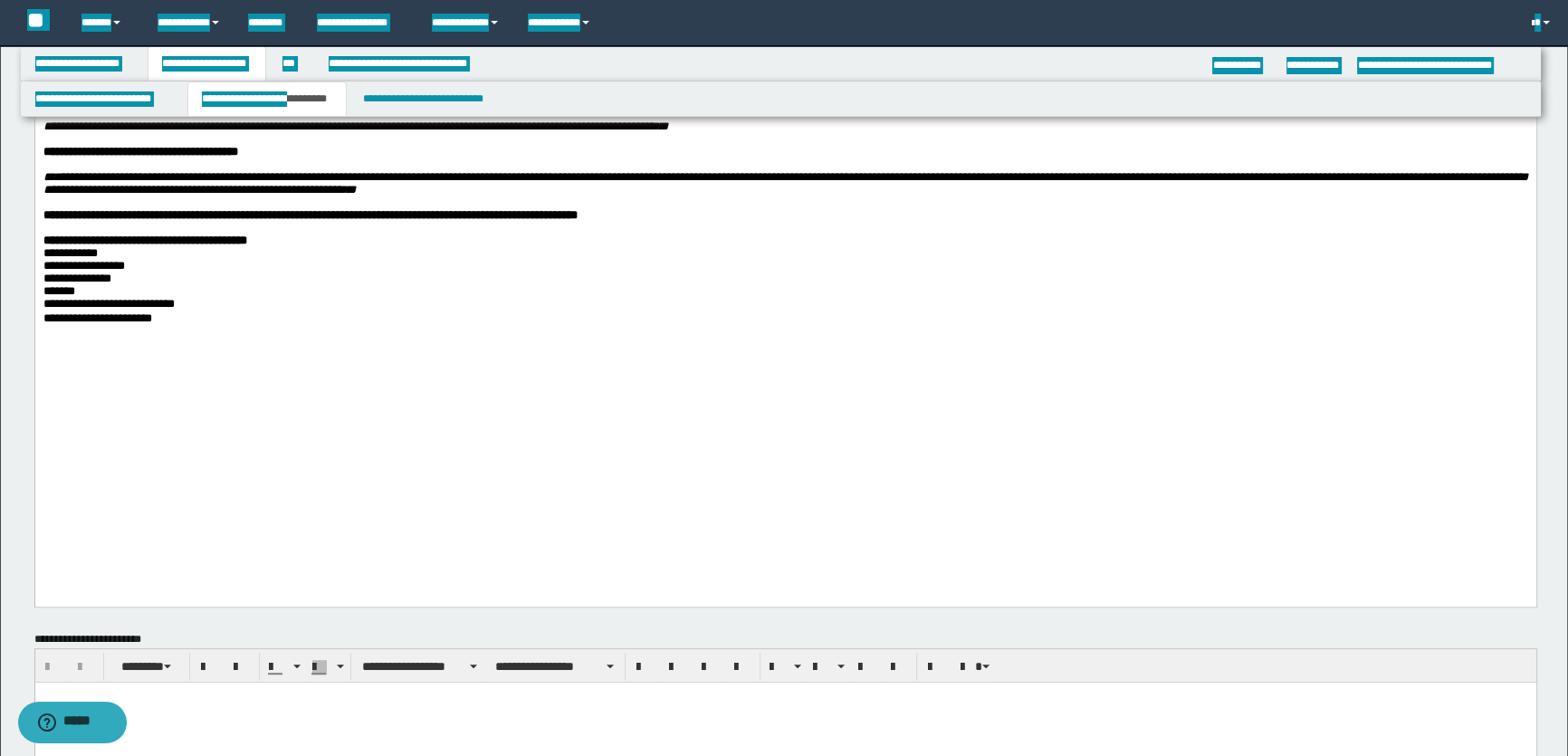 click on "**********" at bounding box center (785, 241) 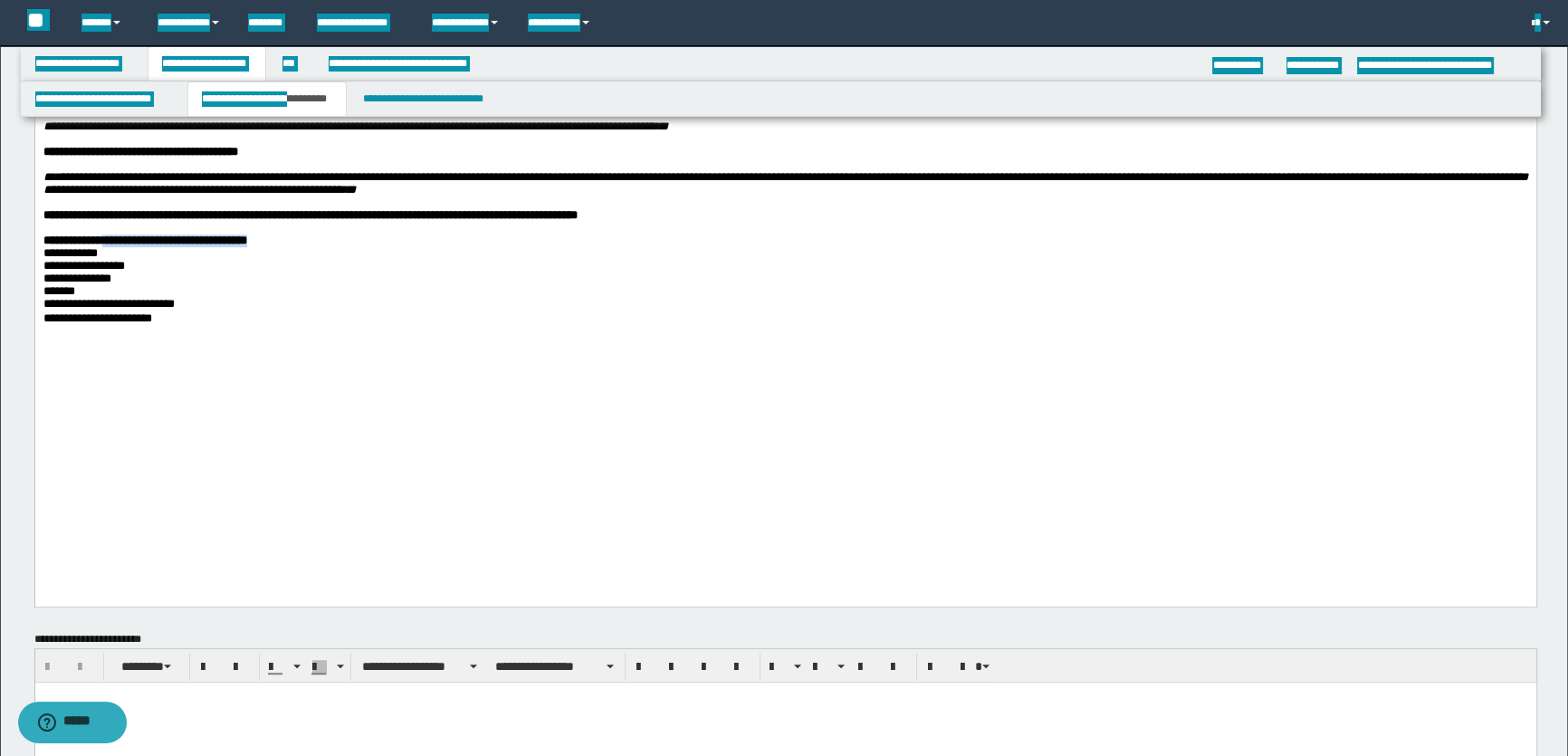drag, startPoint x: 307, startPoint y: 398, endPoint x: 107, endPoint y: 393, distance: 200.06249 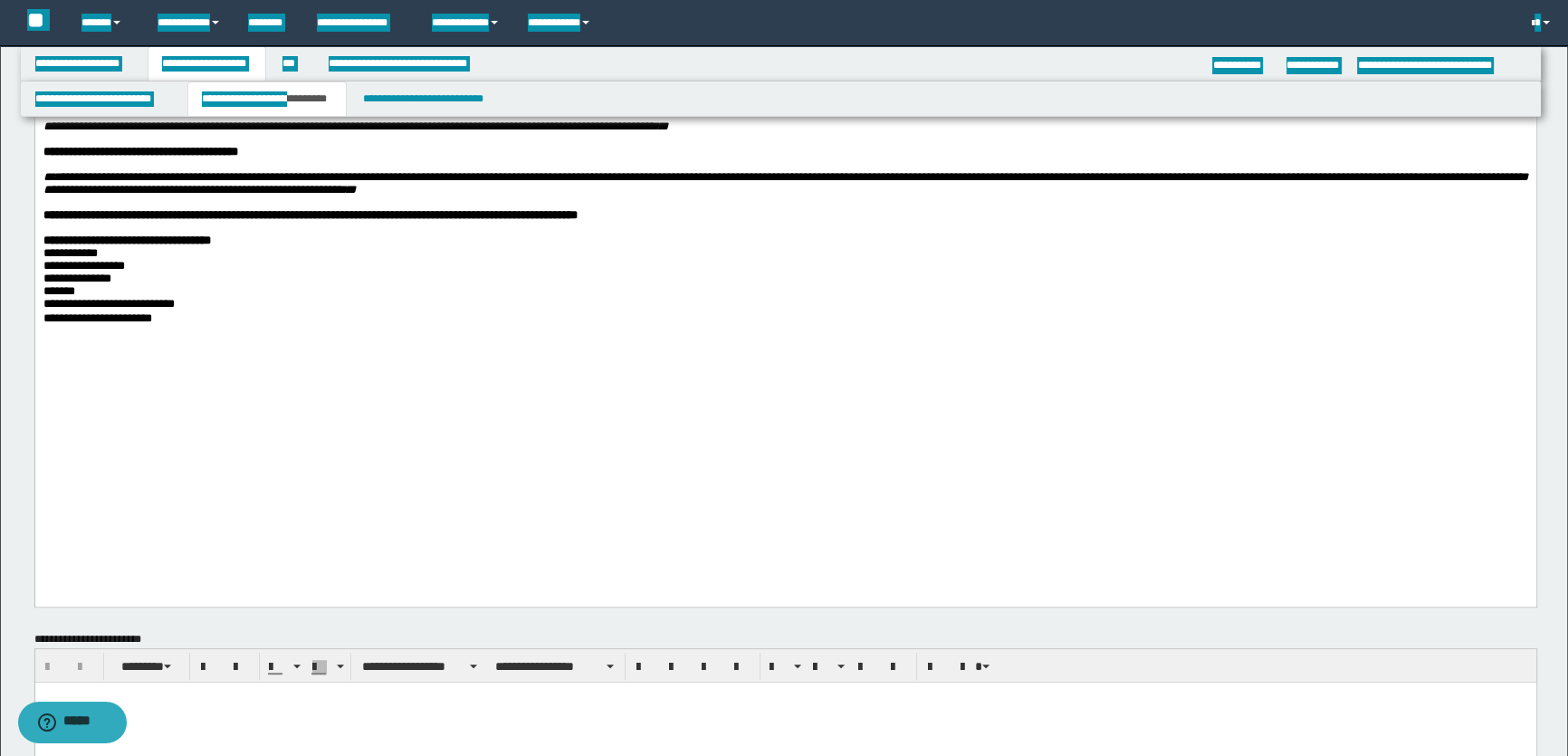 click on "**********" at bounding box center (785, 254) 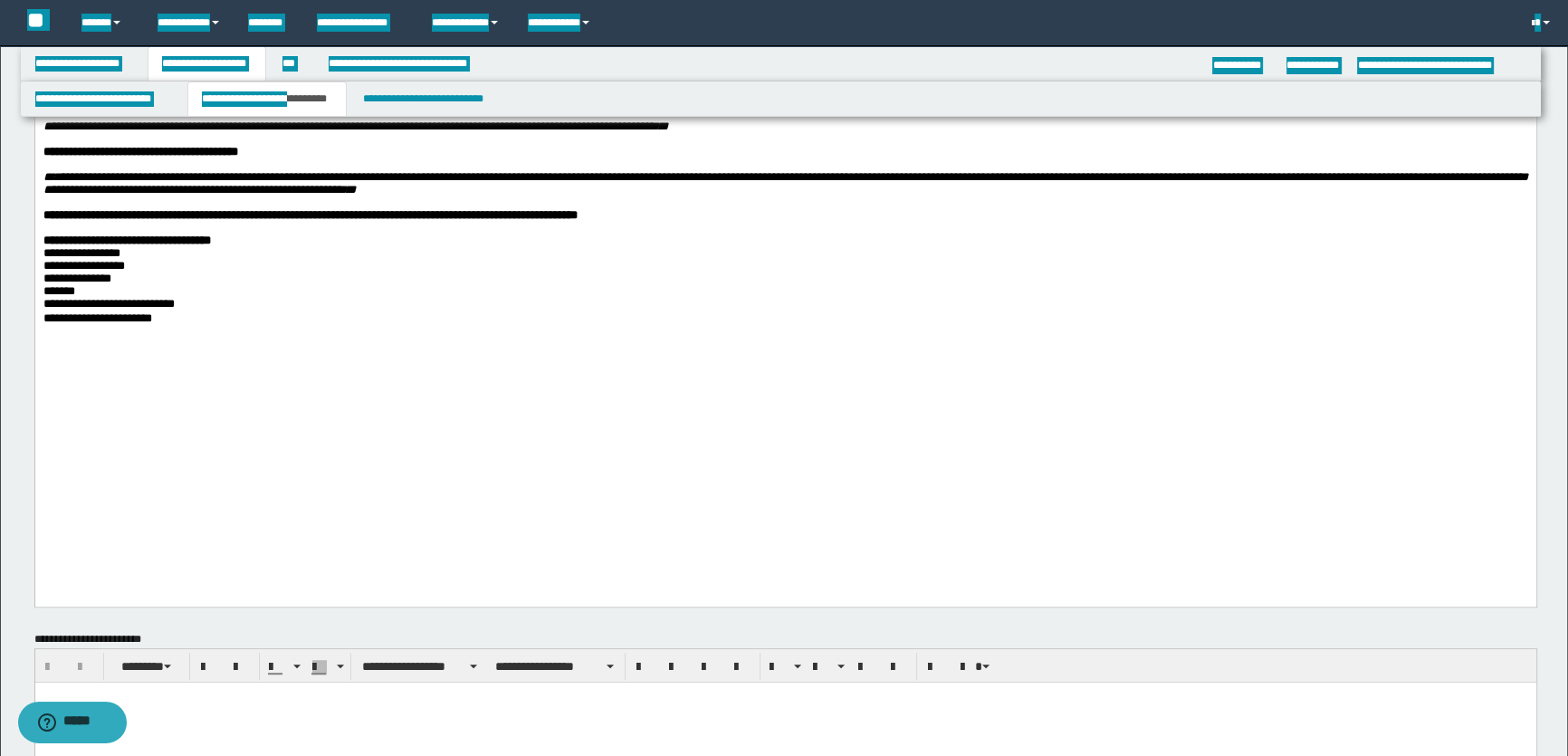 click on "**********" at bounding box center [785, 266] 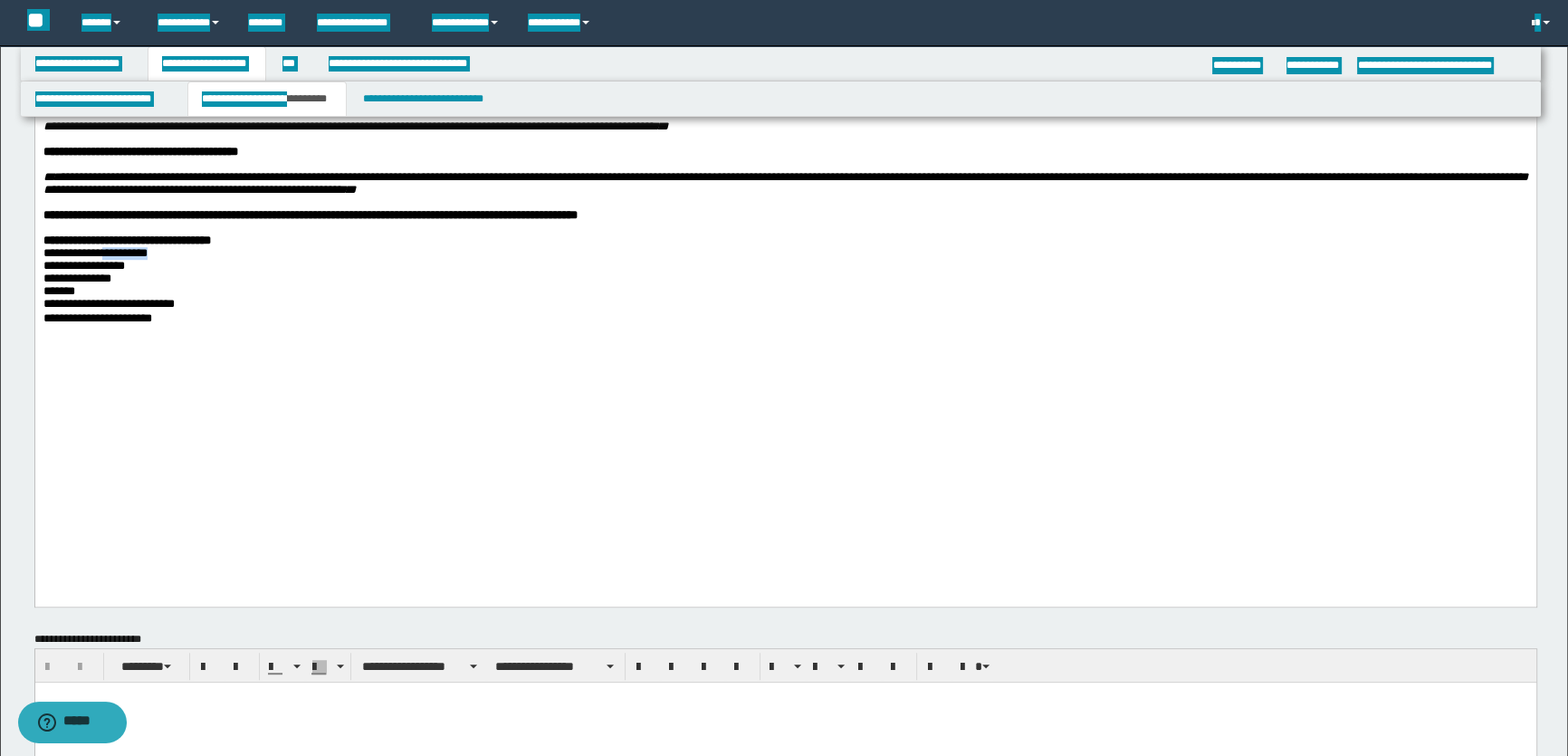 drag, startPoint x: 201, startPoint y: 408, endPoint x: 113, endPoint y: 407, distance: 88.00568 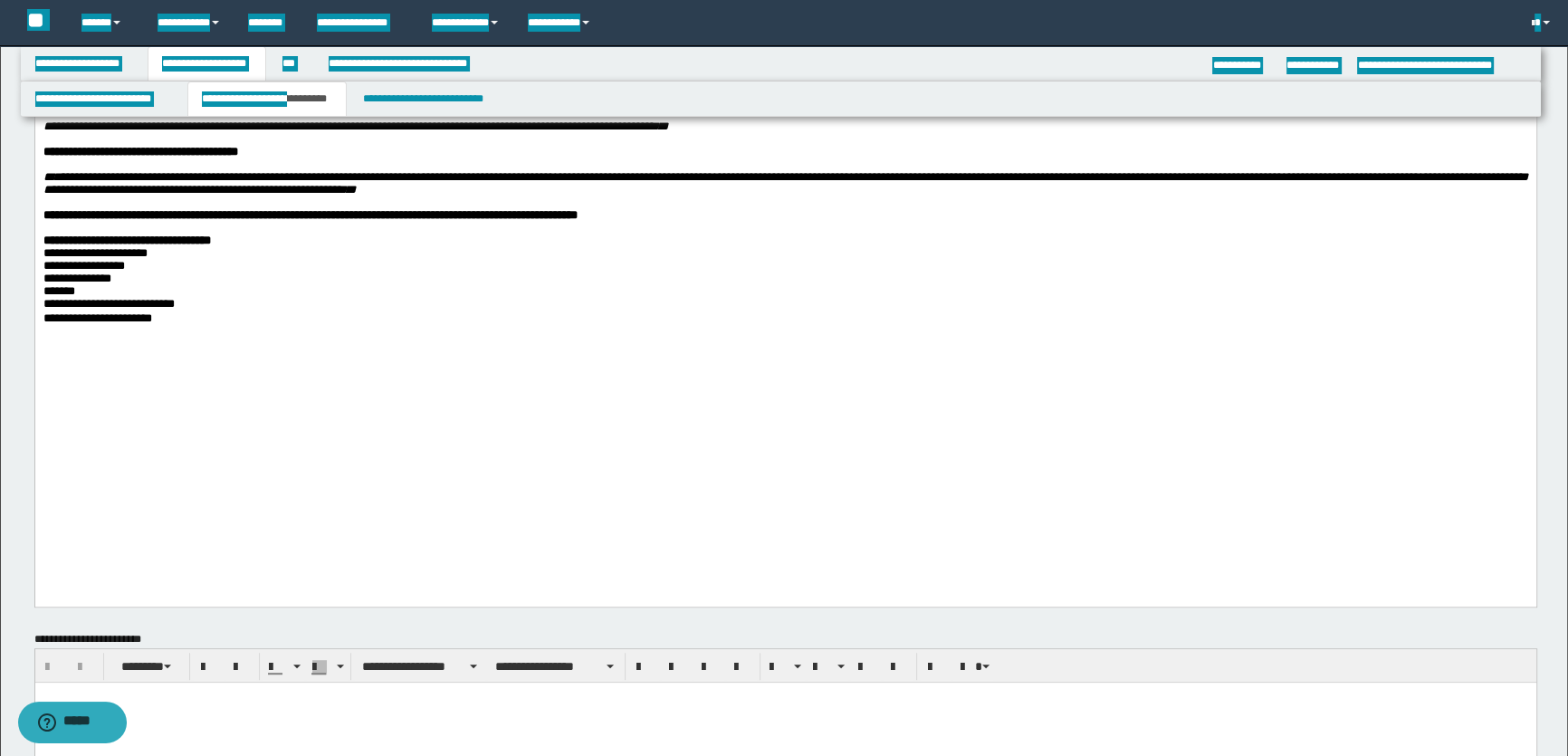 click on "**********" at bounding box center (126, 240) 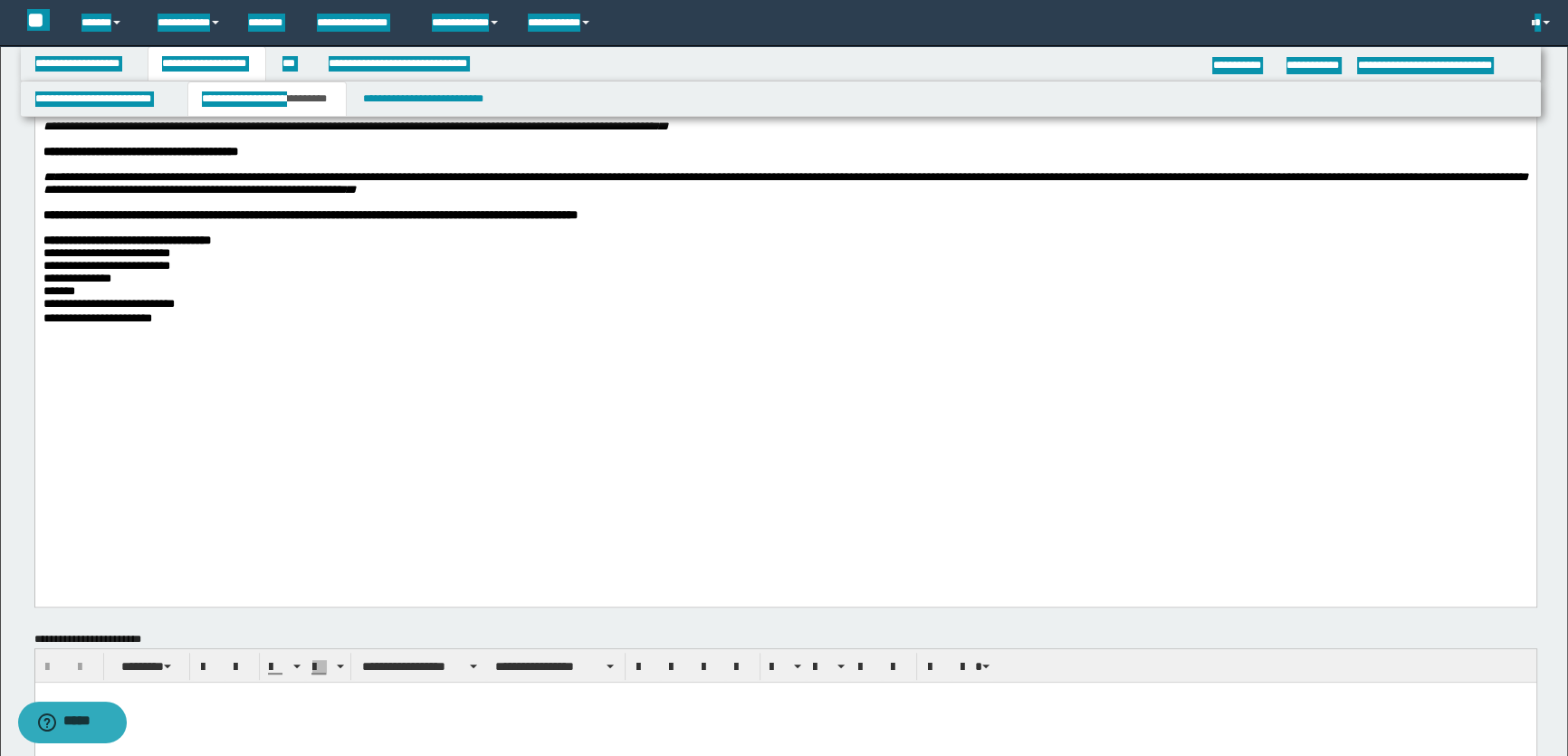 click on "**********" at bounding box center (106, 265) 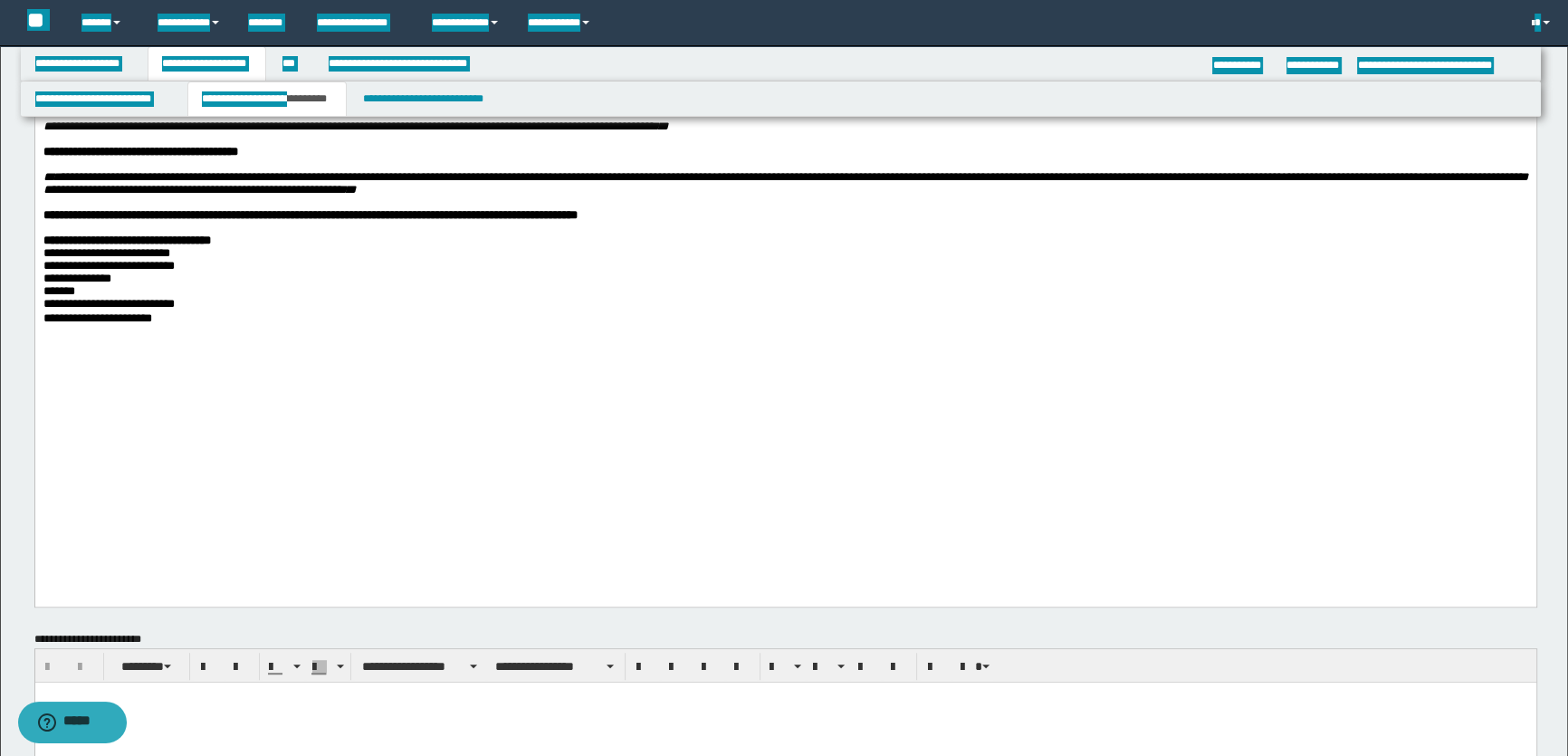 click on "**********" at bounding box center [785, 279] 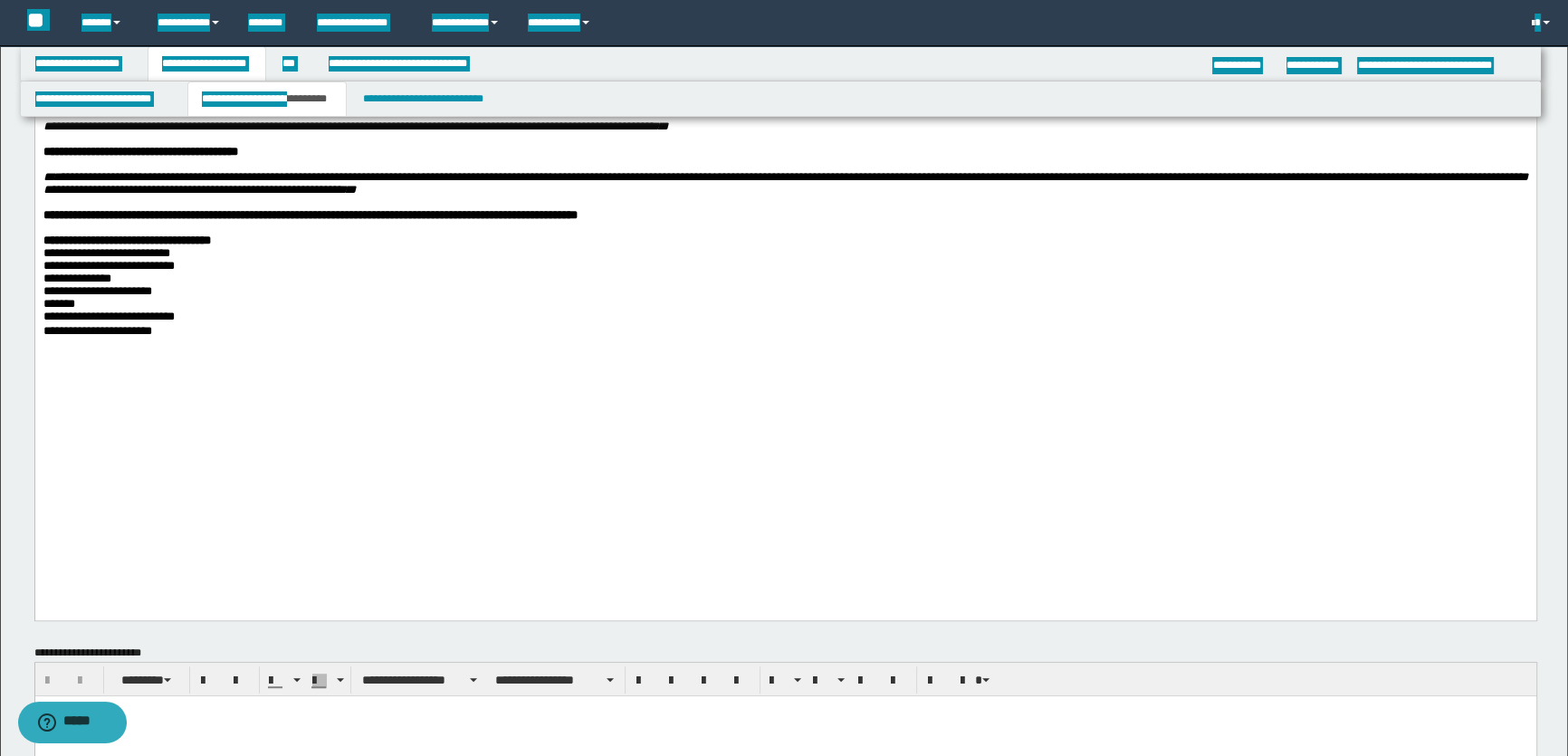 click on "**********" at bounding box center [785, 279] 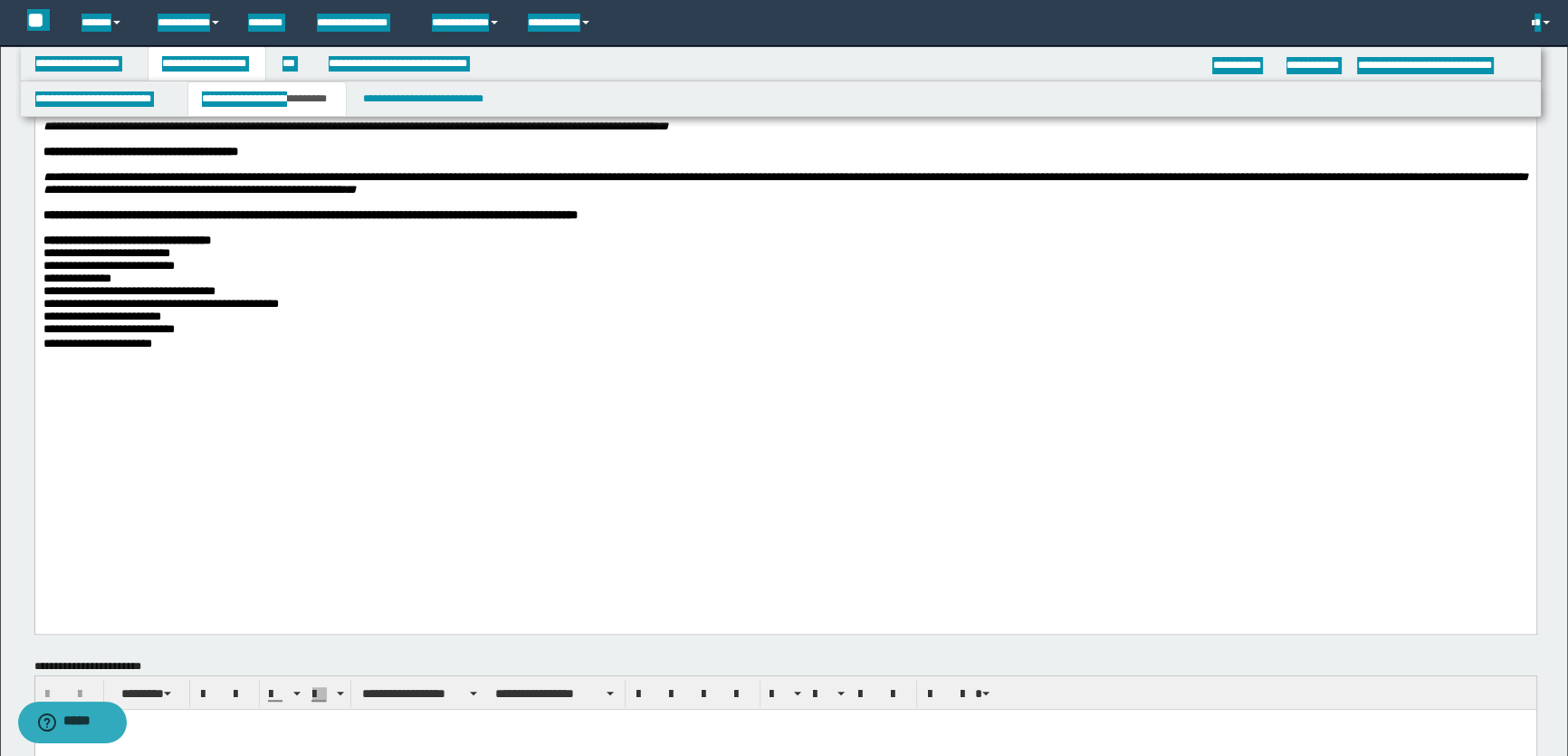 click on "**********" at bounding box center [785, 330] 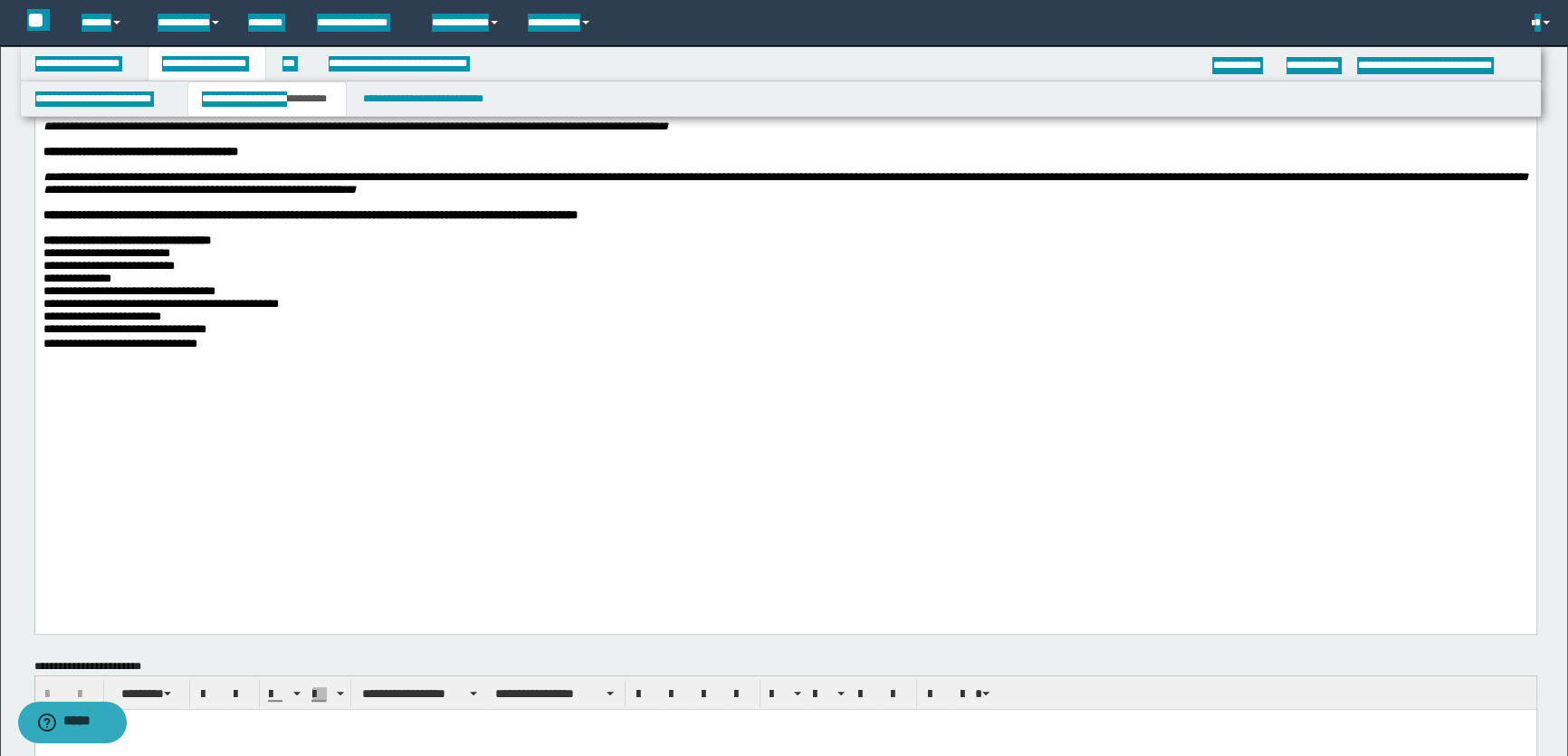click on "**********" at bounding box center [785, 344] 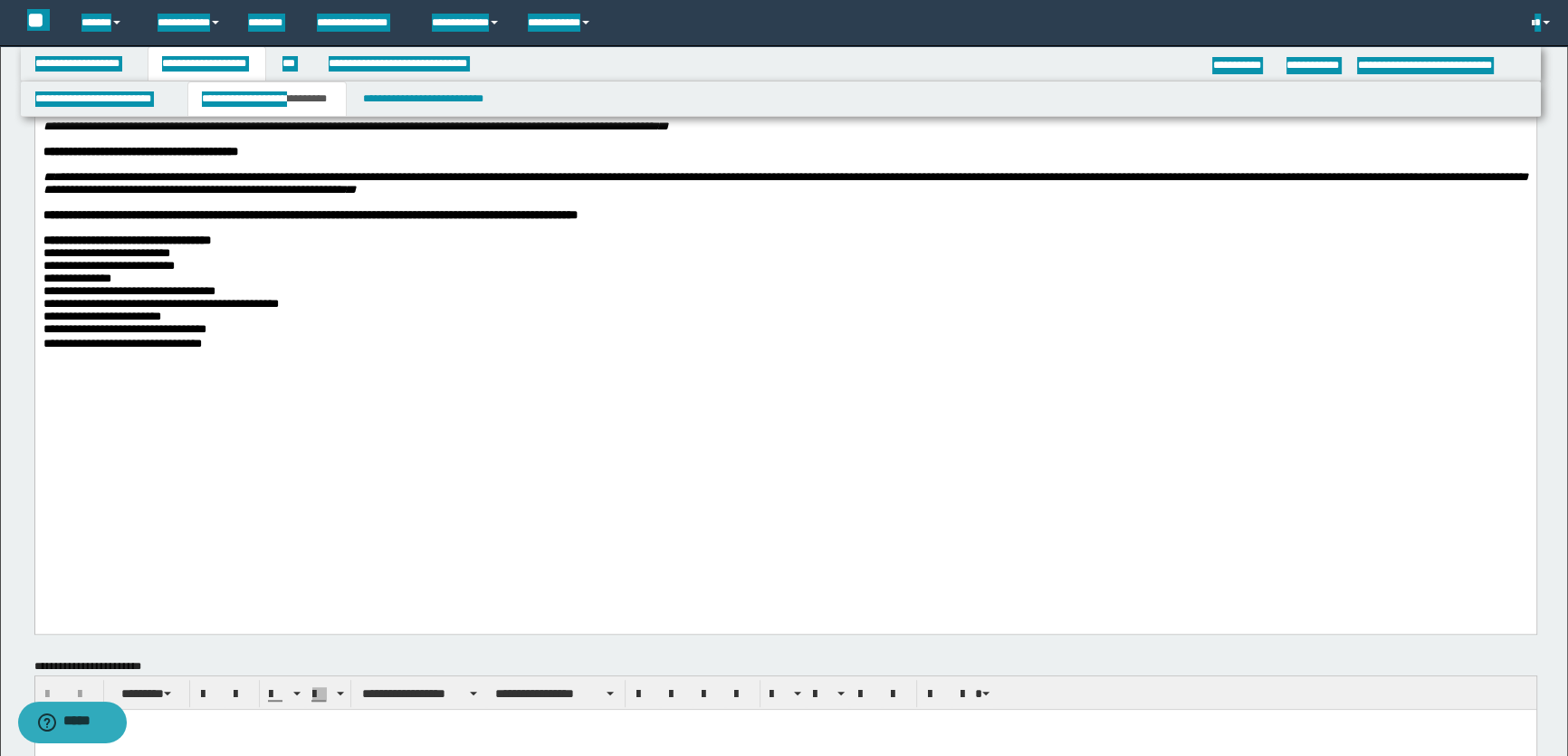 click on "**********" at bounding box center [785, 344] 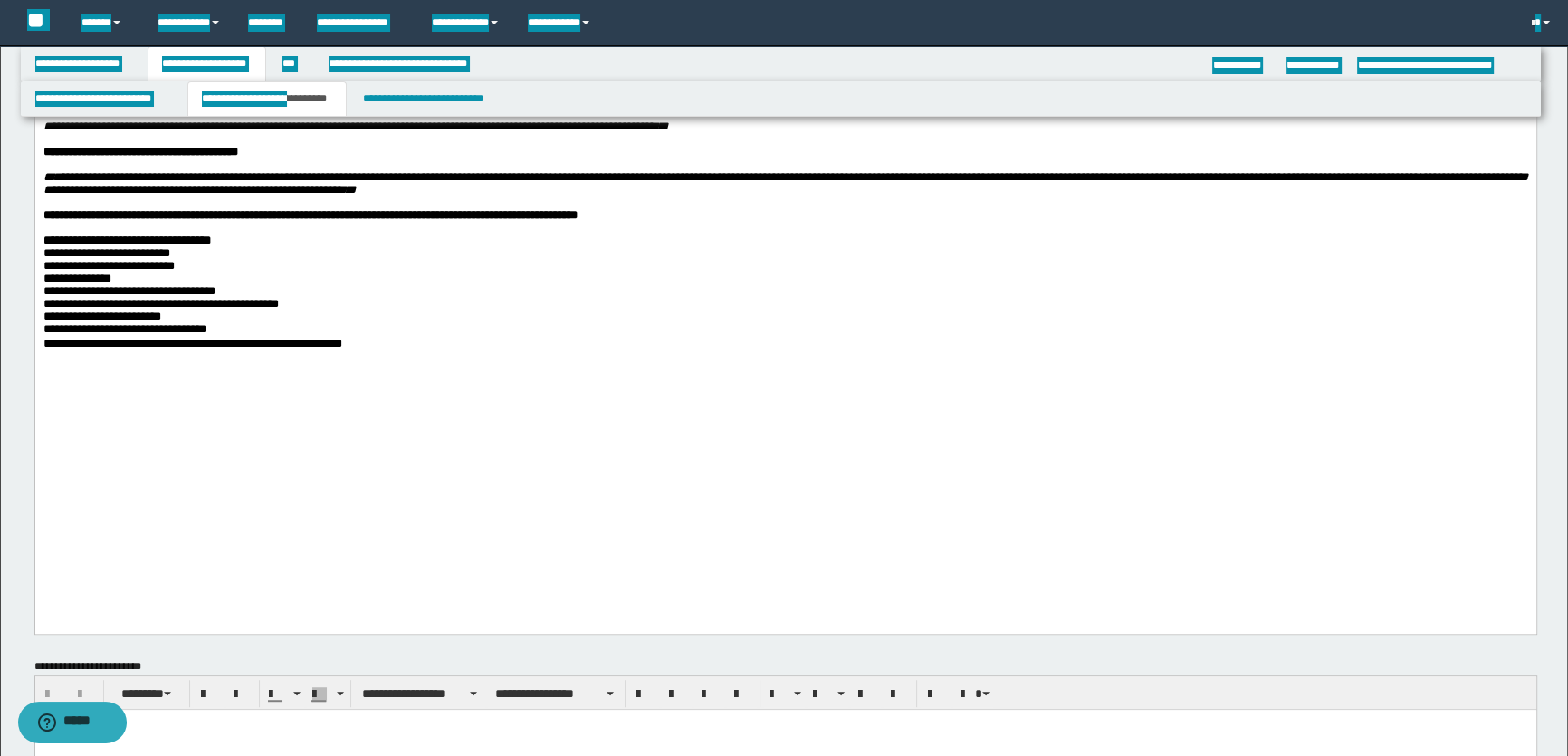 click on "**********" at bounding box center [785, 344] 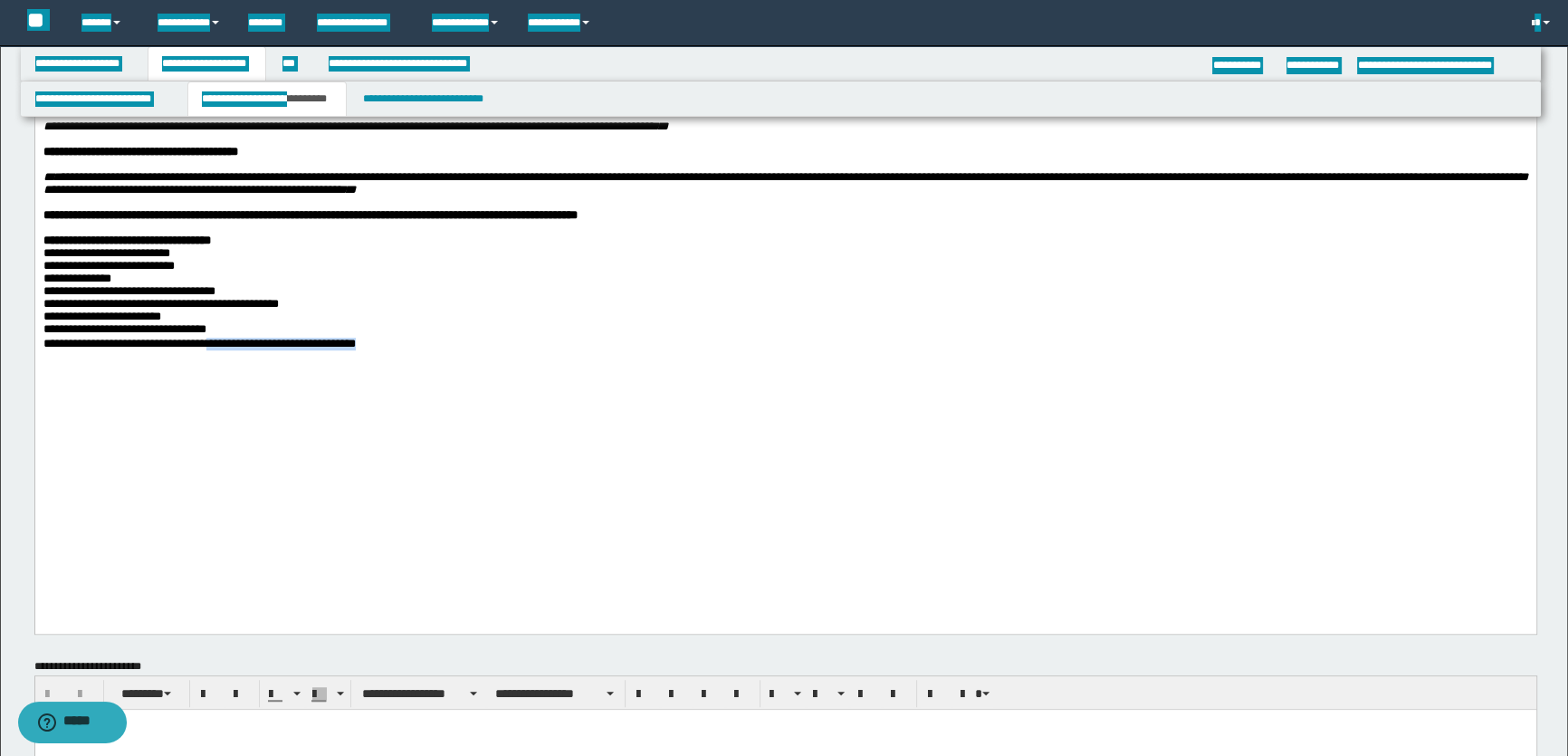drag, startPoint x: 396, startPoint y: 506, endPoint x: 221, endPoint y: 508, distance: 175.01143 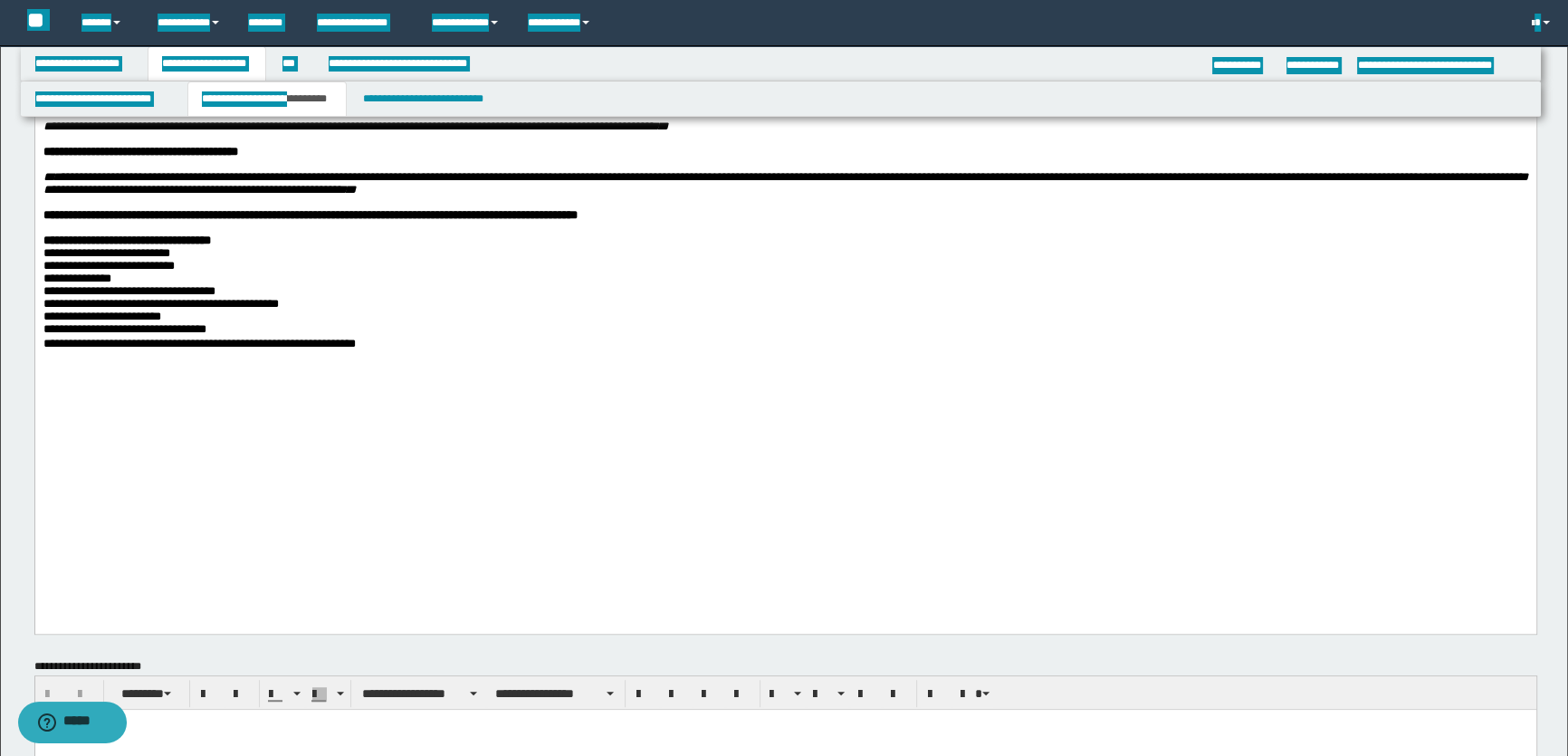 click at bounding box center [785, 358] 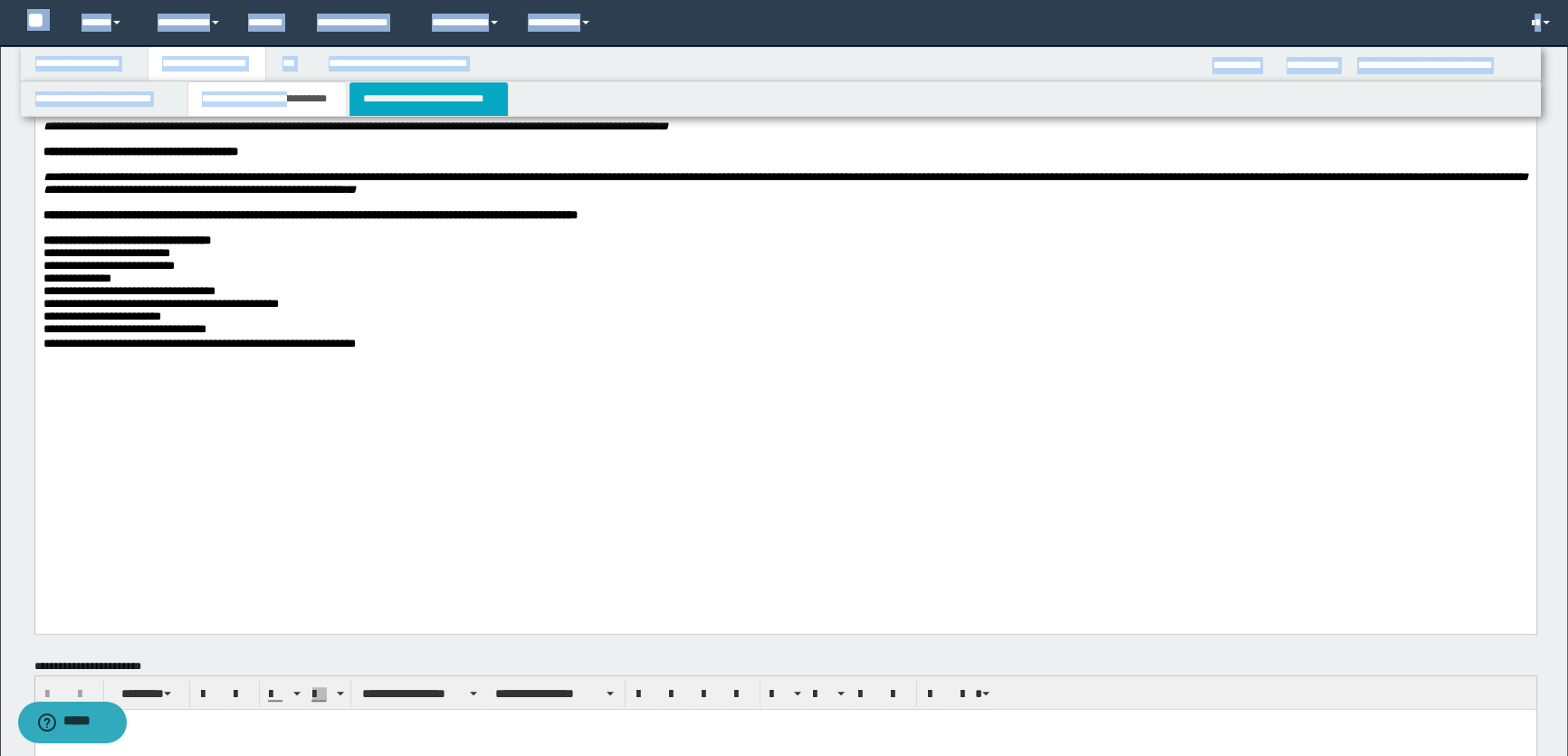 click on "**********" at bounding box center (428, 99) 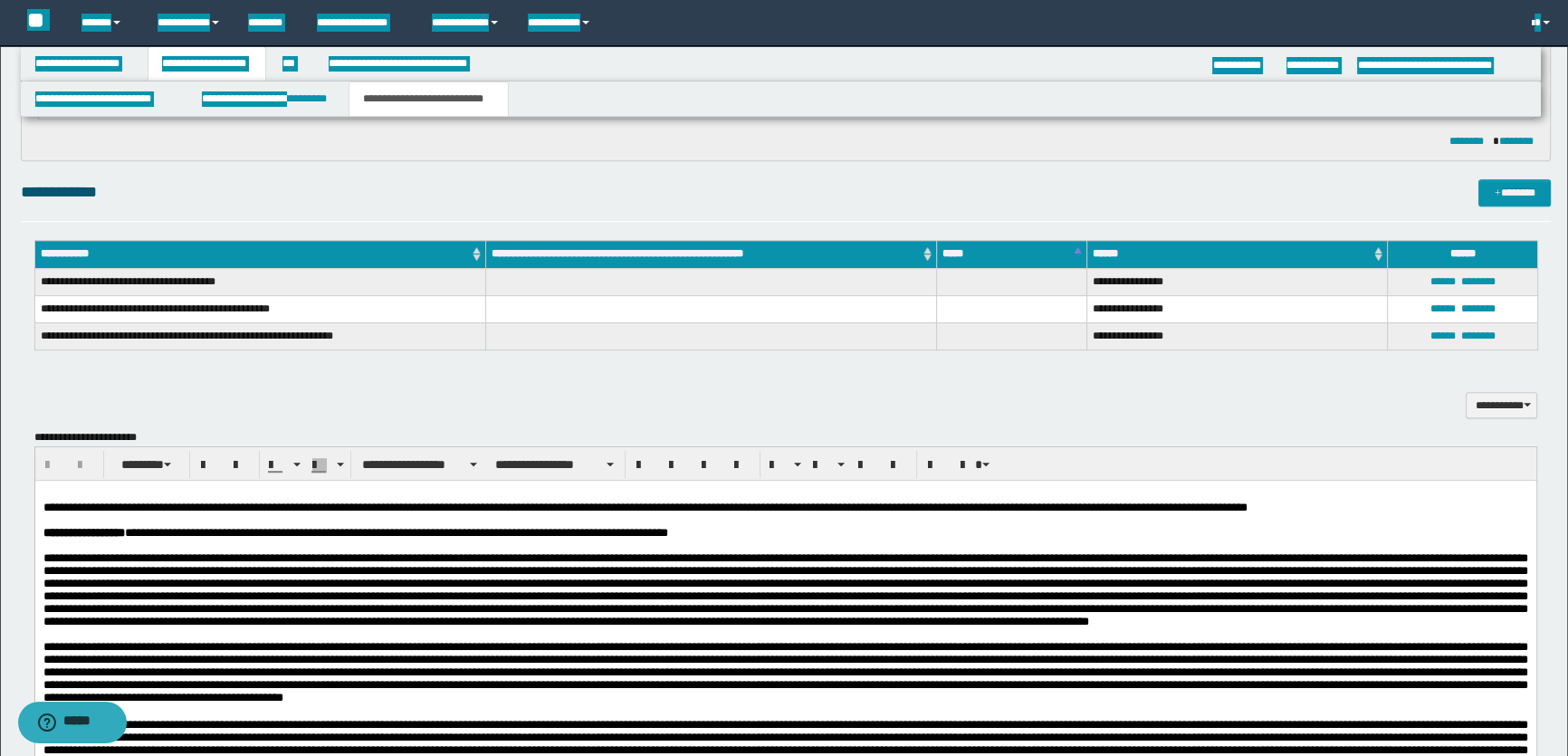 click at bounding box center [785, 589] 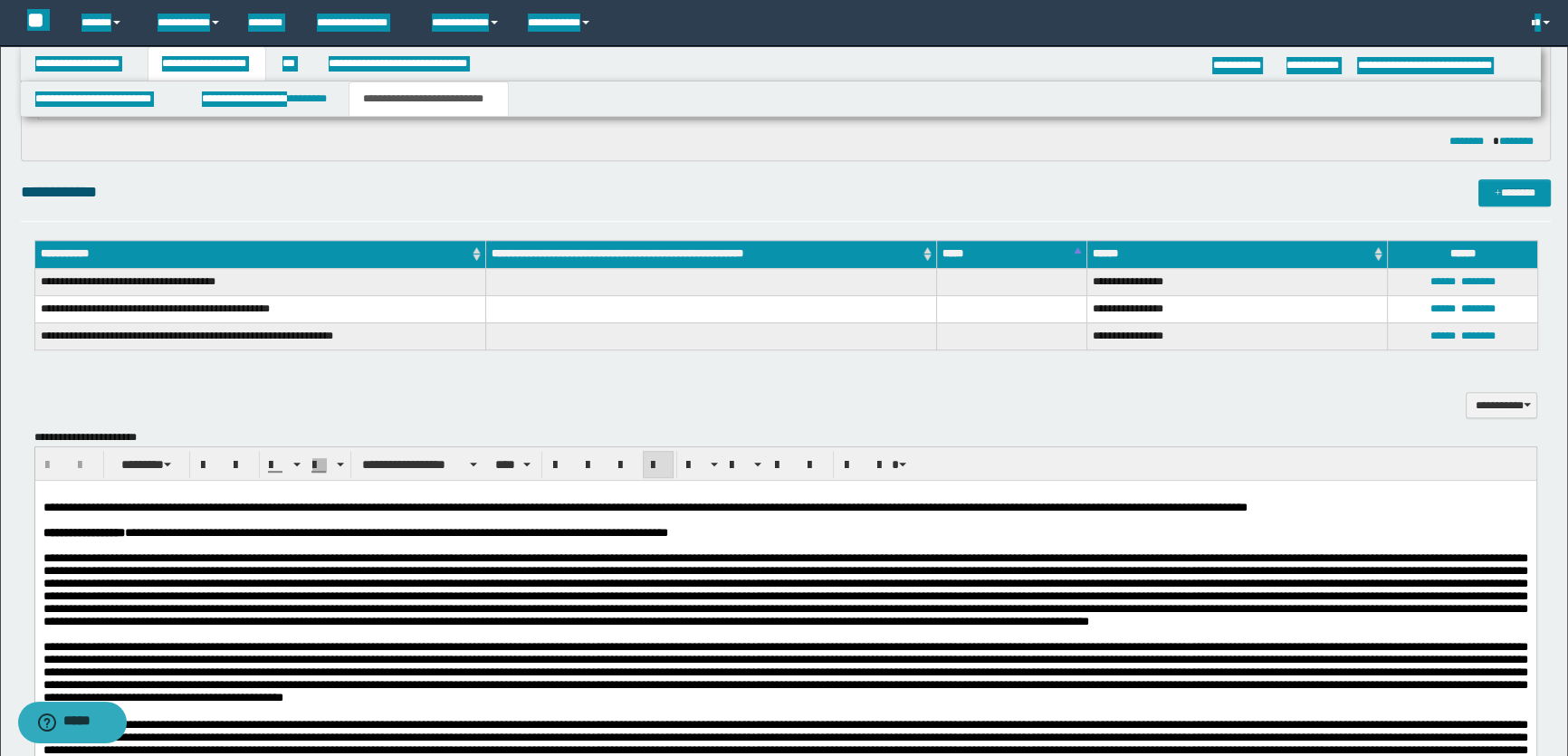type 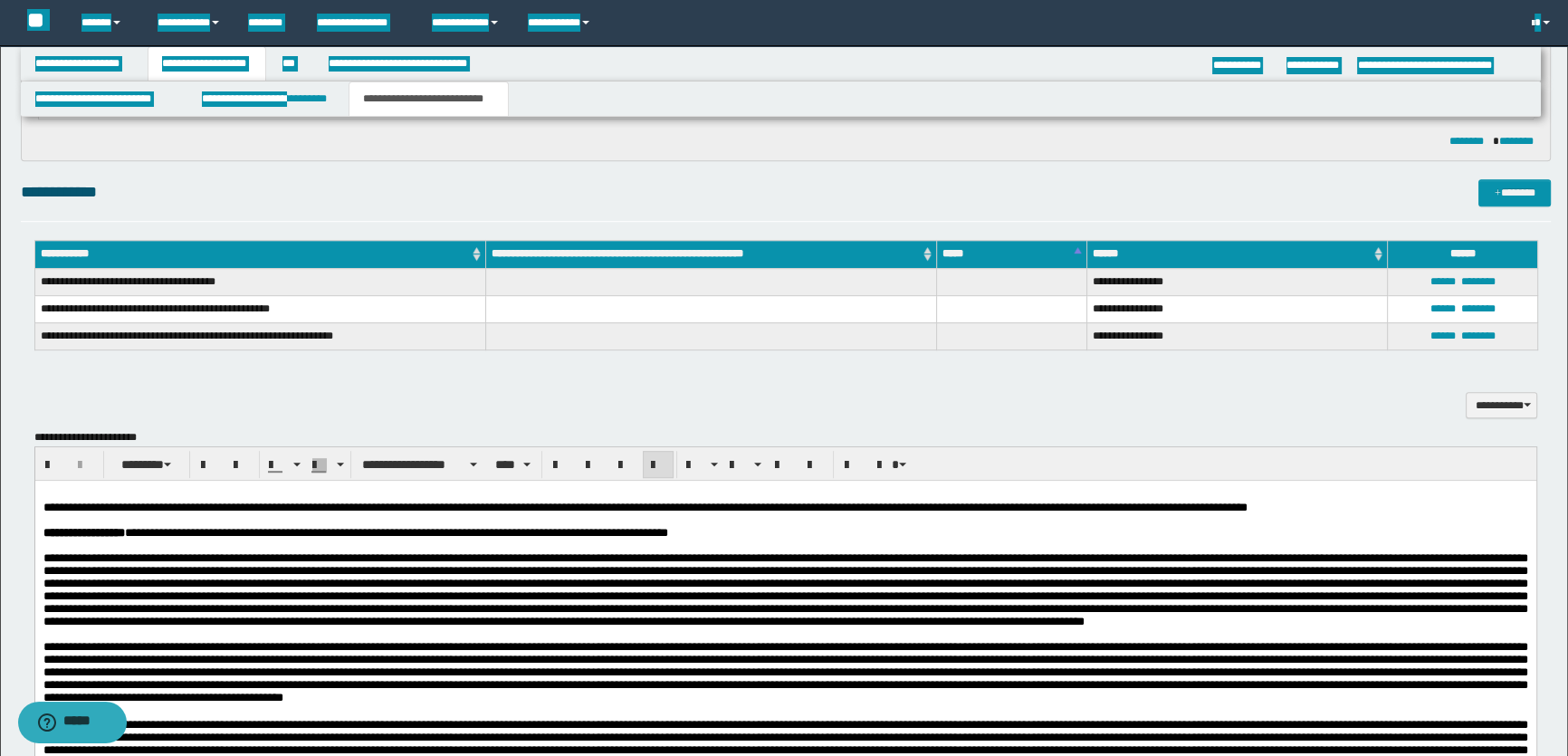 drag, startPoint x: 756, startPoint y: 590, endPoint x: 762, endPoint y: 647, distance: 57.31492 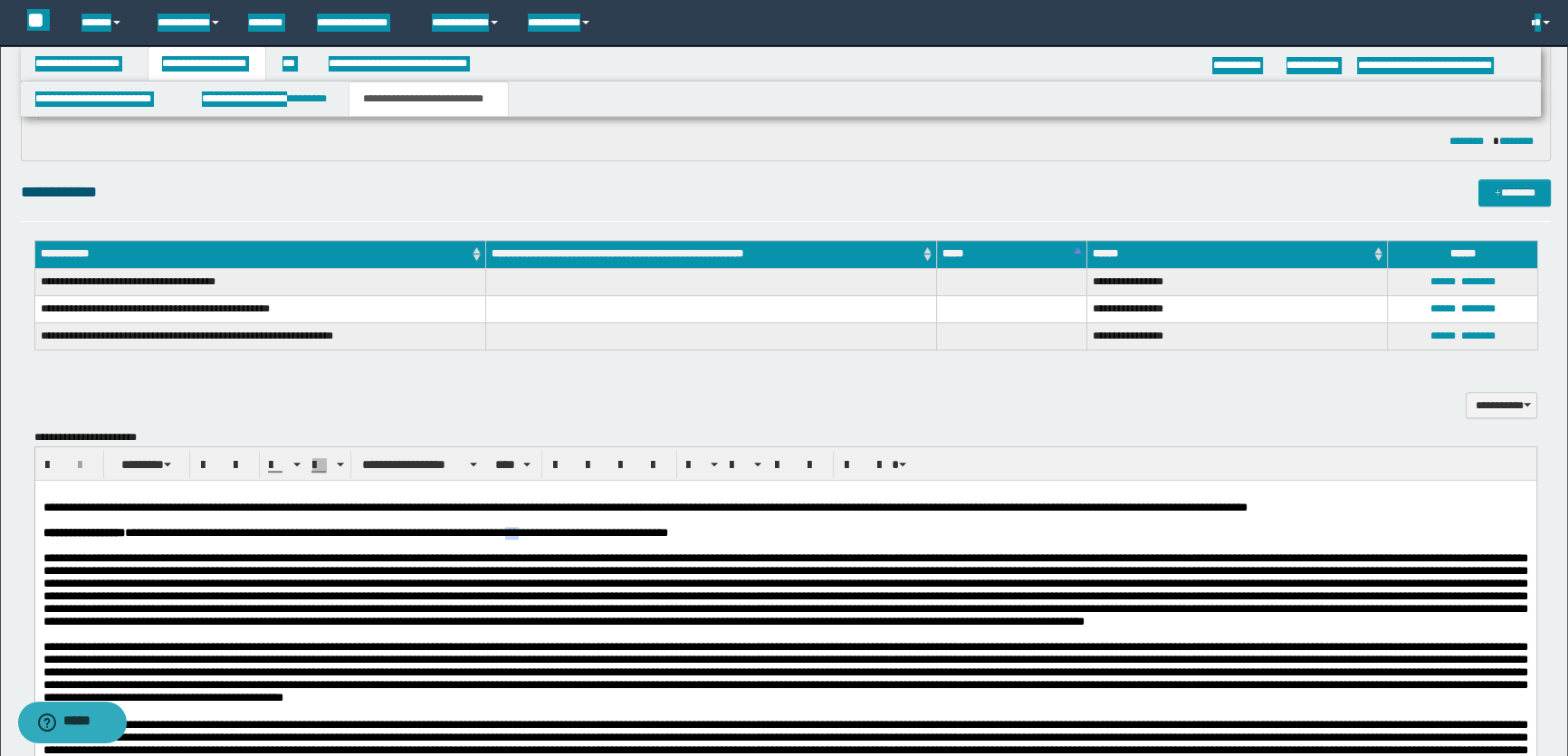 drag, startPoint x: 575, startPoint y: 540, endPoint x: 561, endPoint y: 540, distance: 14 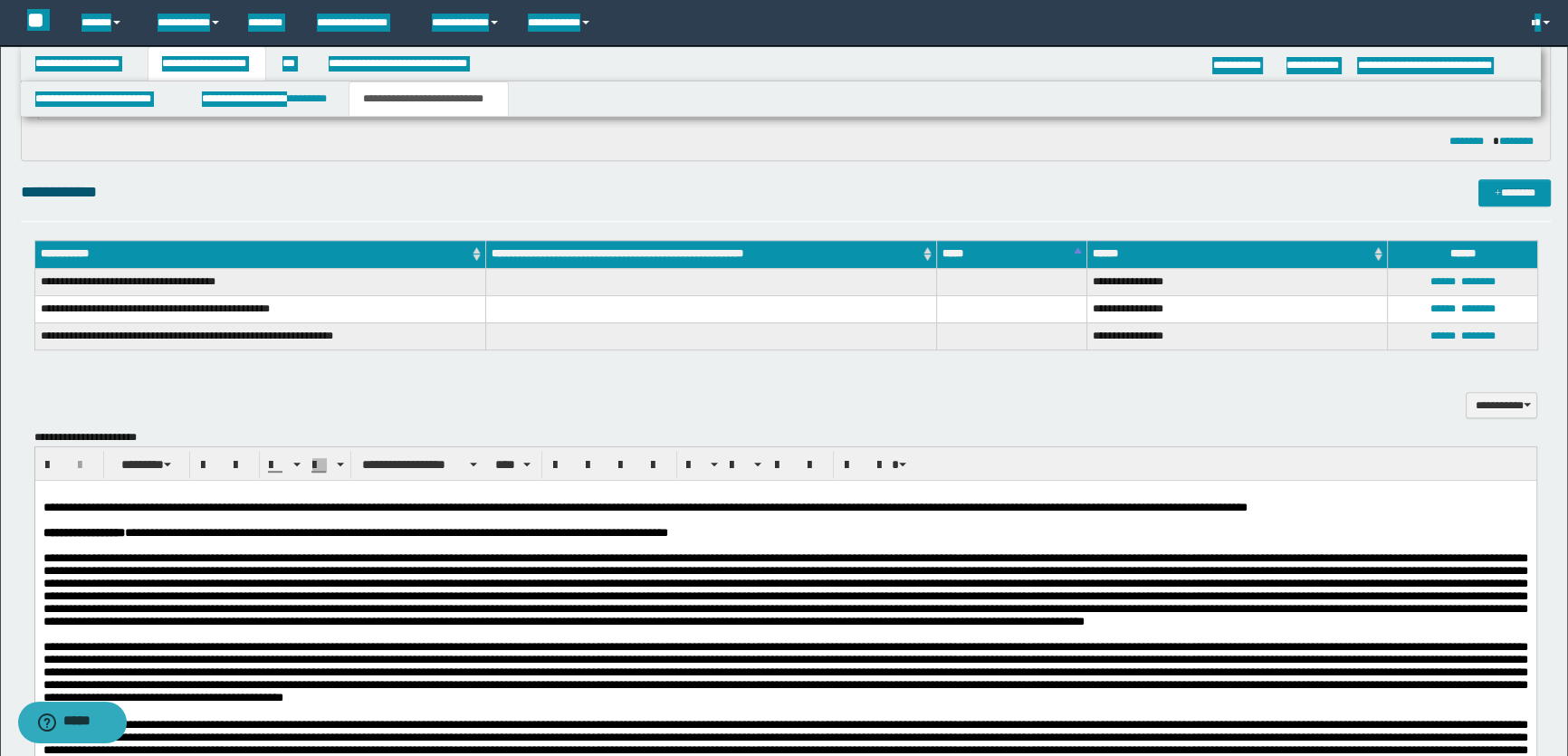 click on "**********" at bounding box center [785, 533] 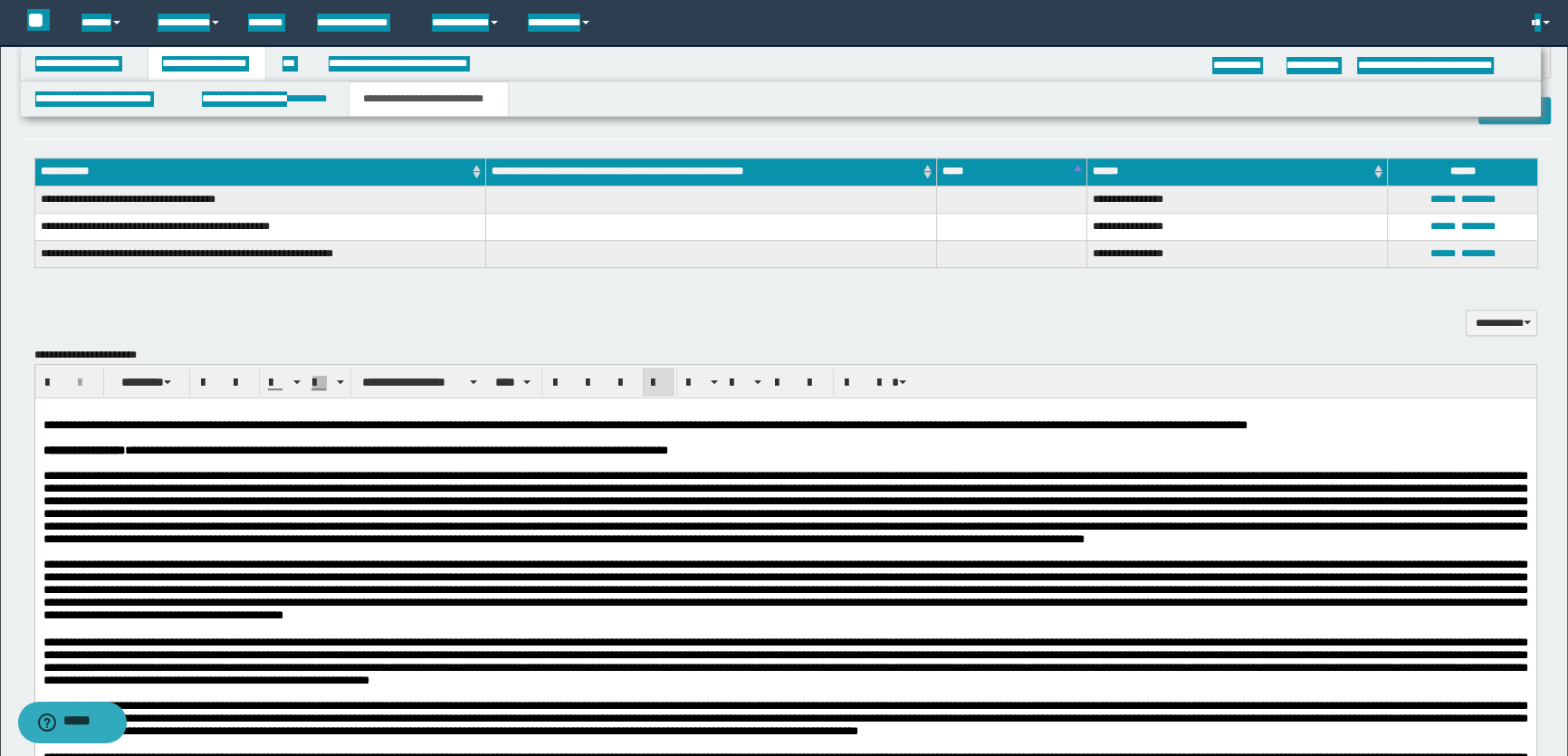 click at bounding box center [785, 552] 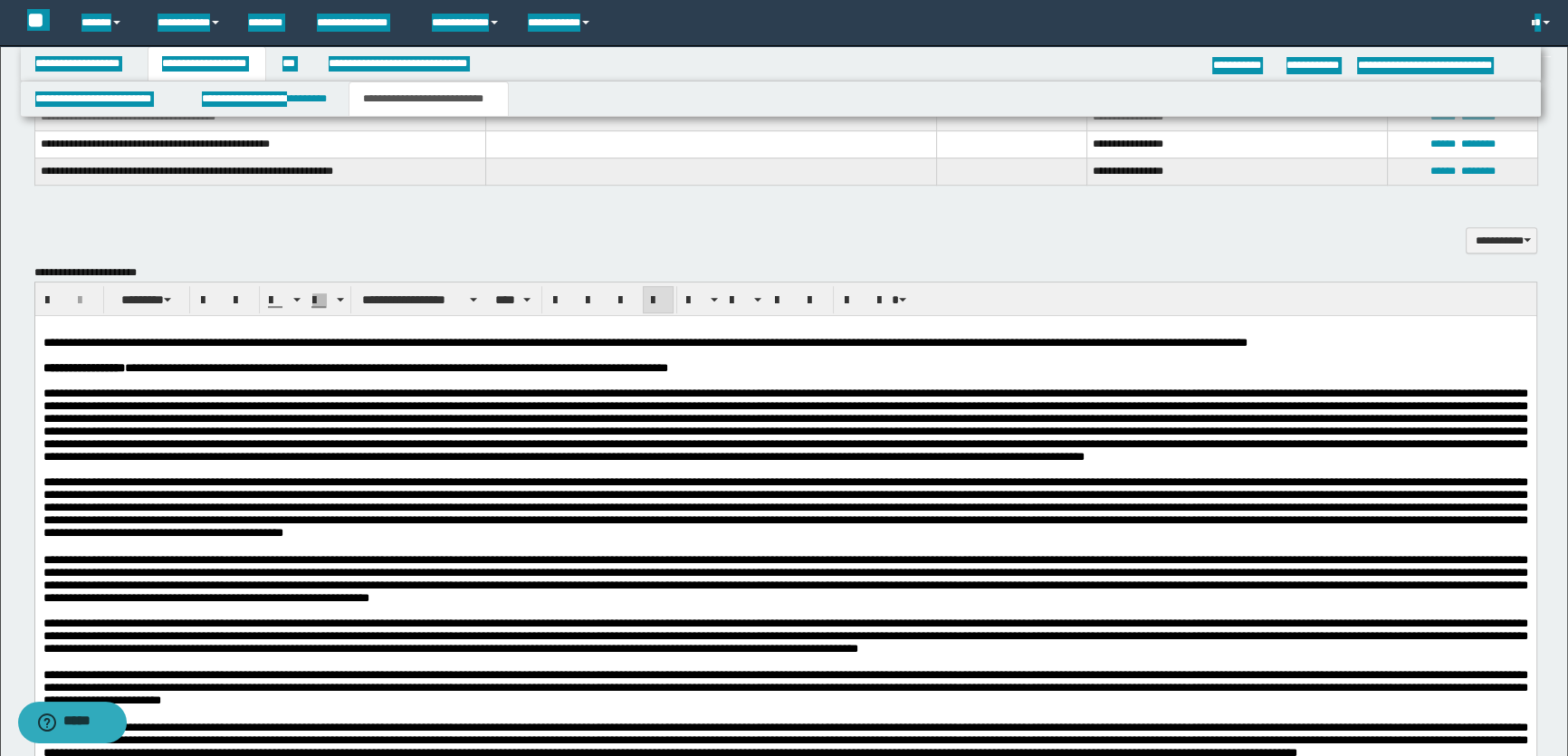 drag, startPoint x: 765, startPoint y: 431, endPoint x: 755, endPoint y: 419, distance: 15.620499 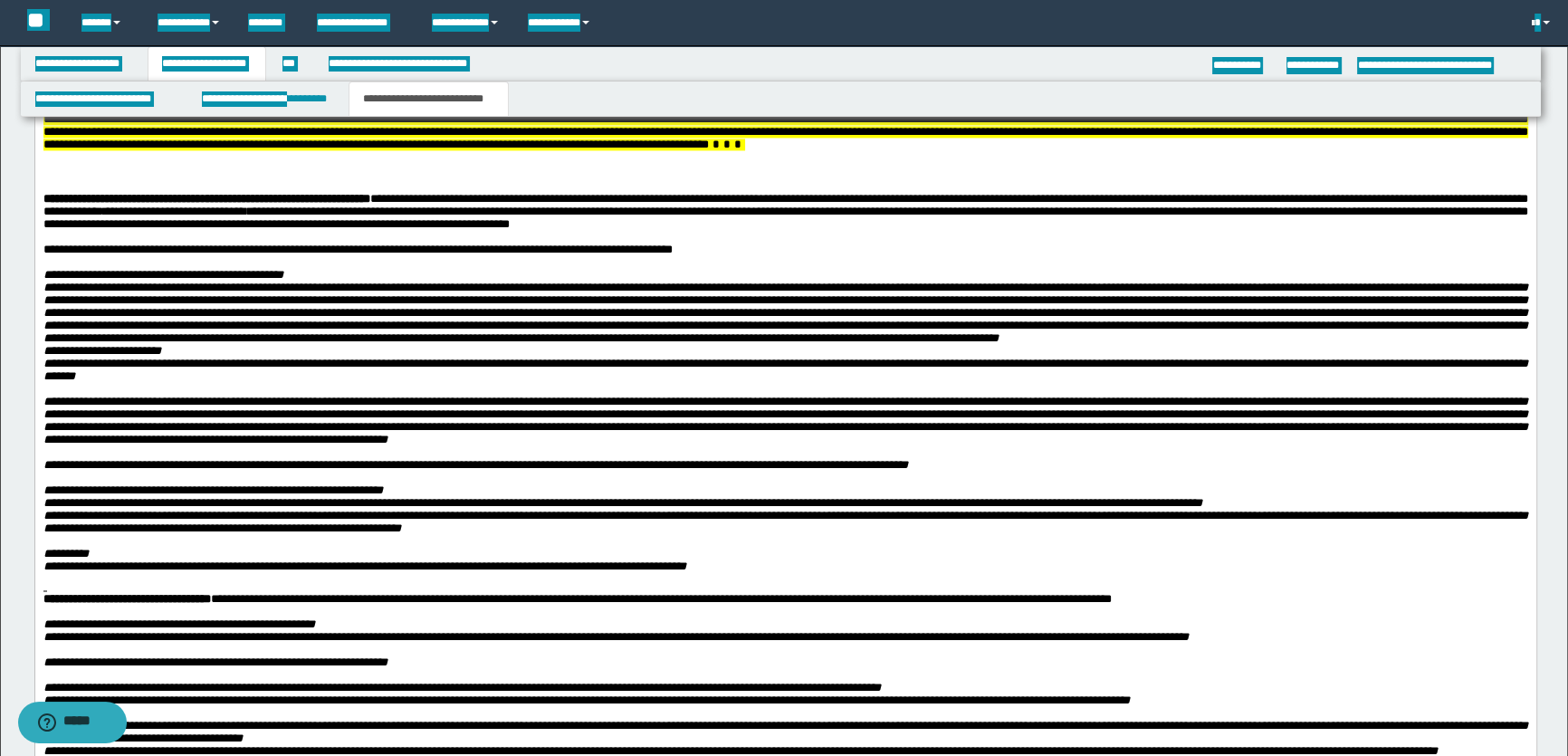 scroll, scrollTop: 3539, scrollLeft: 0, axis: vertical 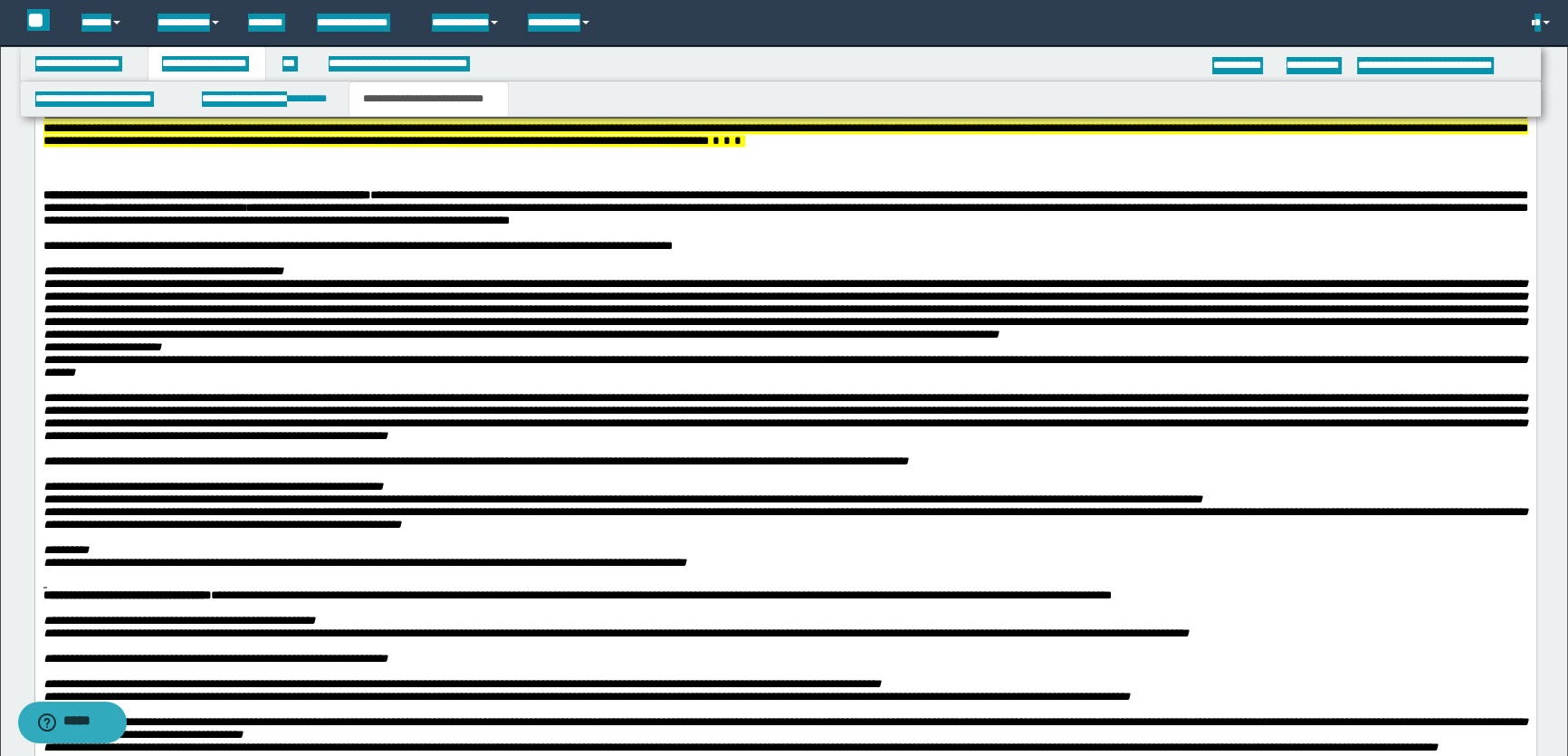 click at bounding box center (785, 14) 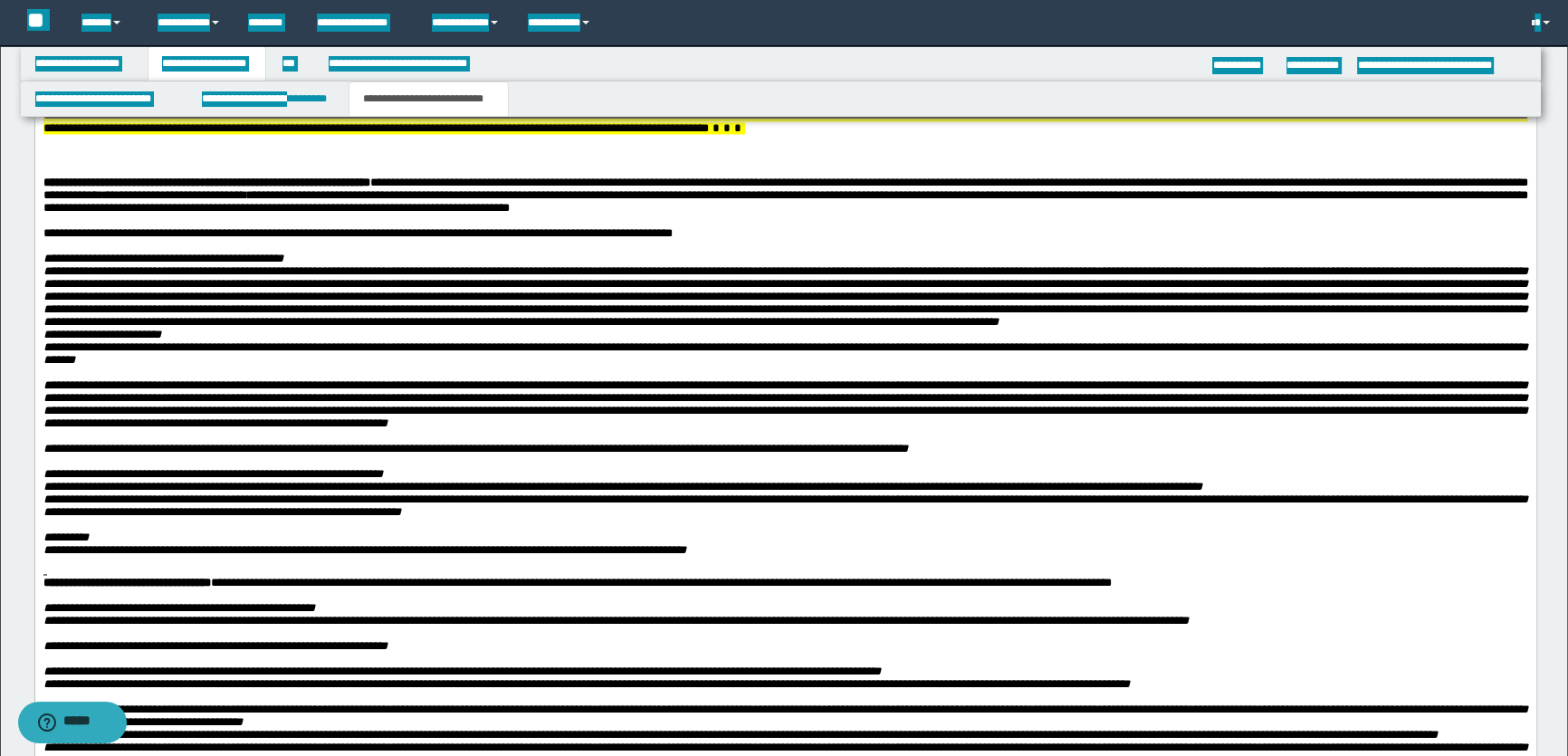 click at bounding box center [785, 169] 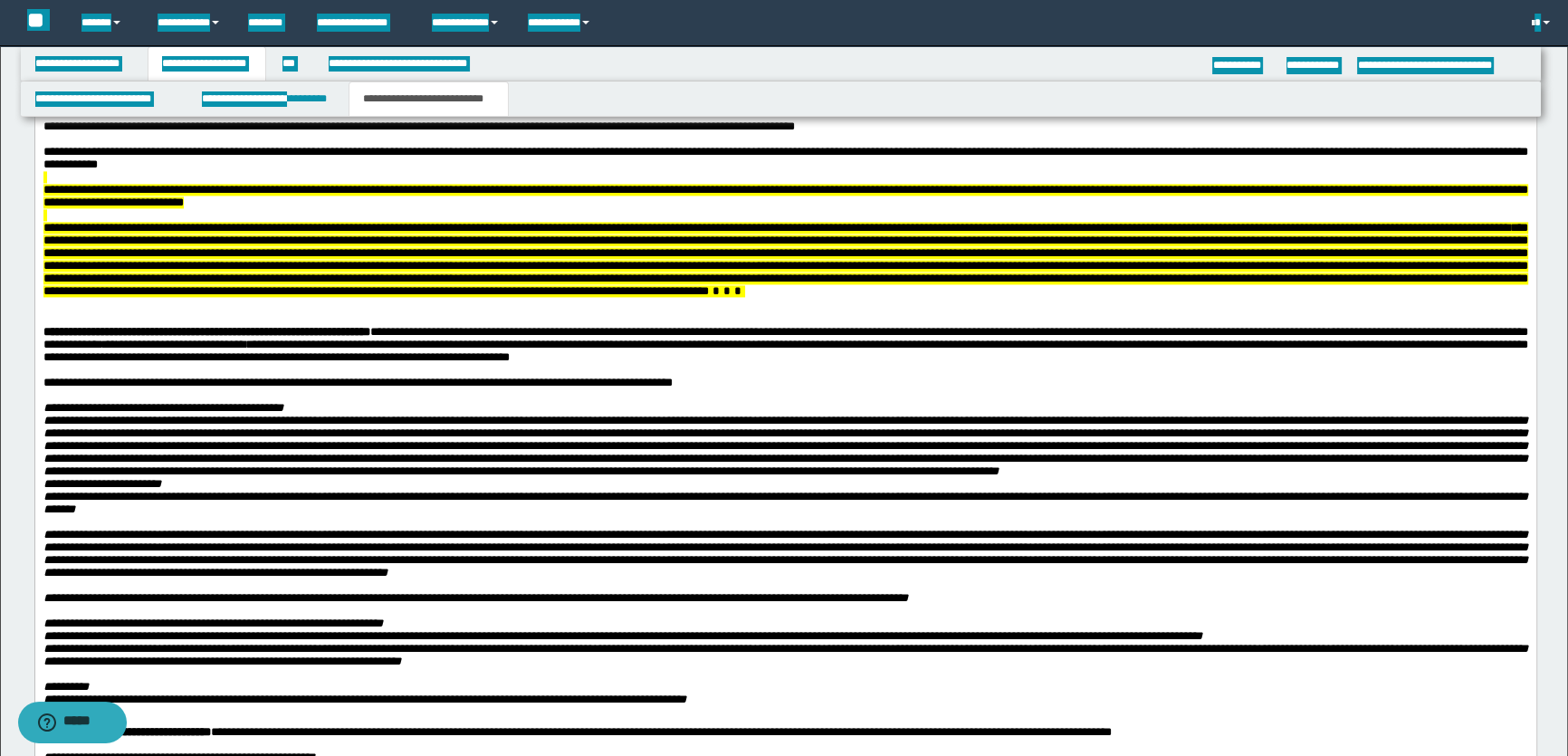scroll, scrollTop: 3374, scrollLeft: 0, axis: vertical 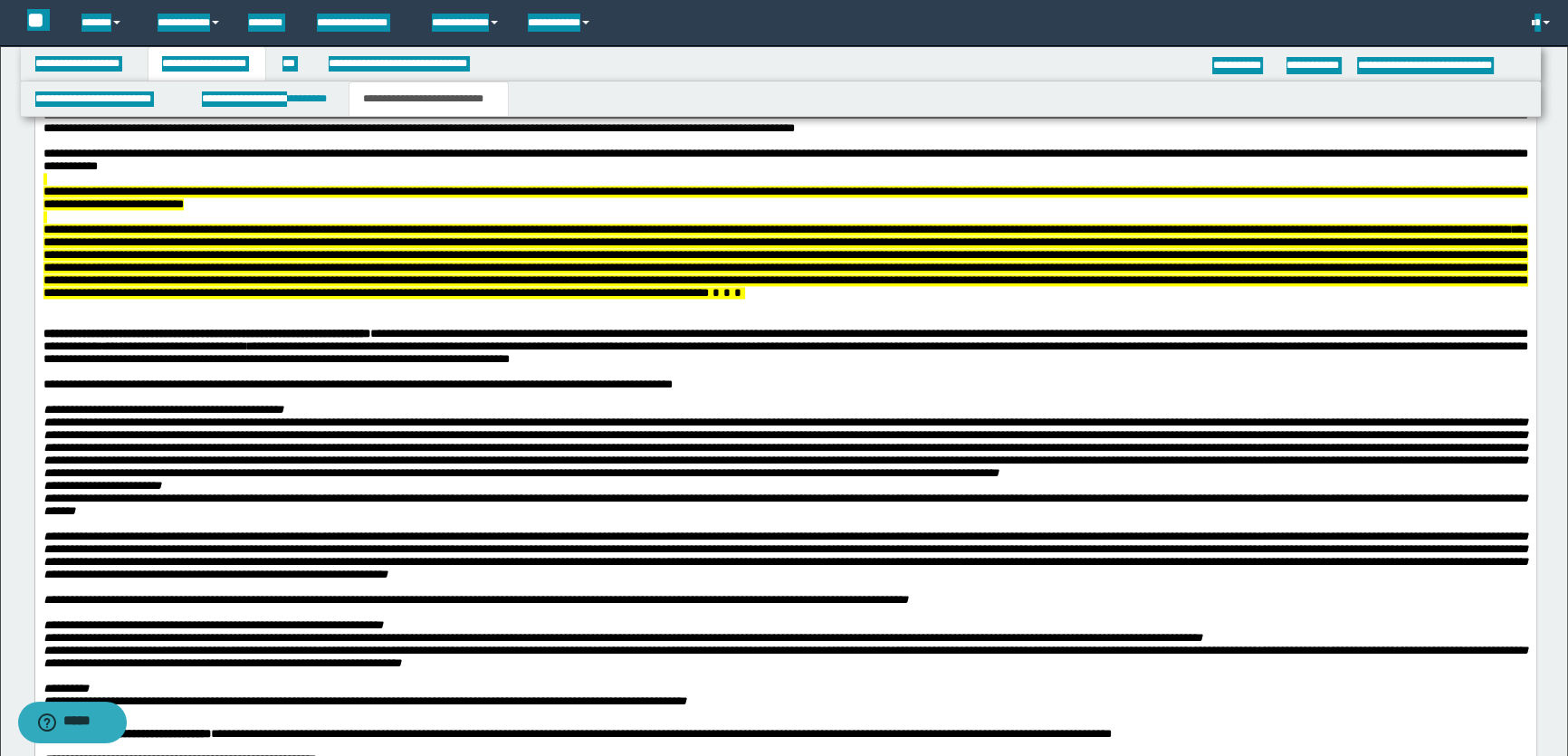 click at bounding box center [785, 52] 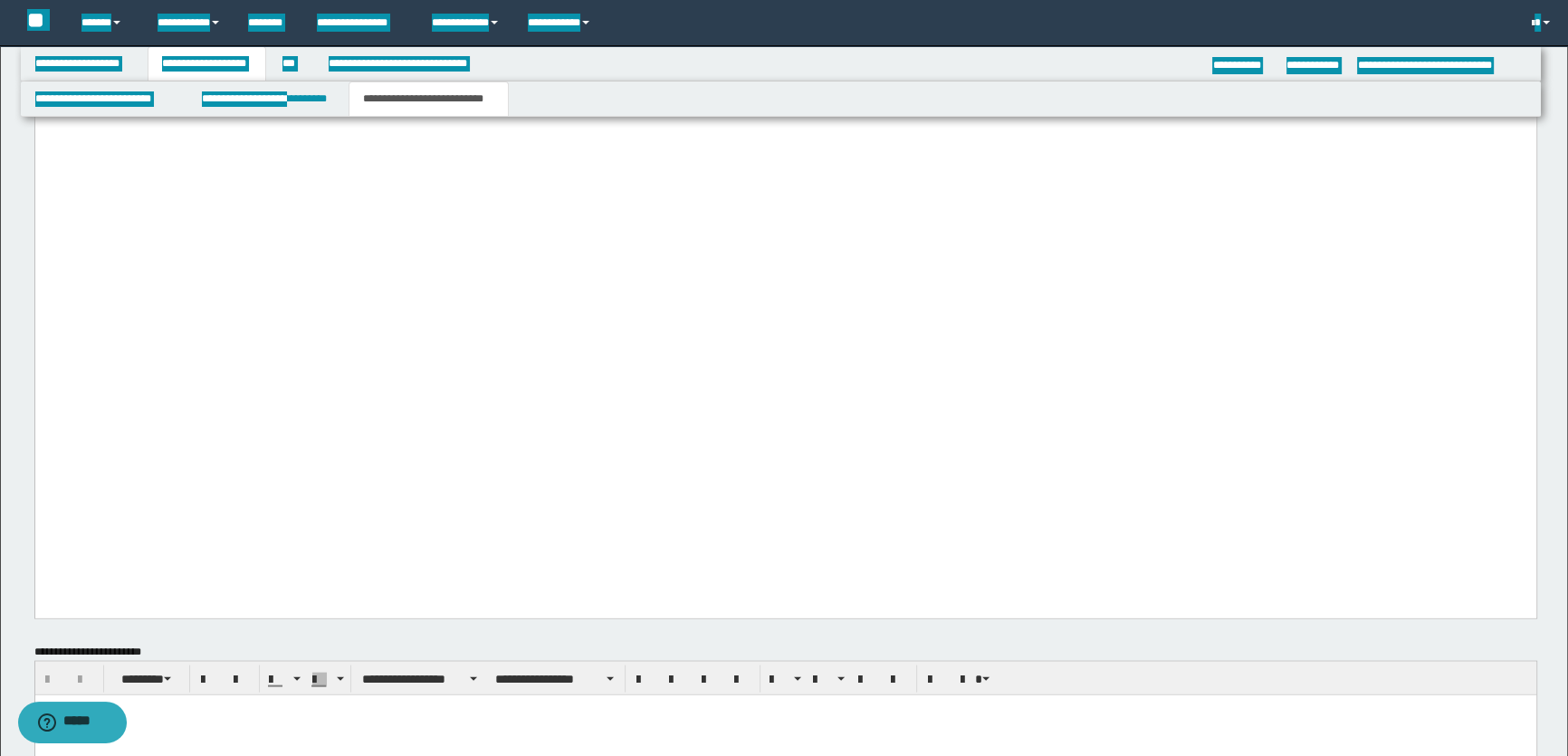 scroll, scrollTop: 4773, scrollLeft: 0, axis: vertical 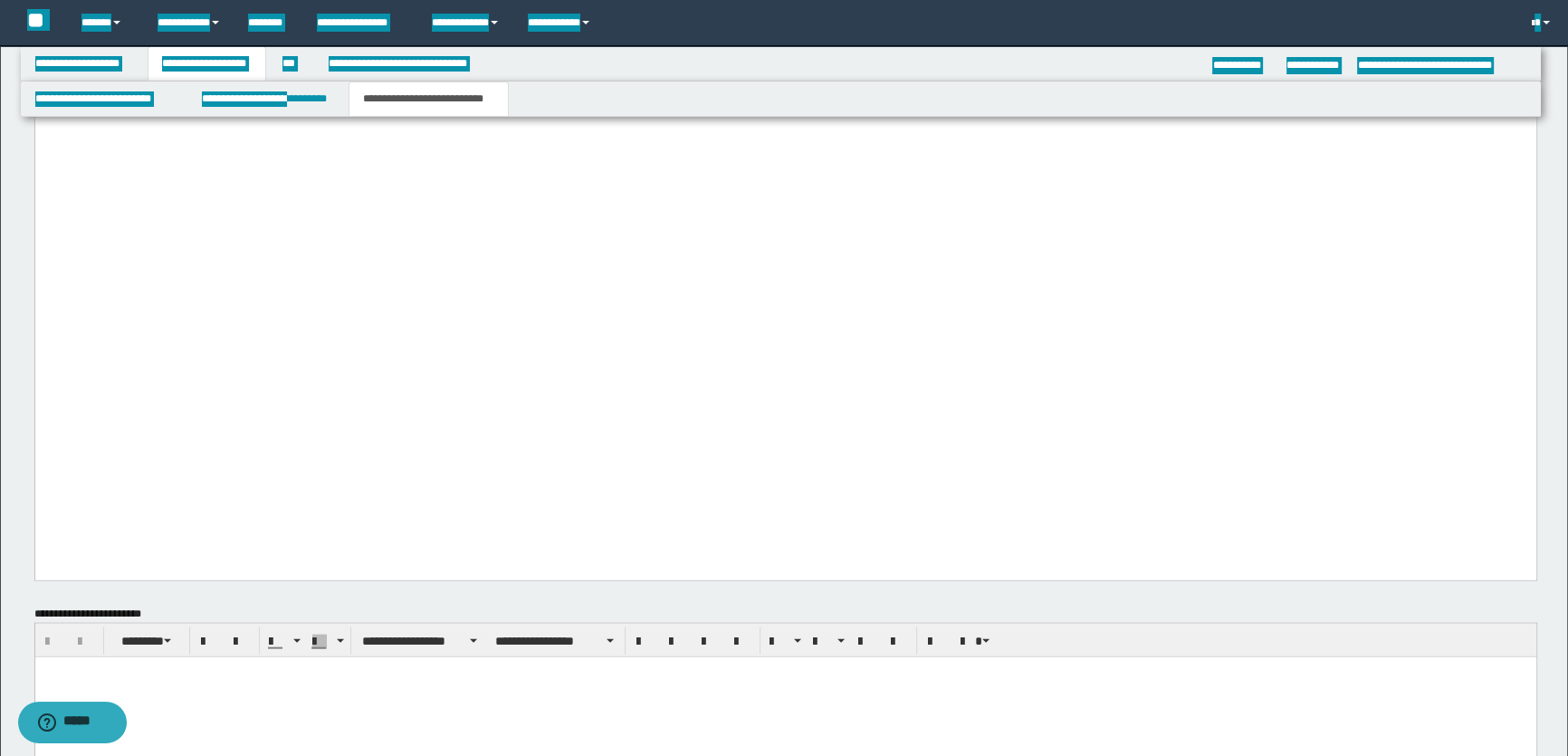 click at bounding box center (785, 51) 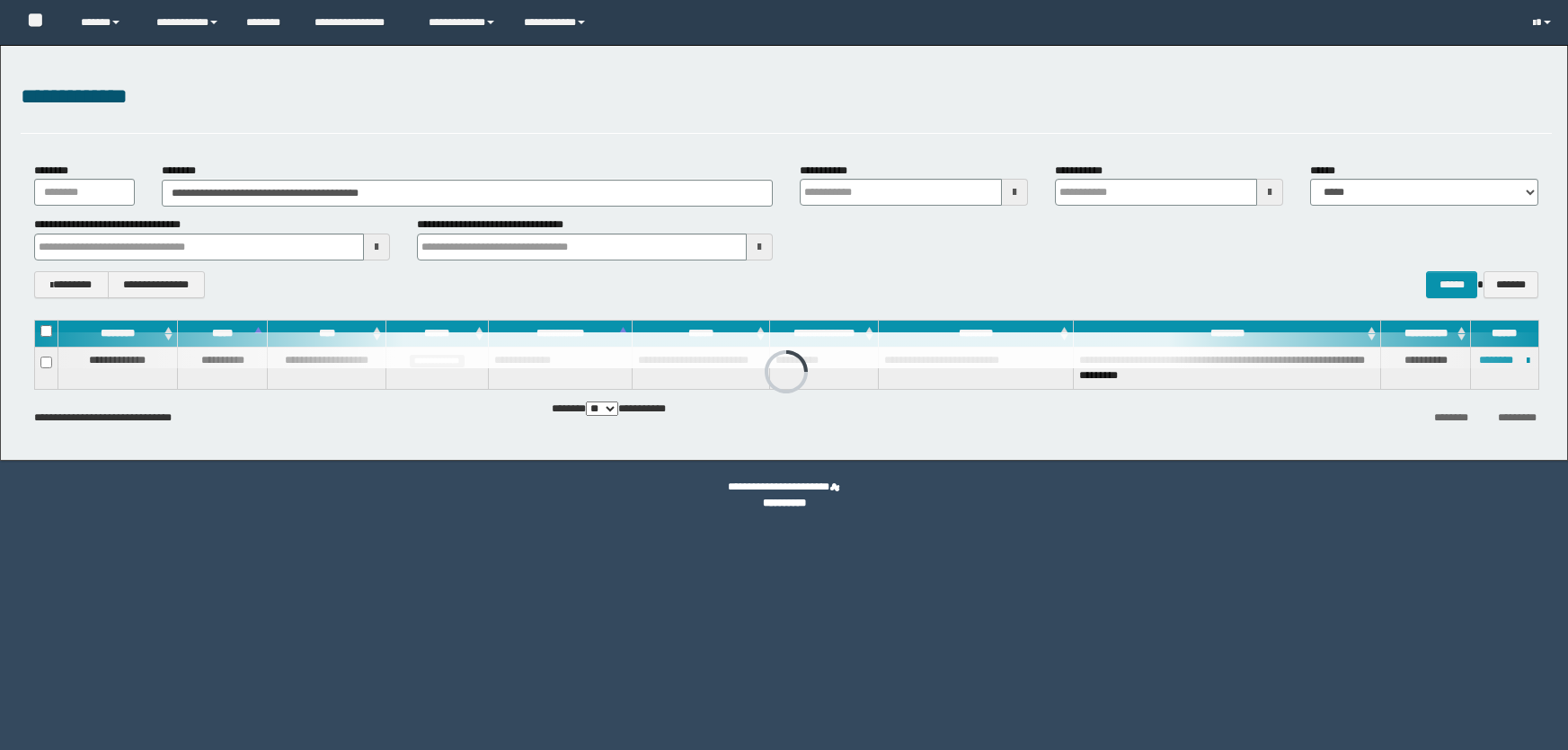 scroll, scrollTop: 0, scrollLeft: 0, axis: both 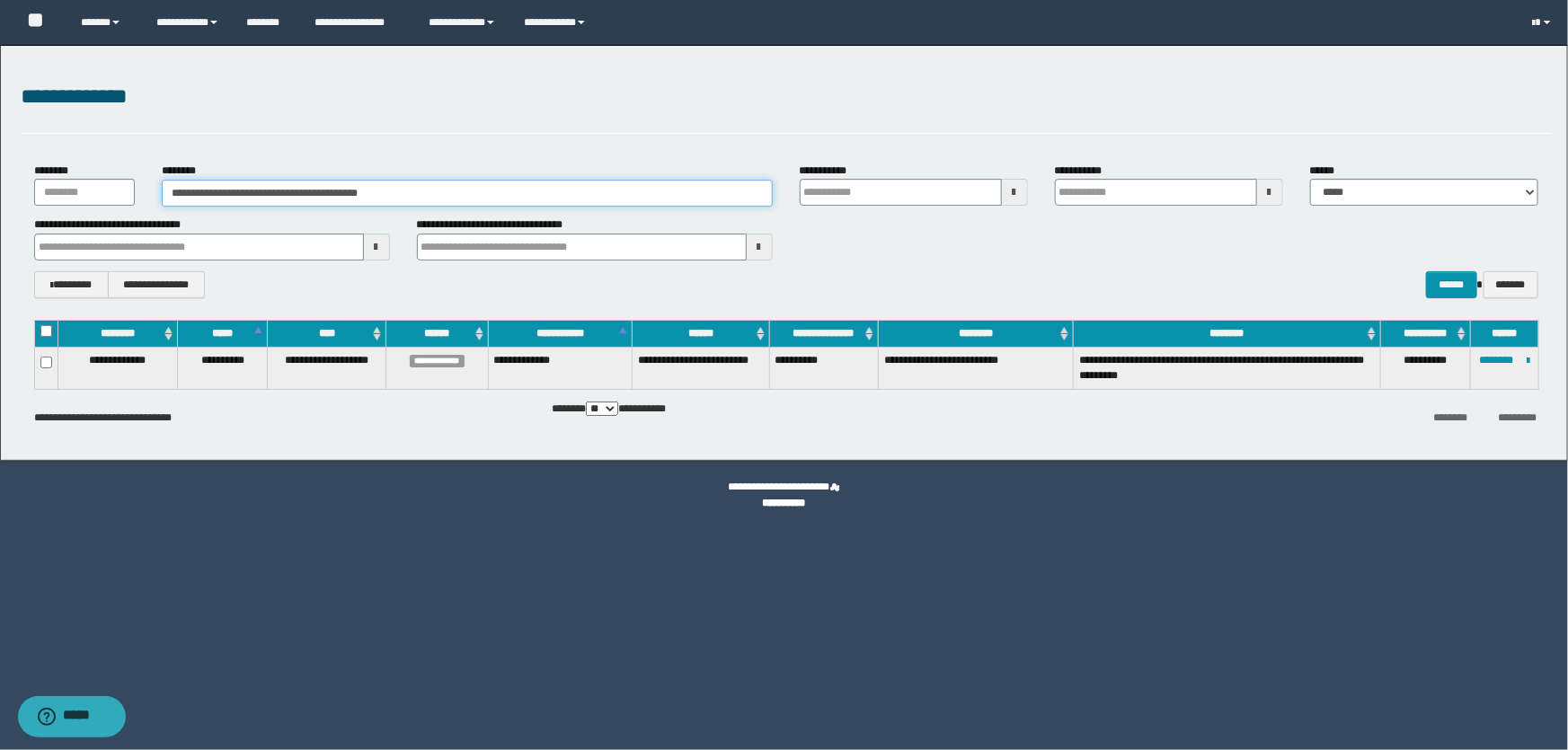 drag, startPoint x: 429, startPoint y: 197, endPoint x: 0, endPoint y: 197, distance: 429 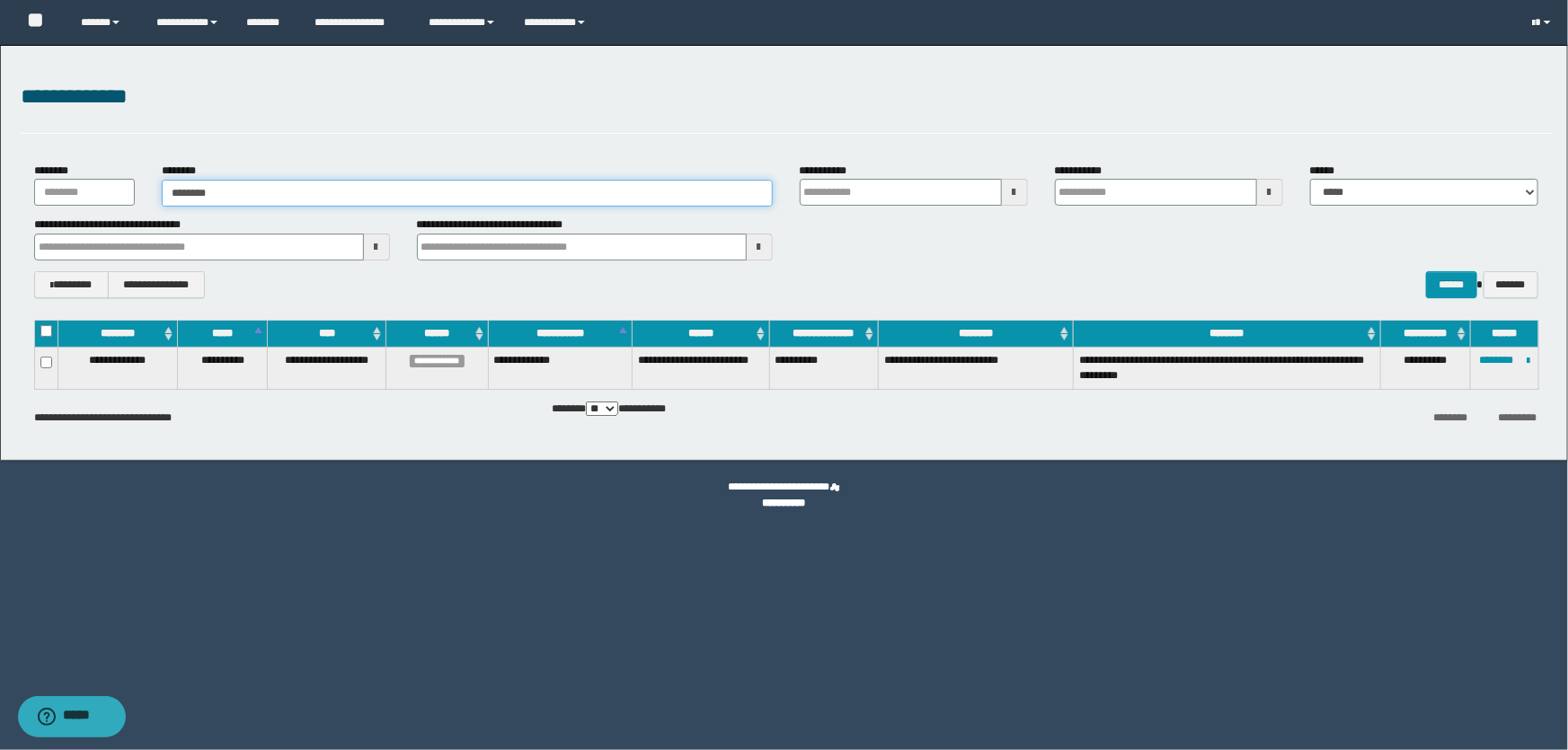 type on "********" 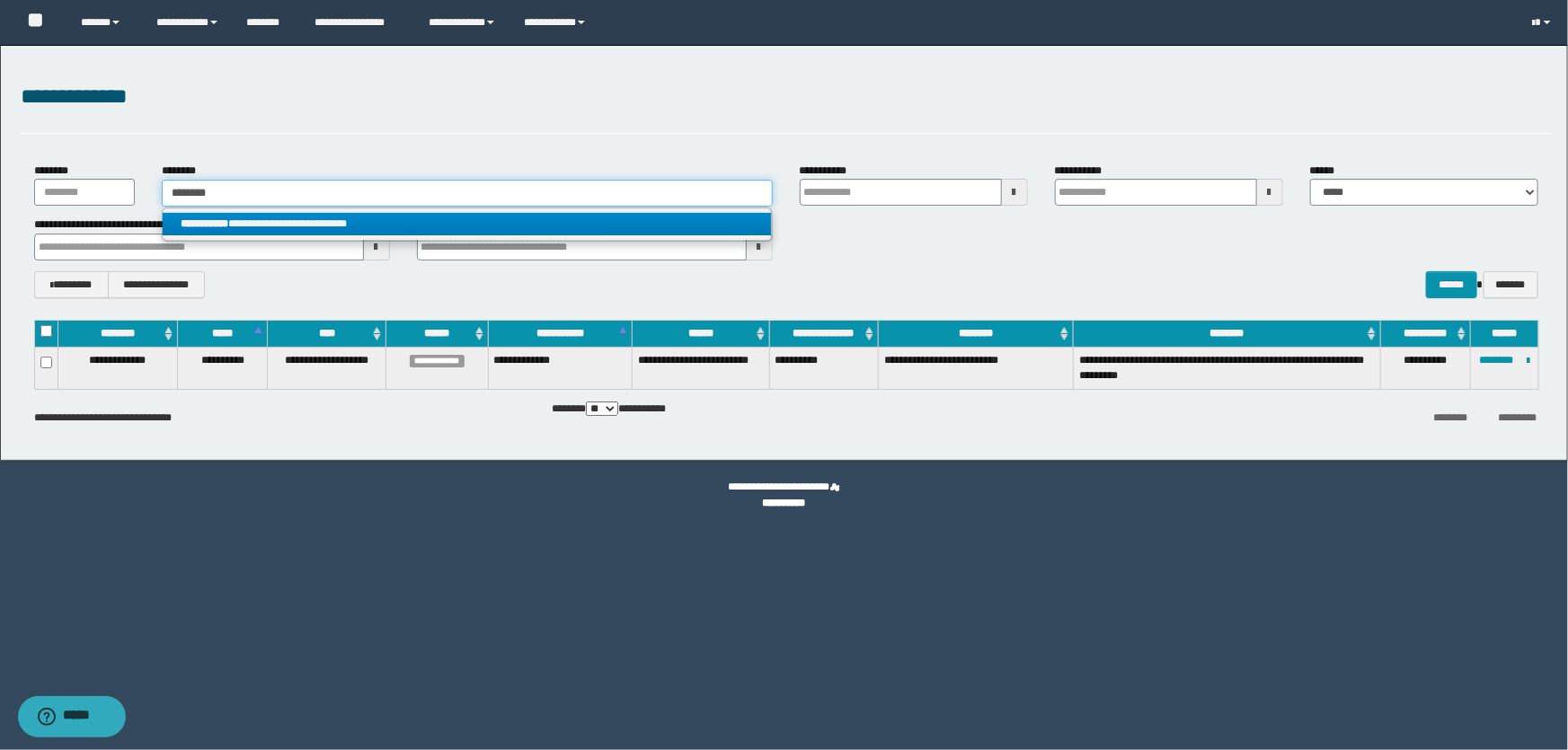 type on "********" 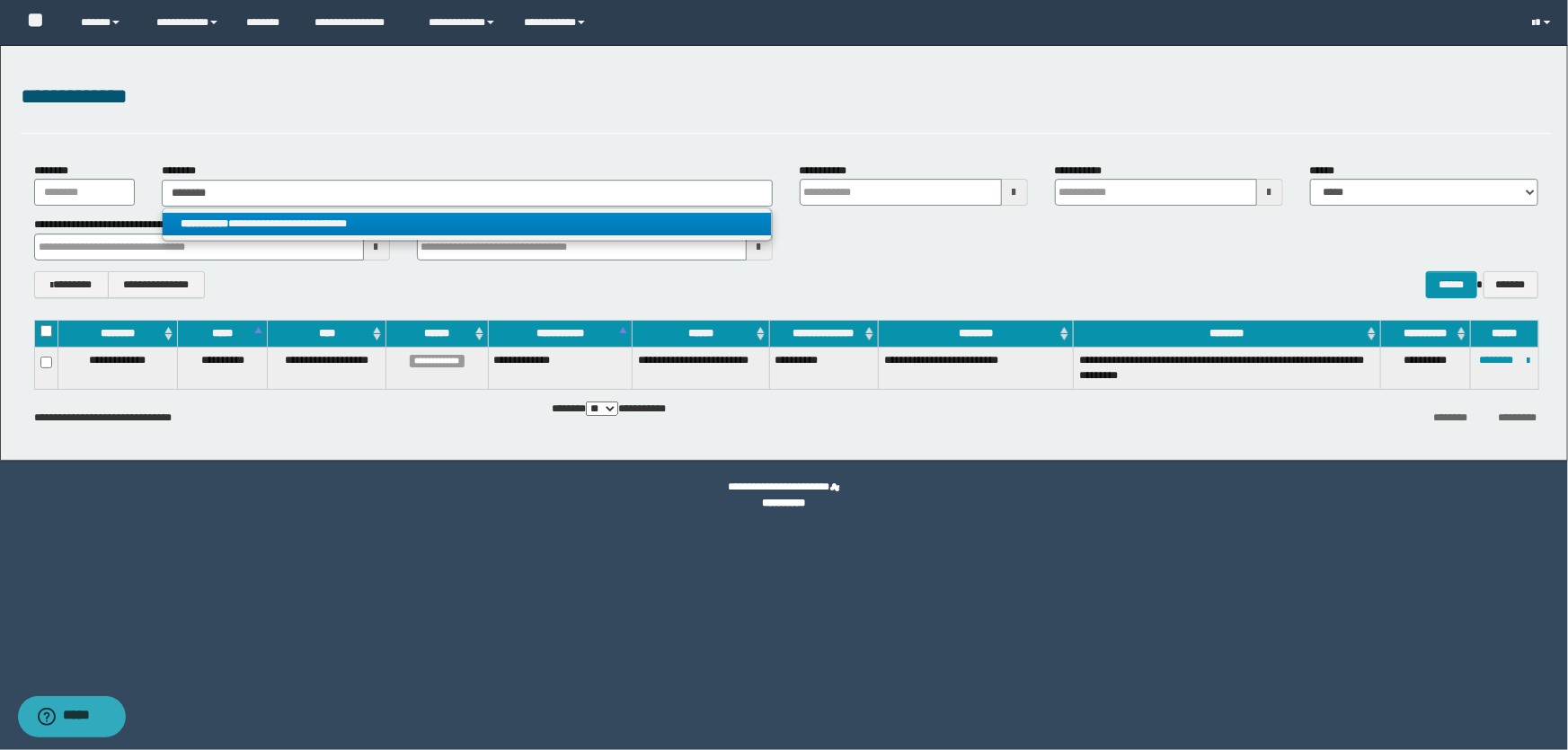 click on "**********" at bounding box center (466, 224) 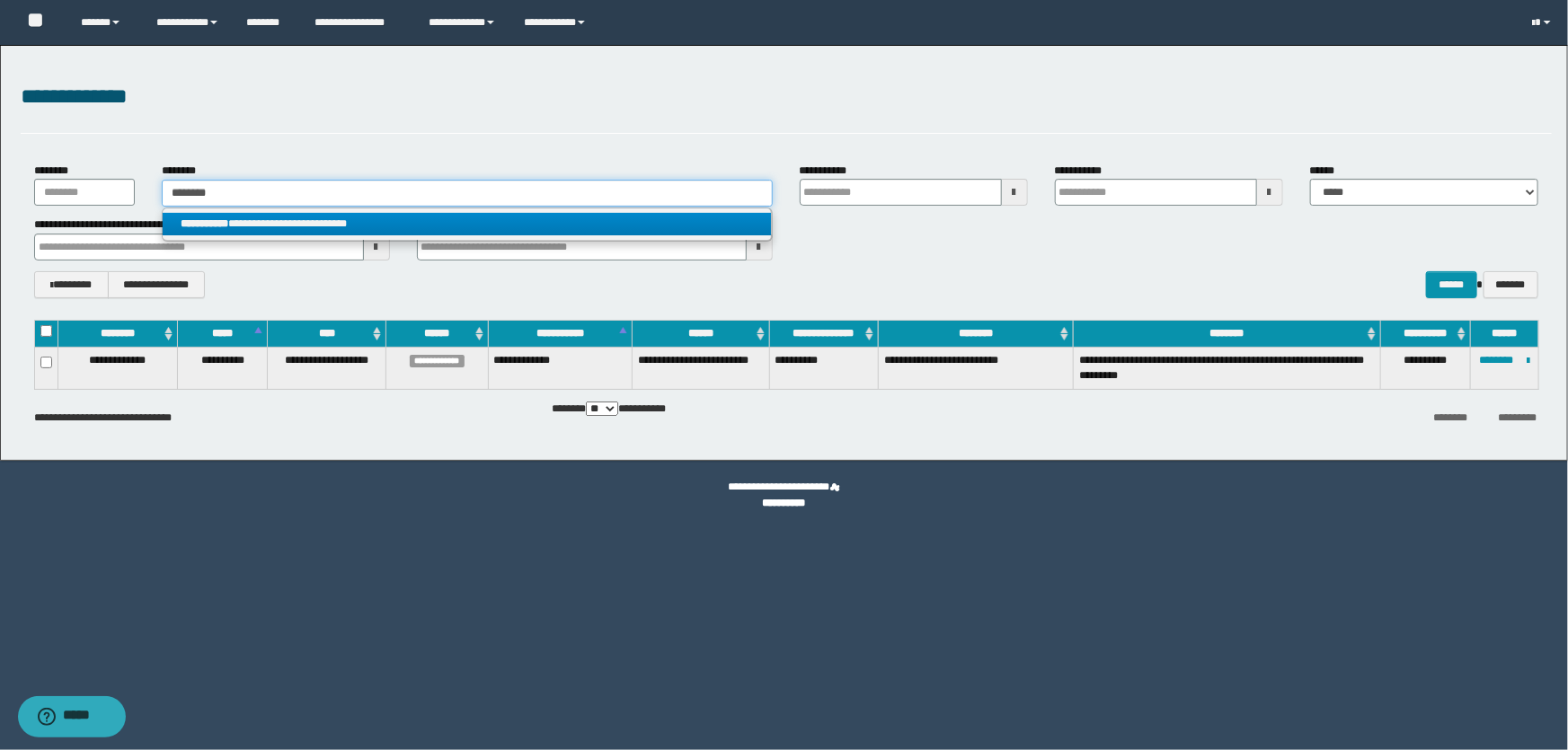 type 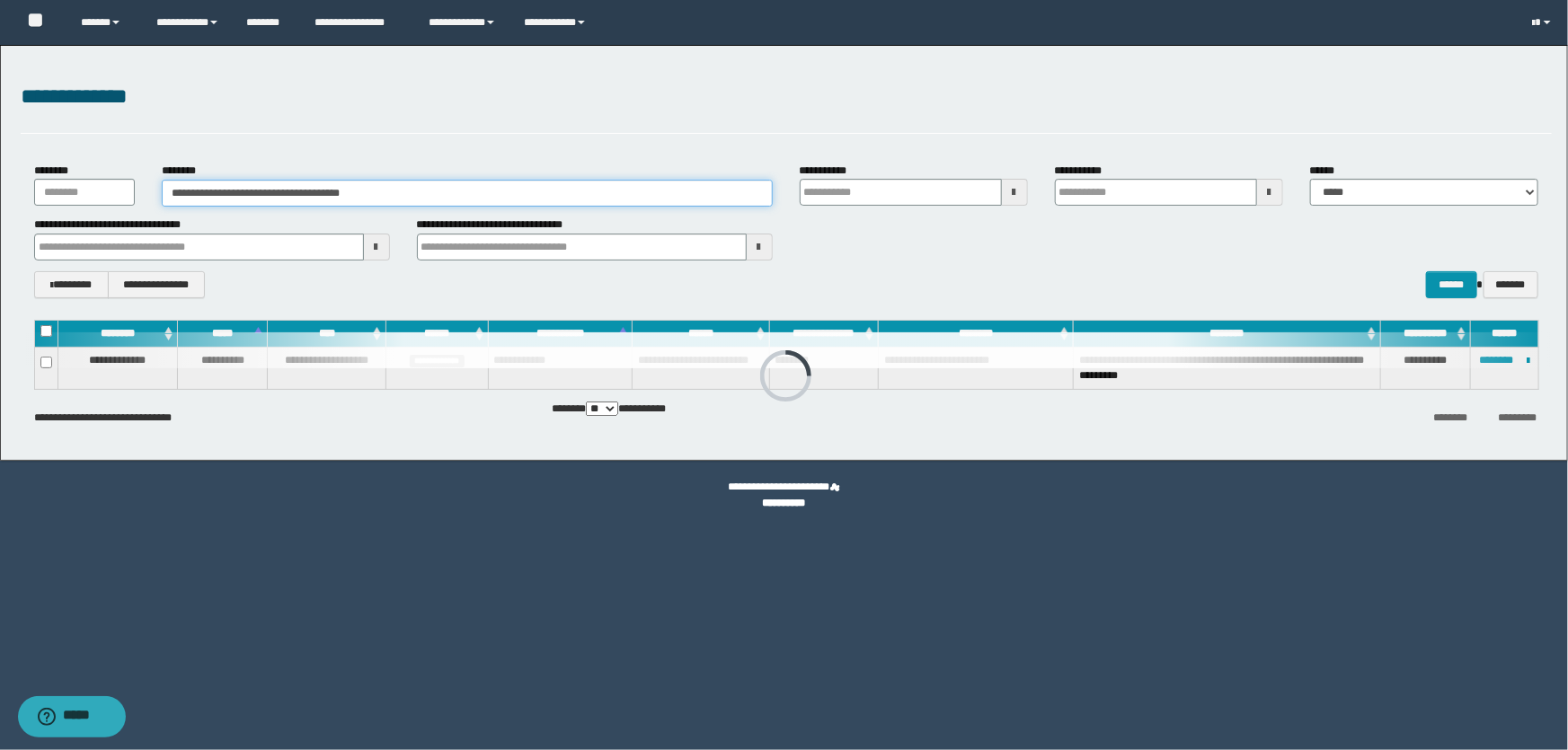 drag, startPoint x: 0, startPoint y: 149, endPoint x: 11, endPoint y: 144, distance: 12.083046 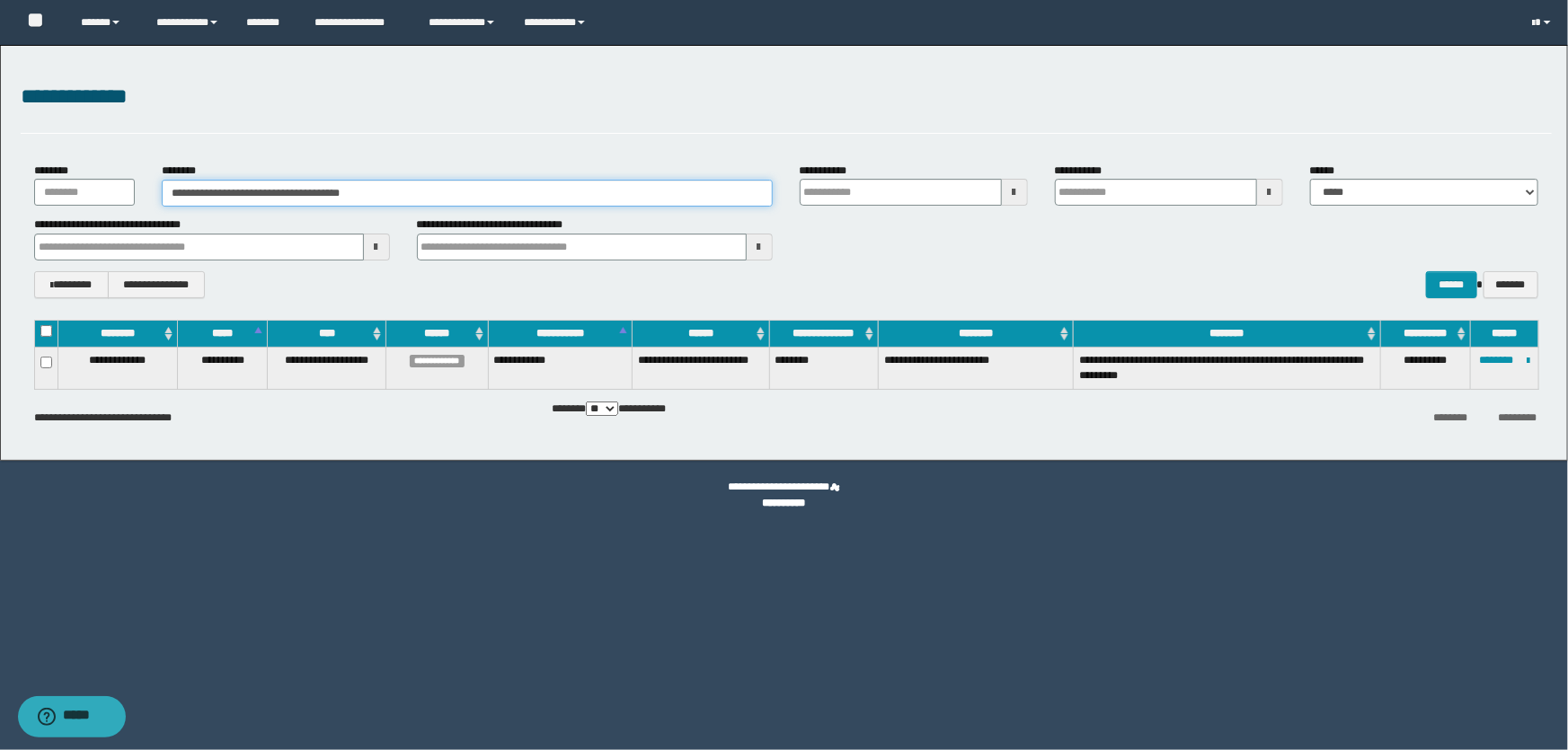 paste 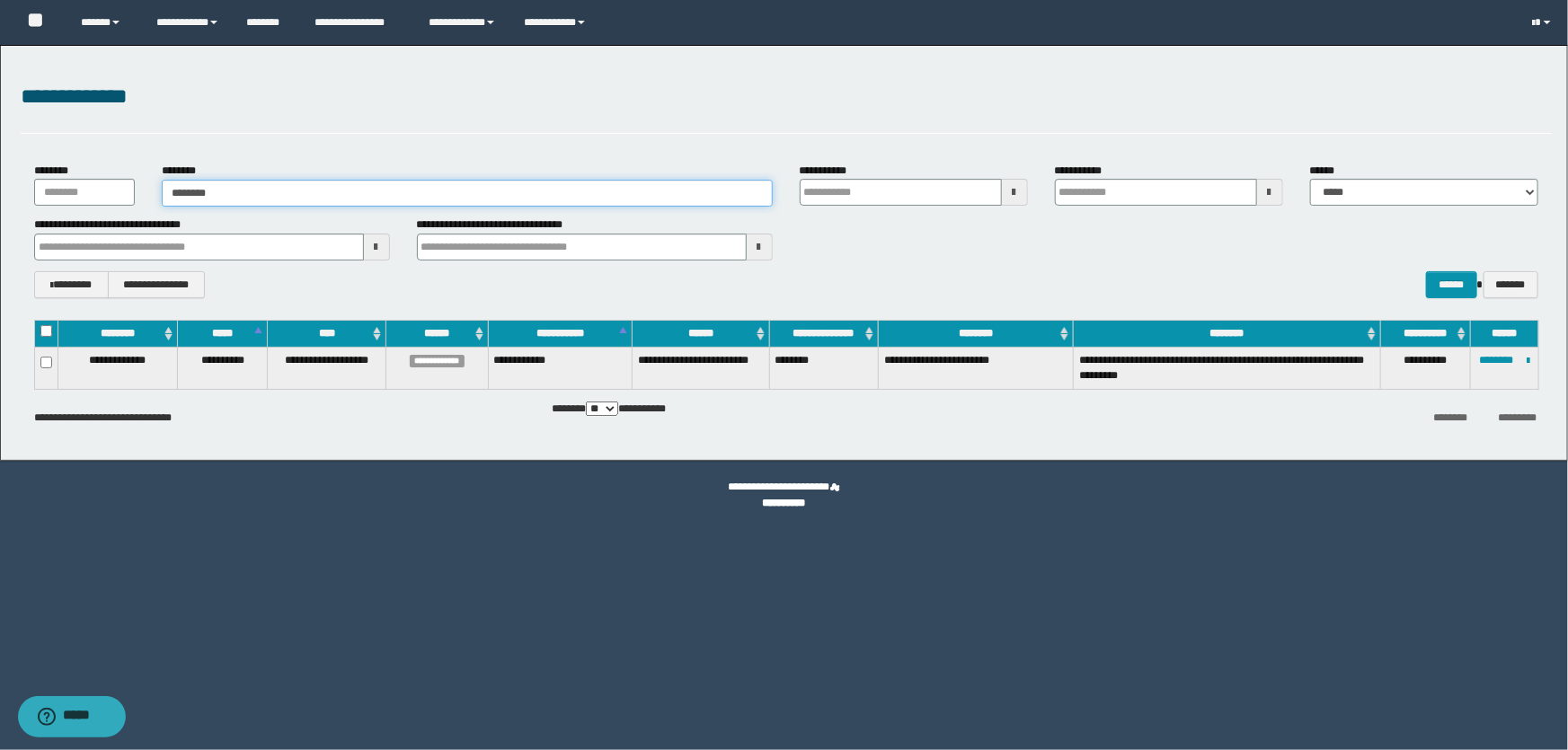 type on "********" 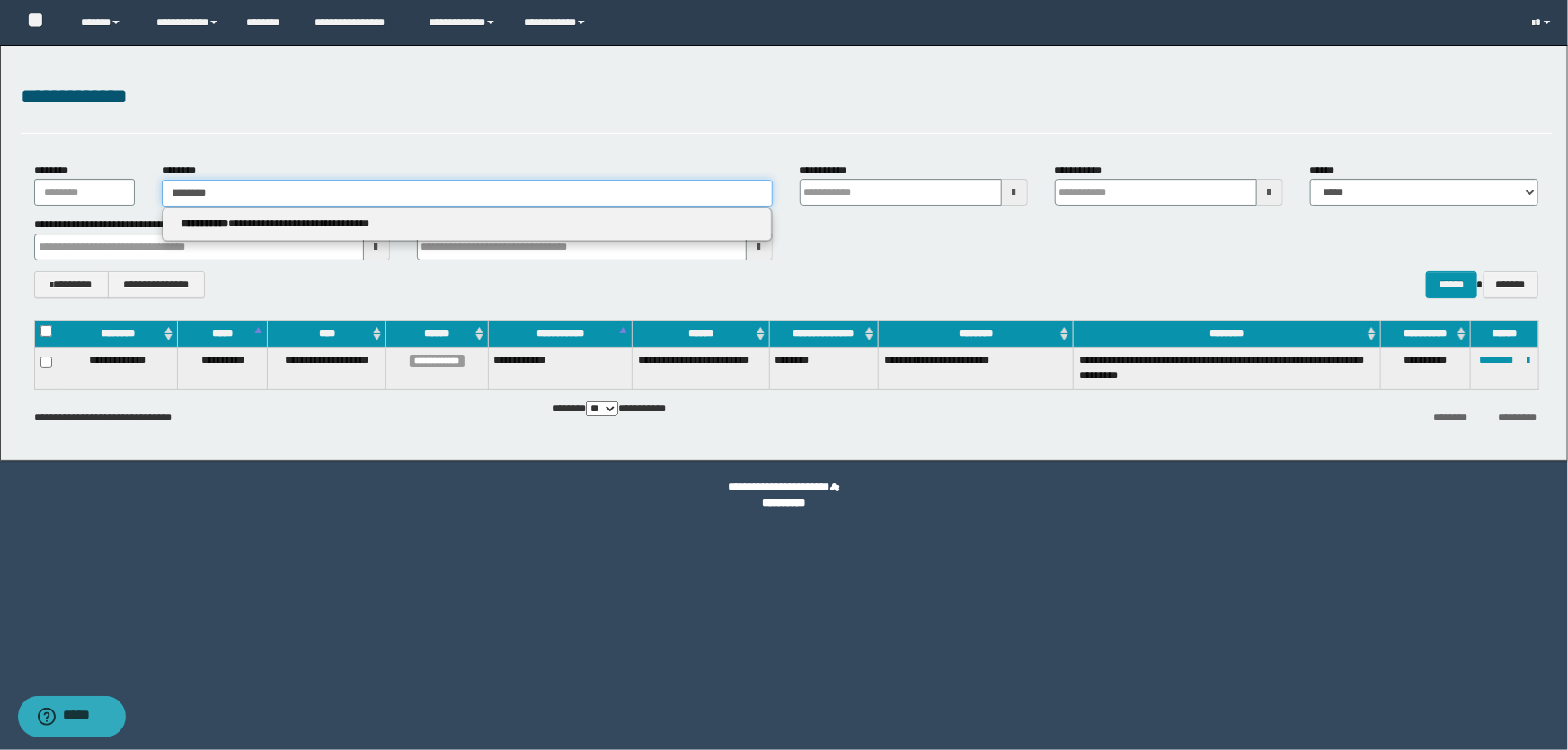 type on "********" 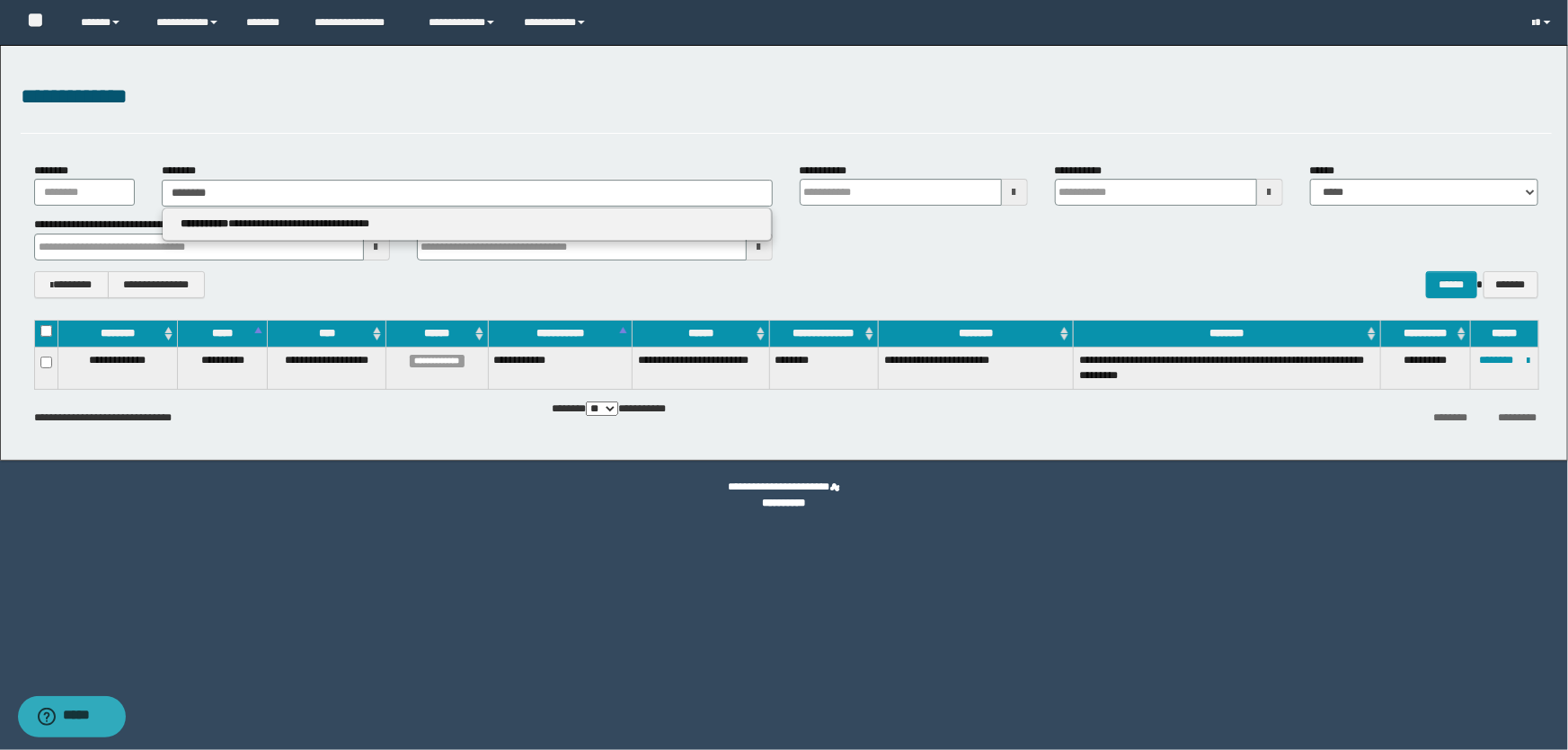 click on "**********" at bounding box center (466, 224) 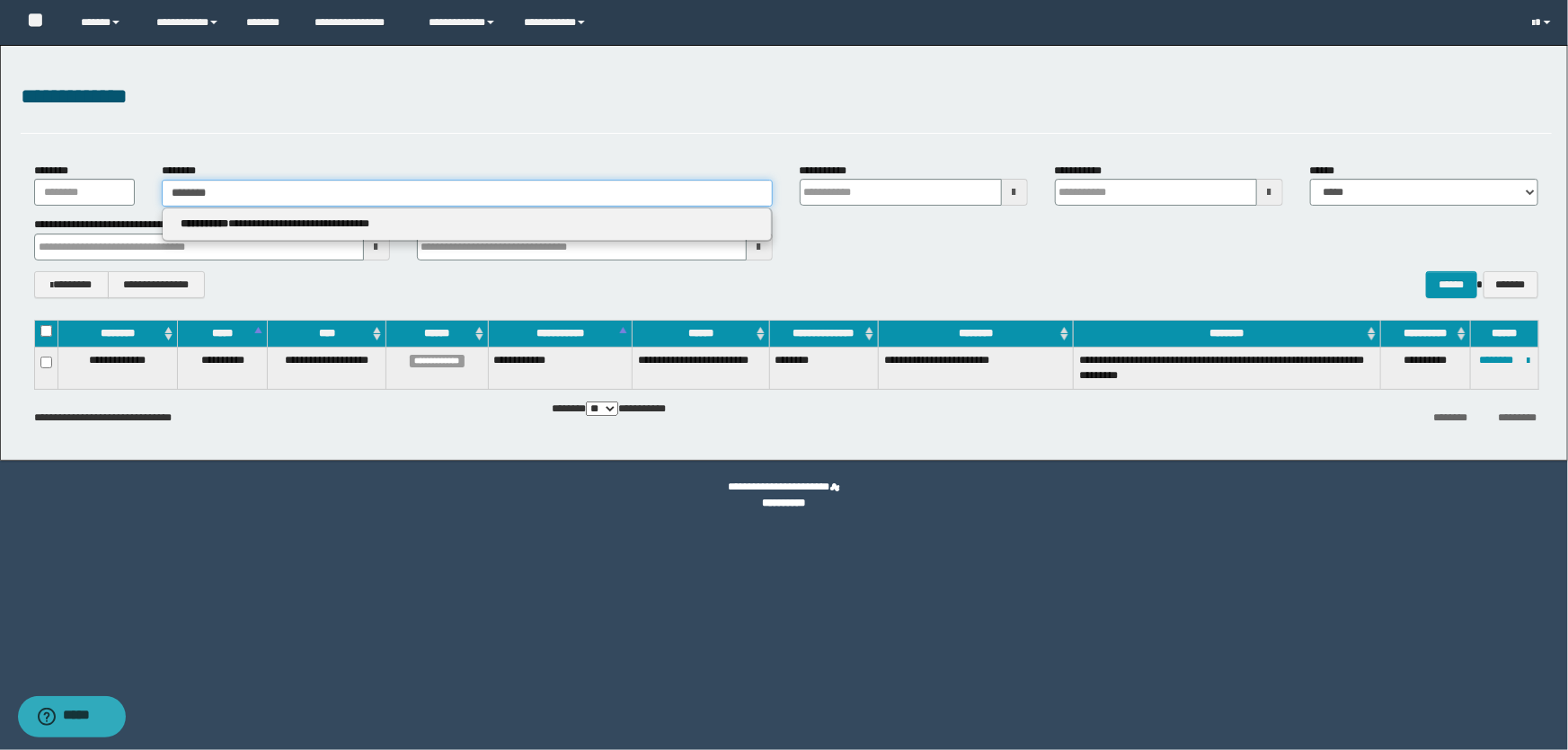 type 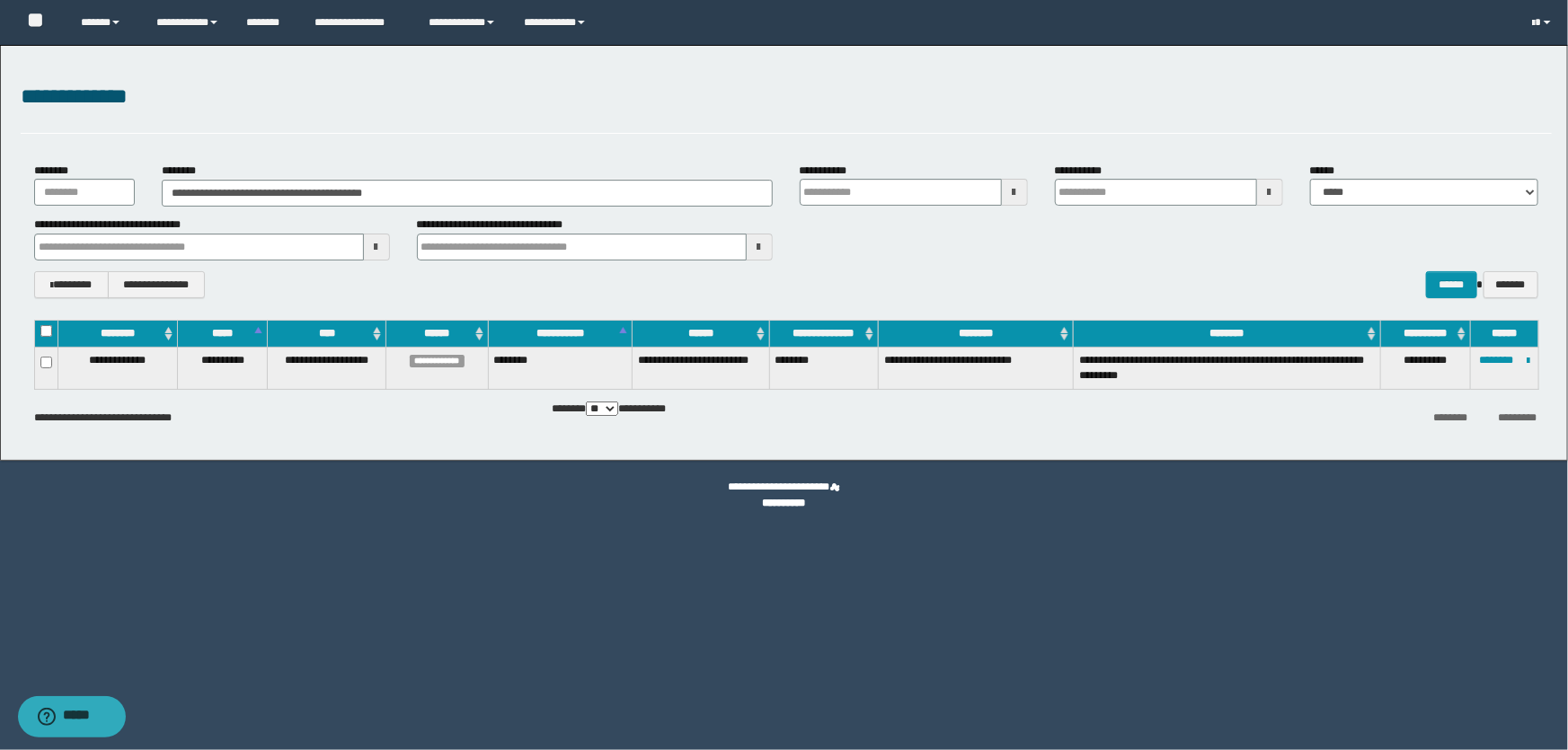 click on "**********" at bounding box center [786, 230] 